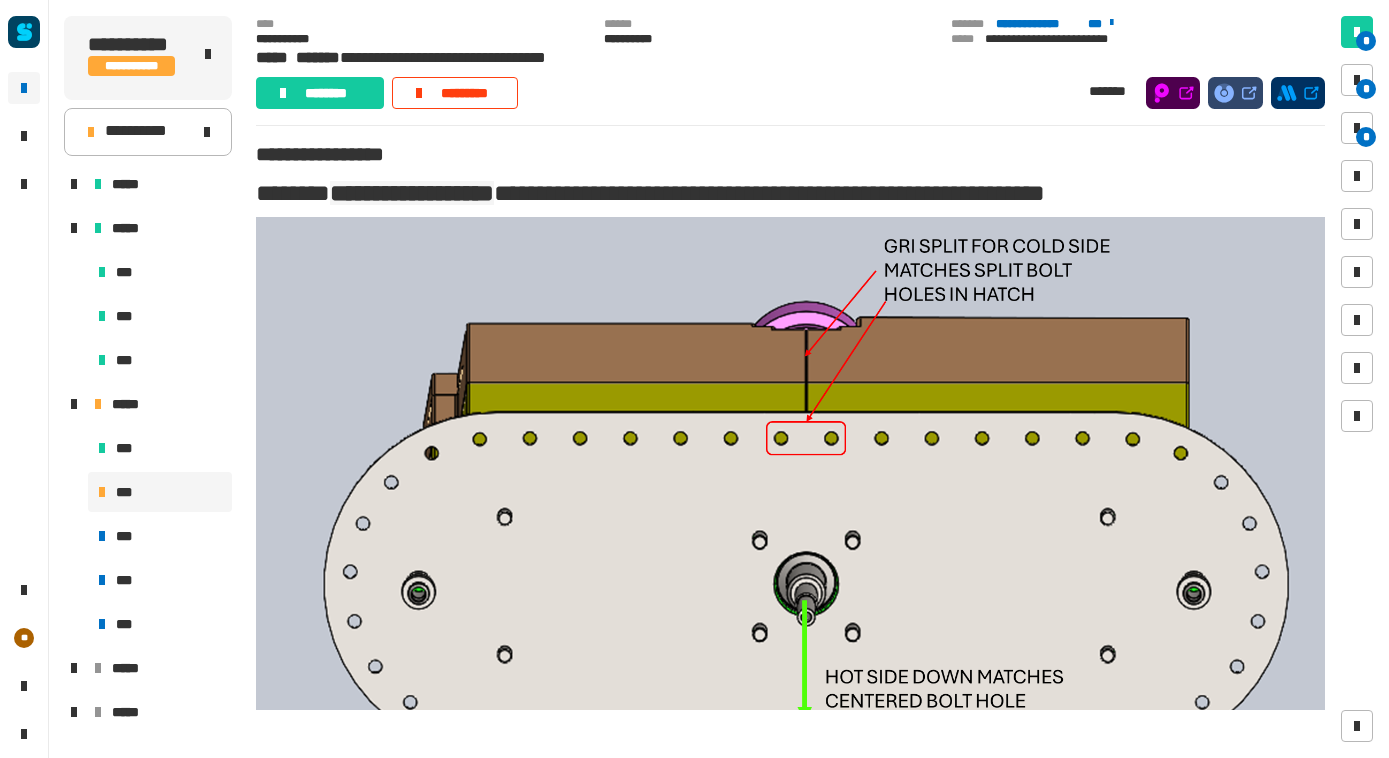 scroll, scrollTop: 0, scrollLeft: 0, axis: both 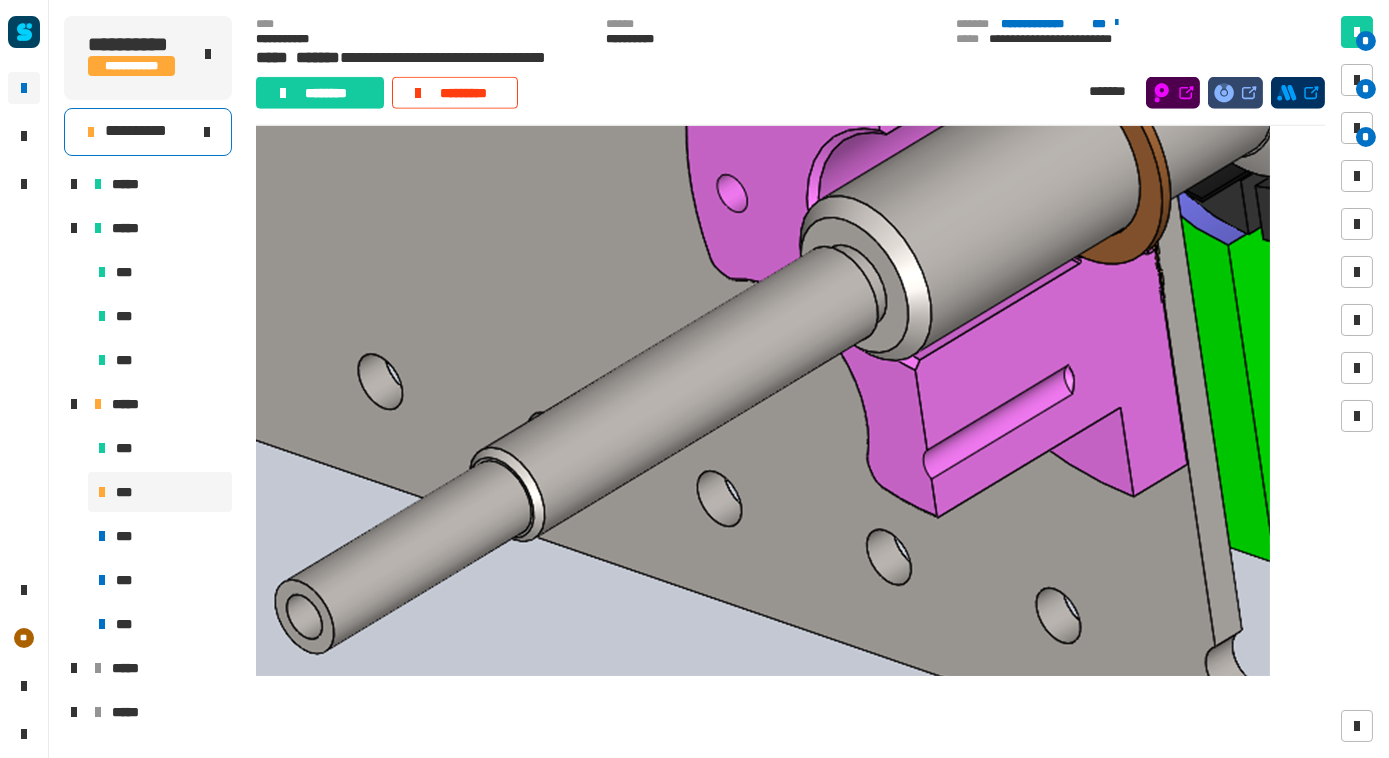 click 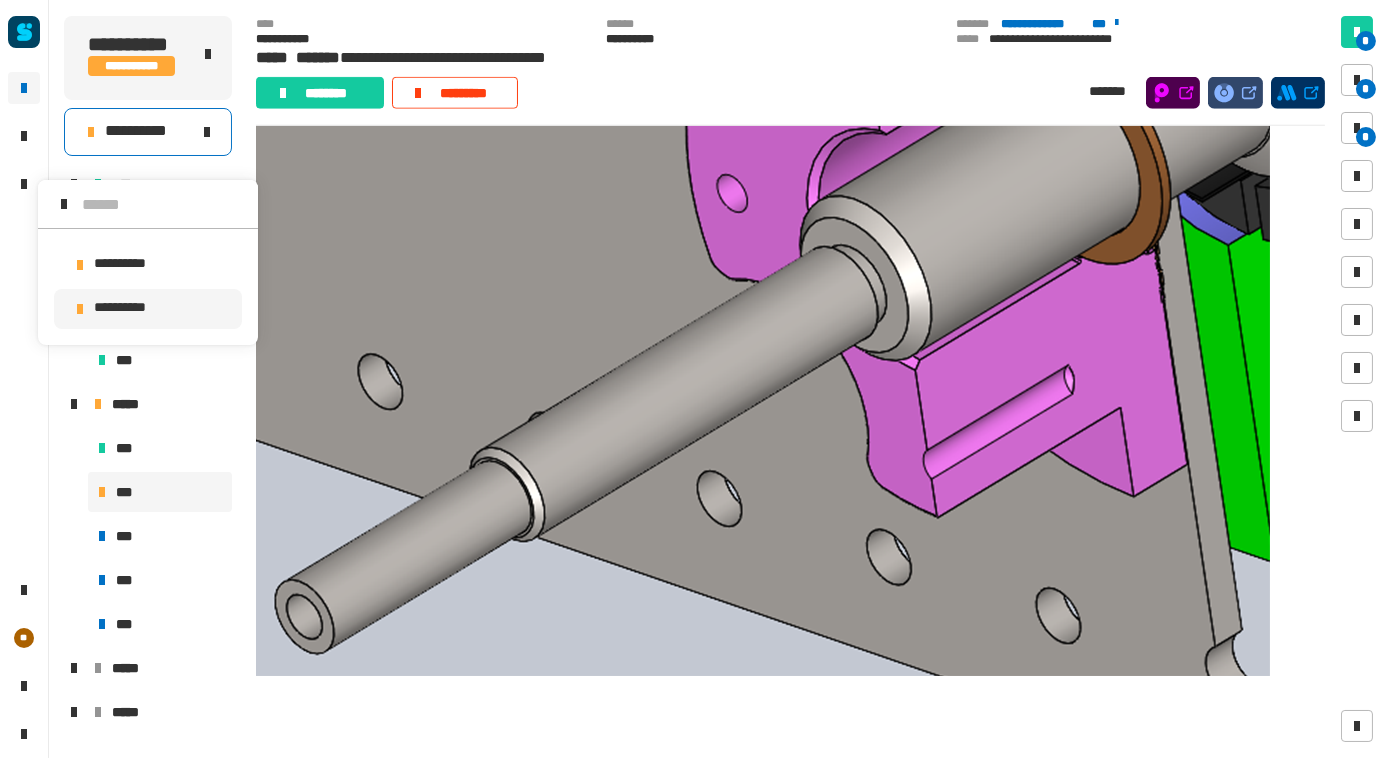 scroll, scrollTop: 0, scrollLeft: 0, axis: both 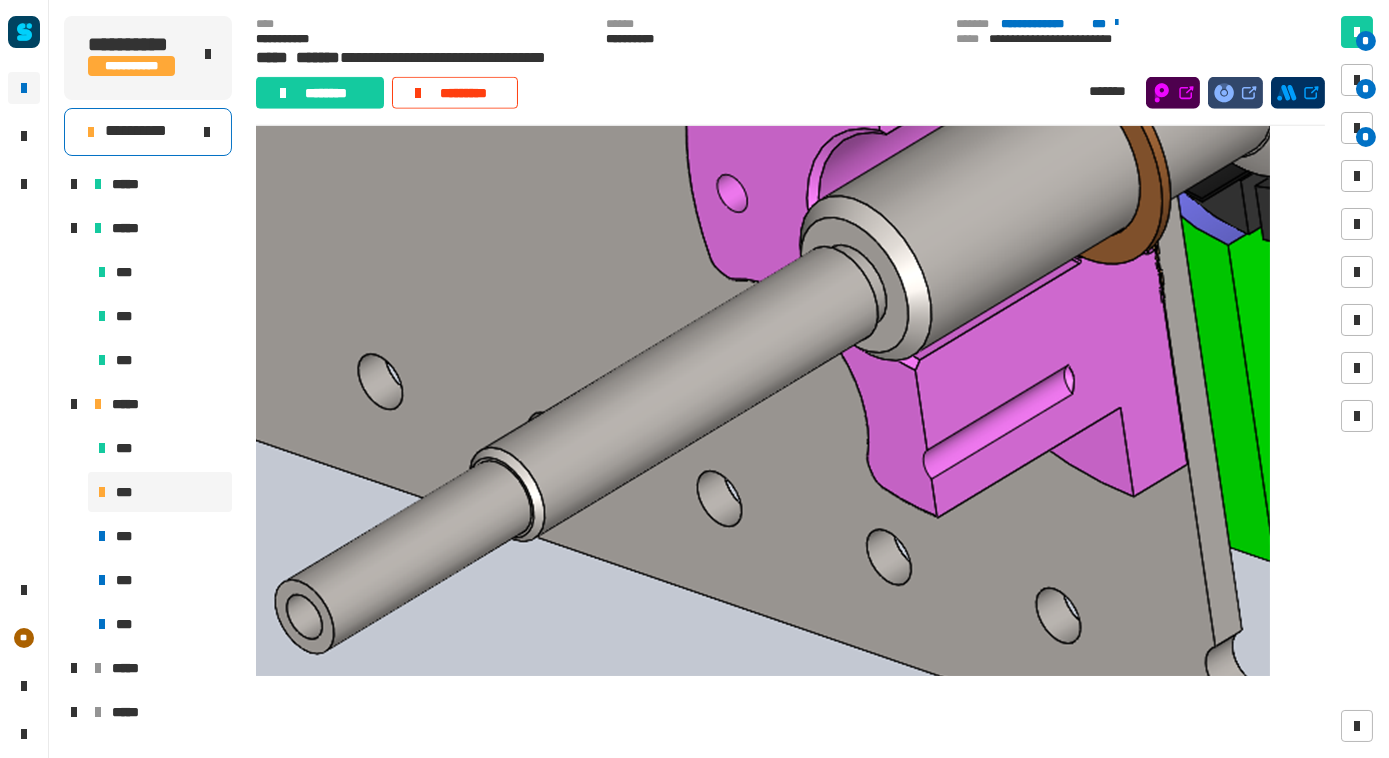 click 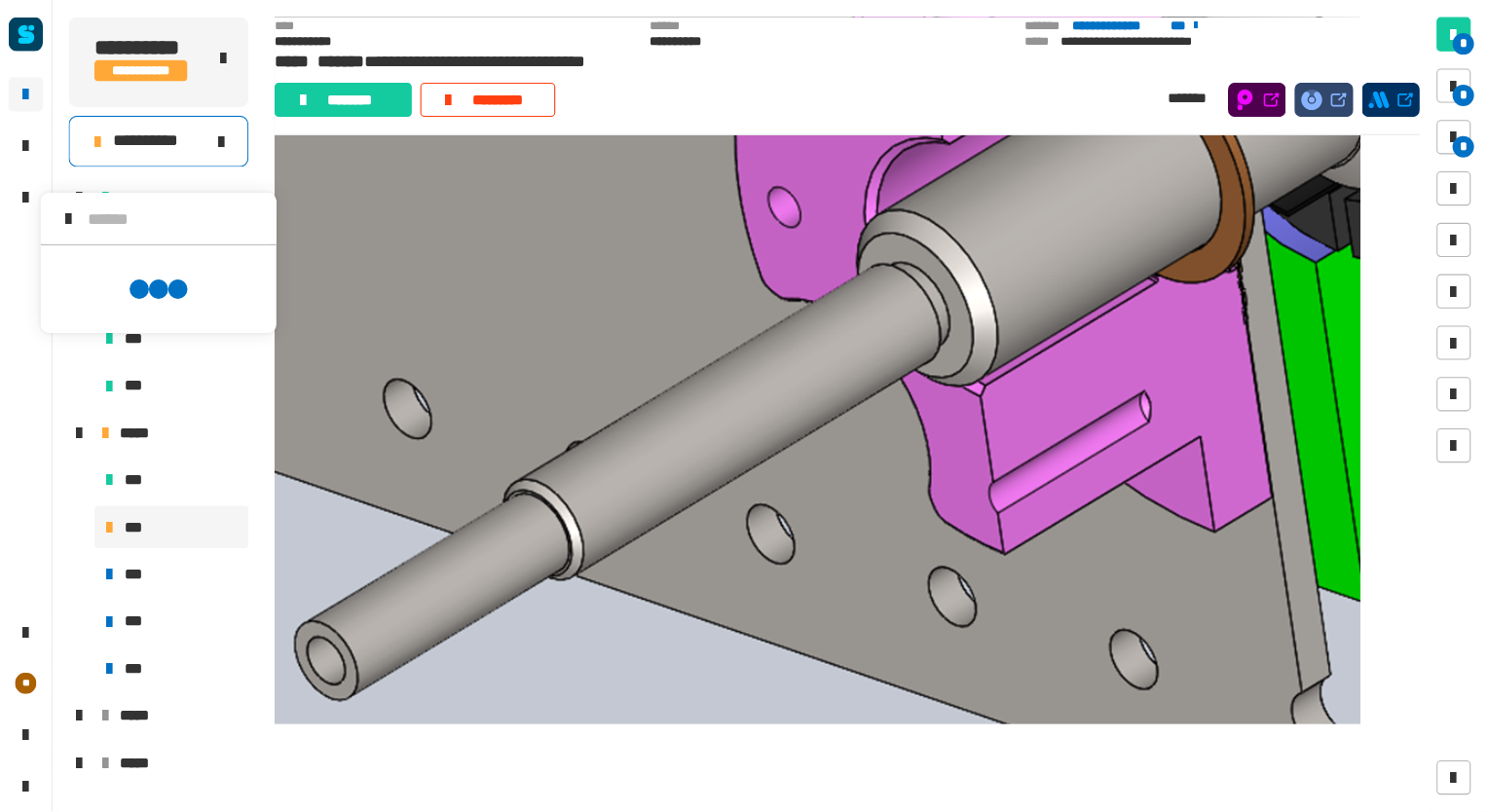 scroll, scrollTop: 0, scrollLeft: 0, axis: both 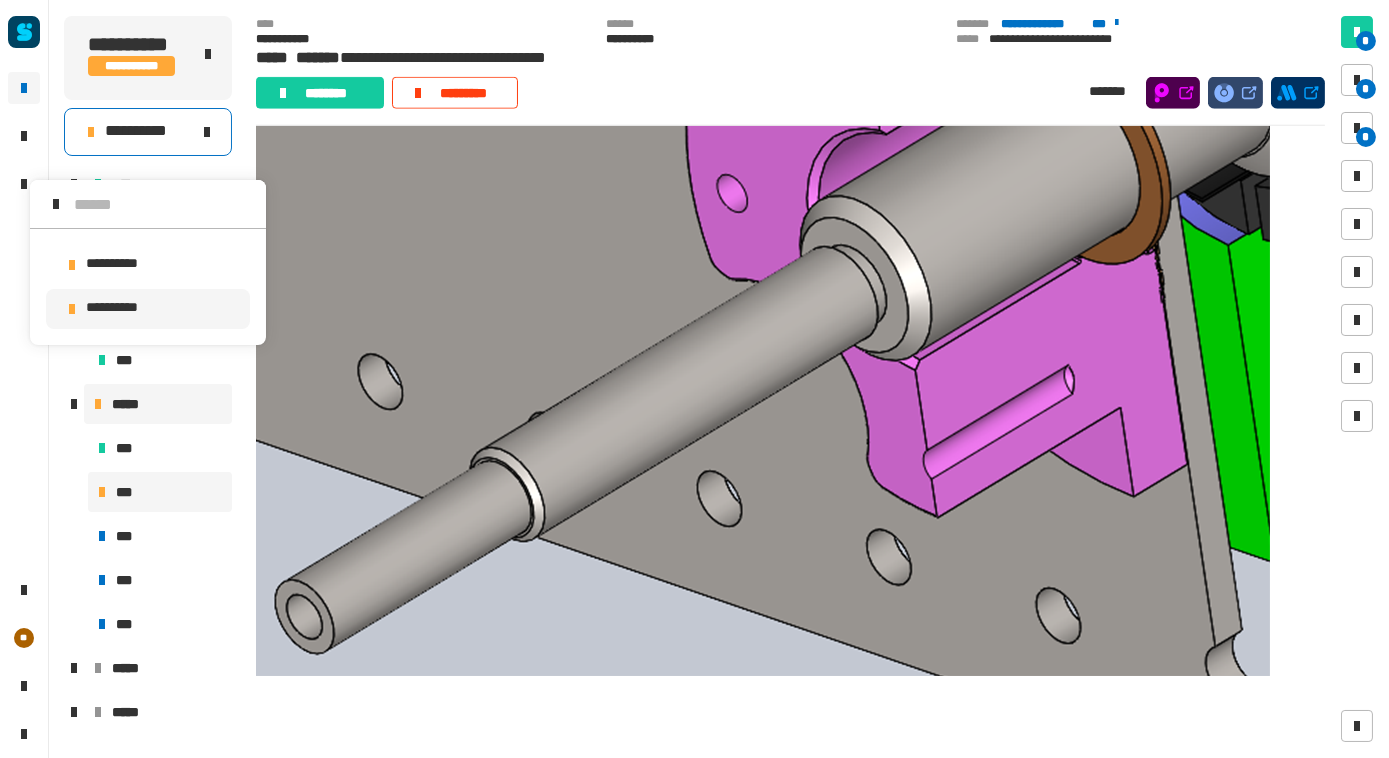 click on "*****" at bounding box center [132, 404] 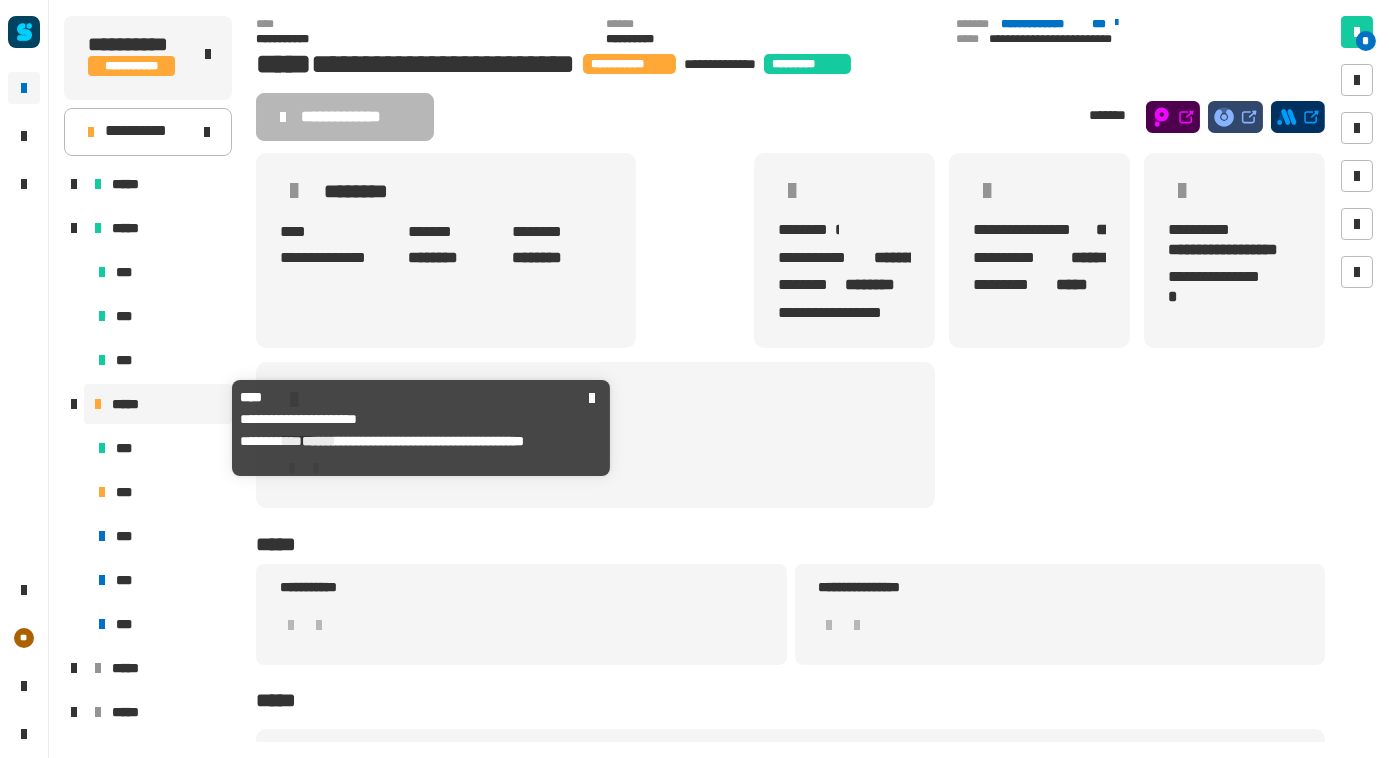 click on "**********" 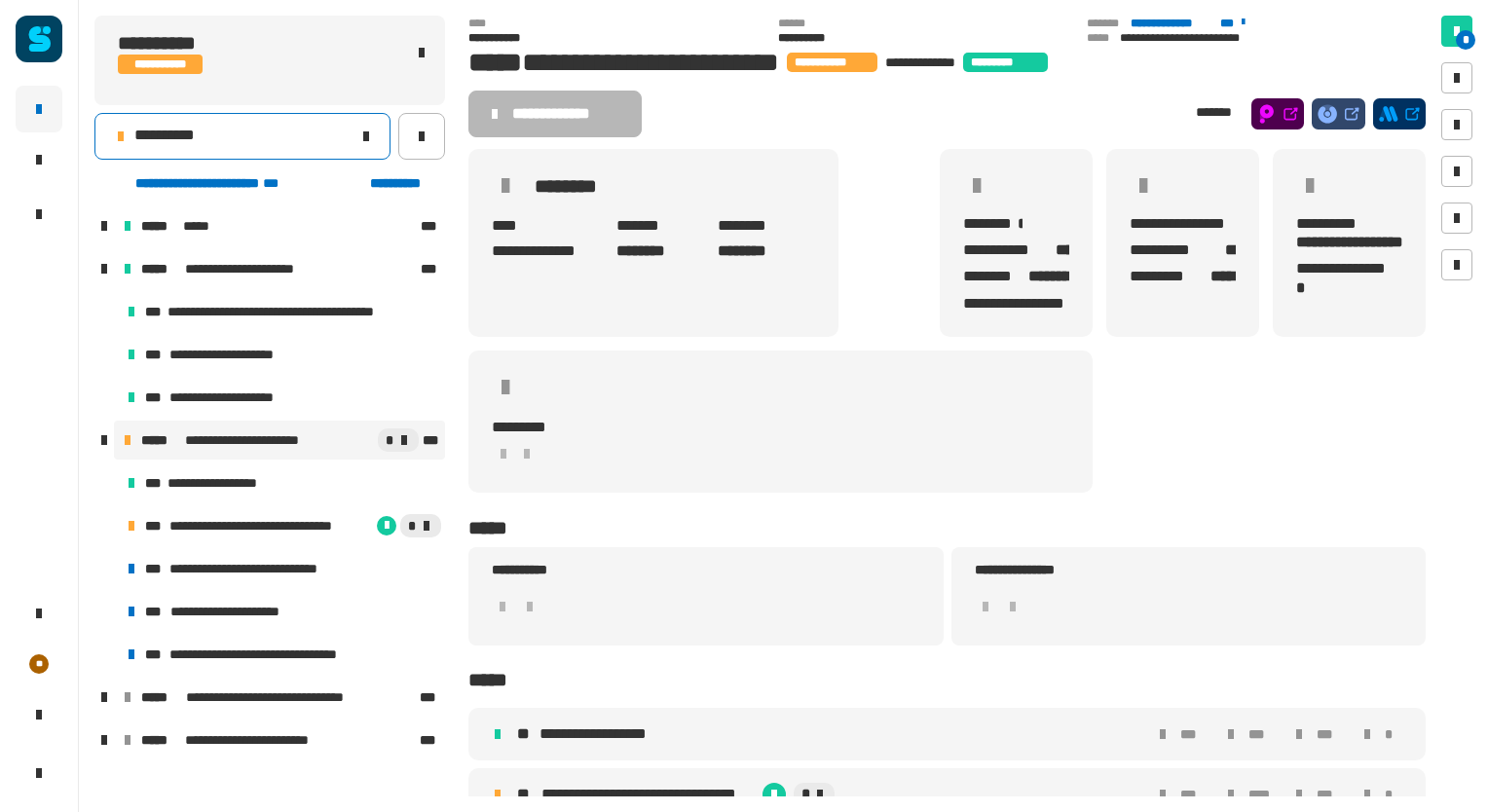 click on "**********" 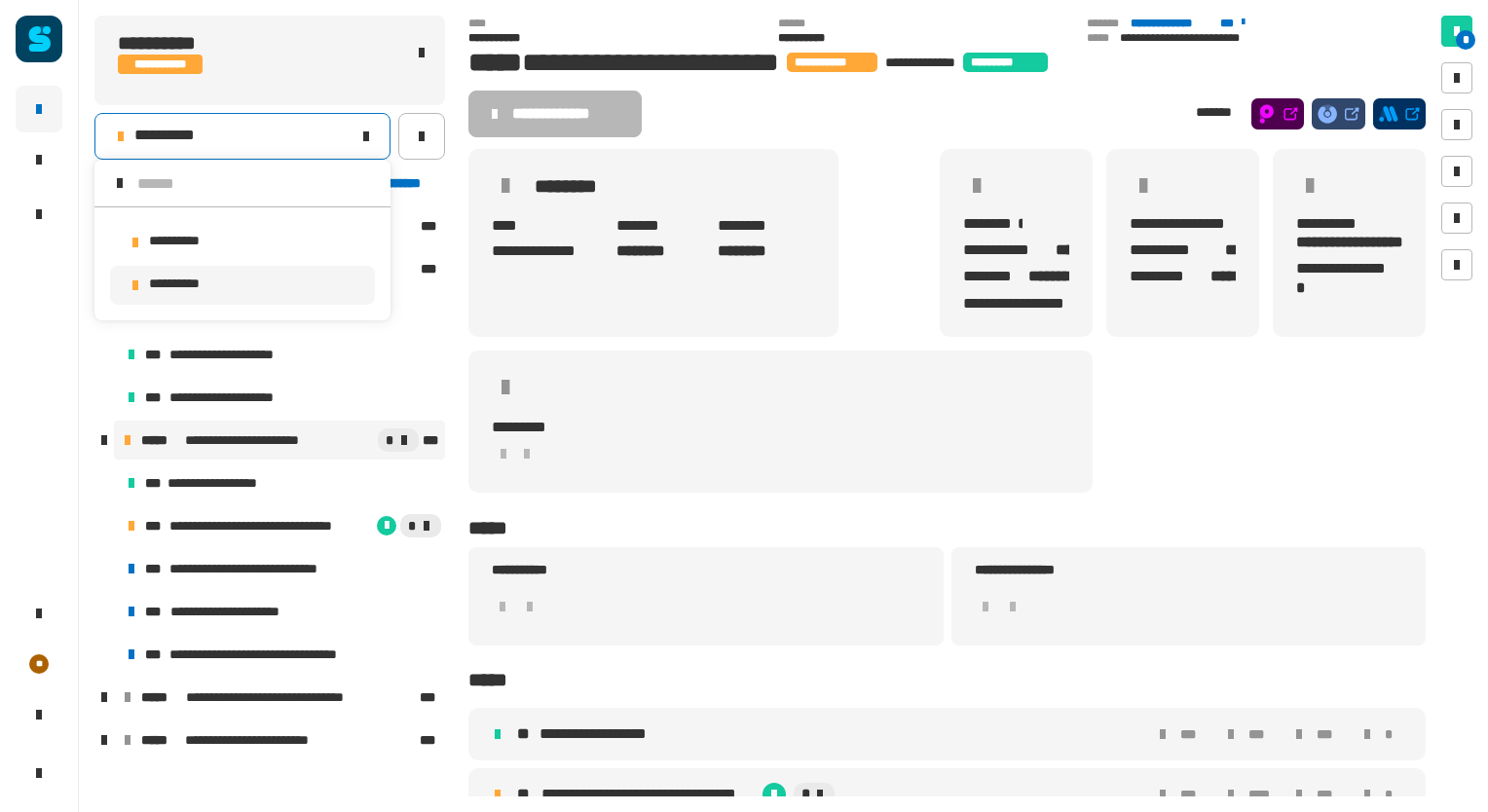 scroll, scrollTop: 0, scrollLeft: 0, axis: both 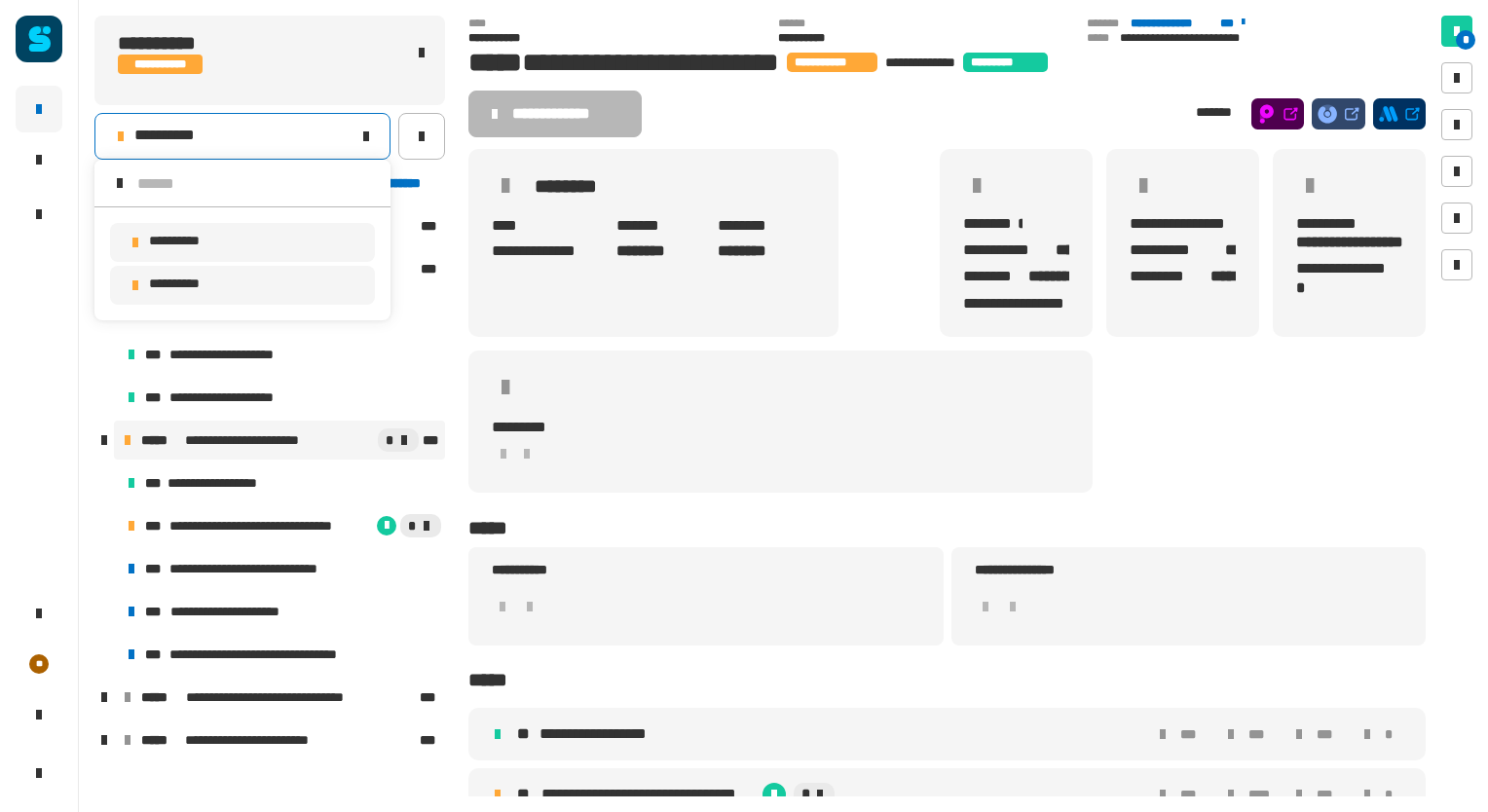 click on "**********" at bounding box center [242, 242] 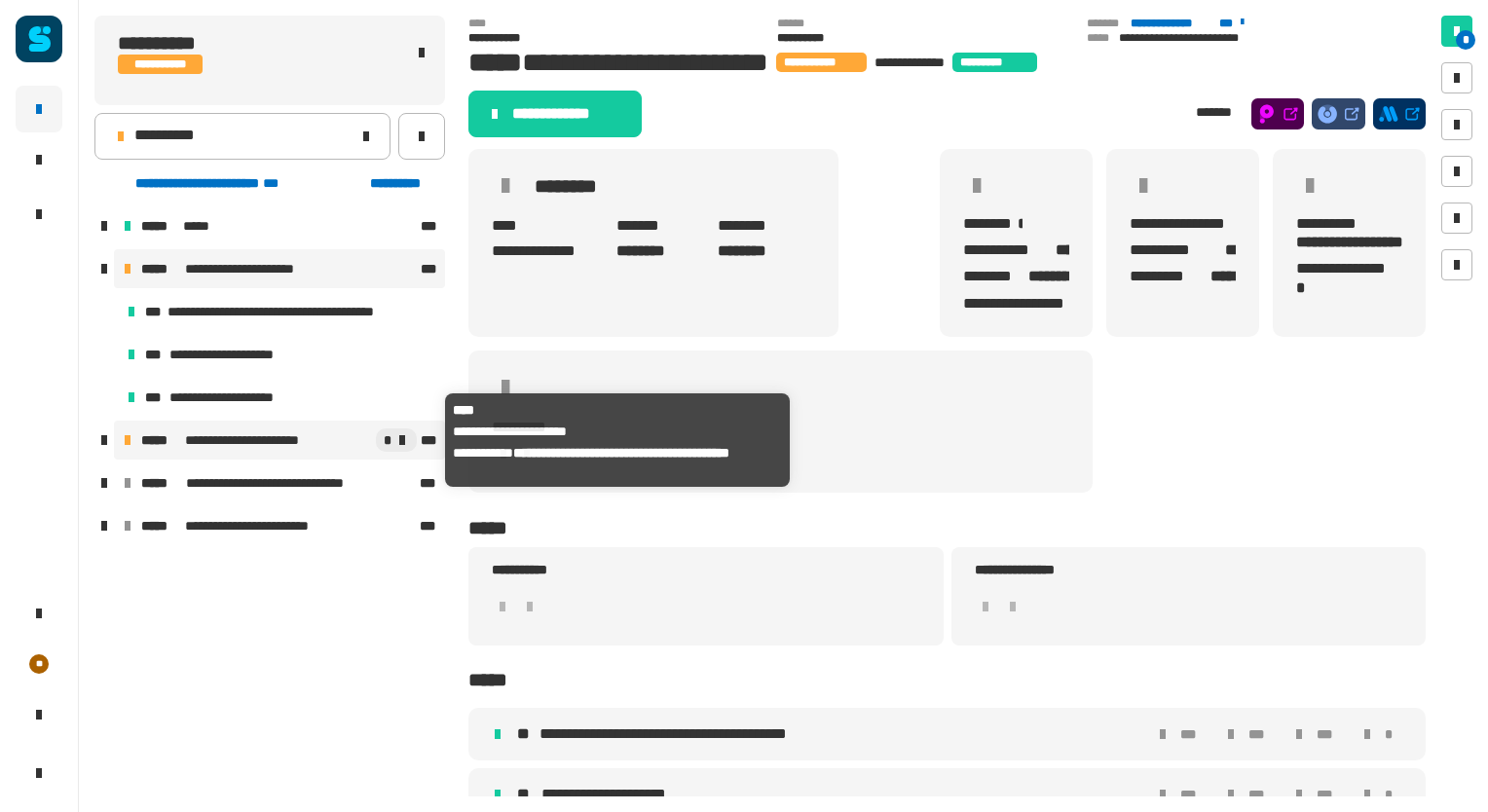click on "**********" at bounding box center (258, 440) 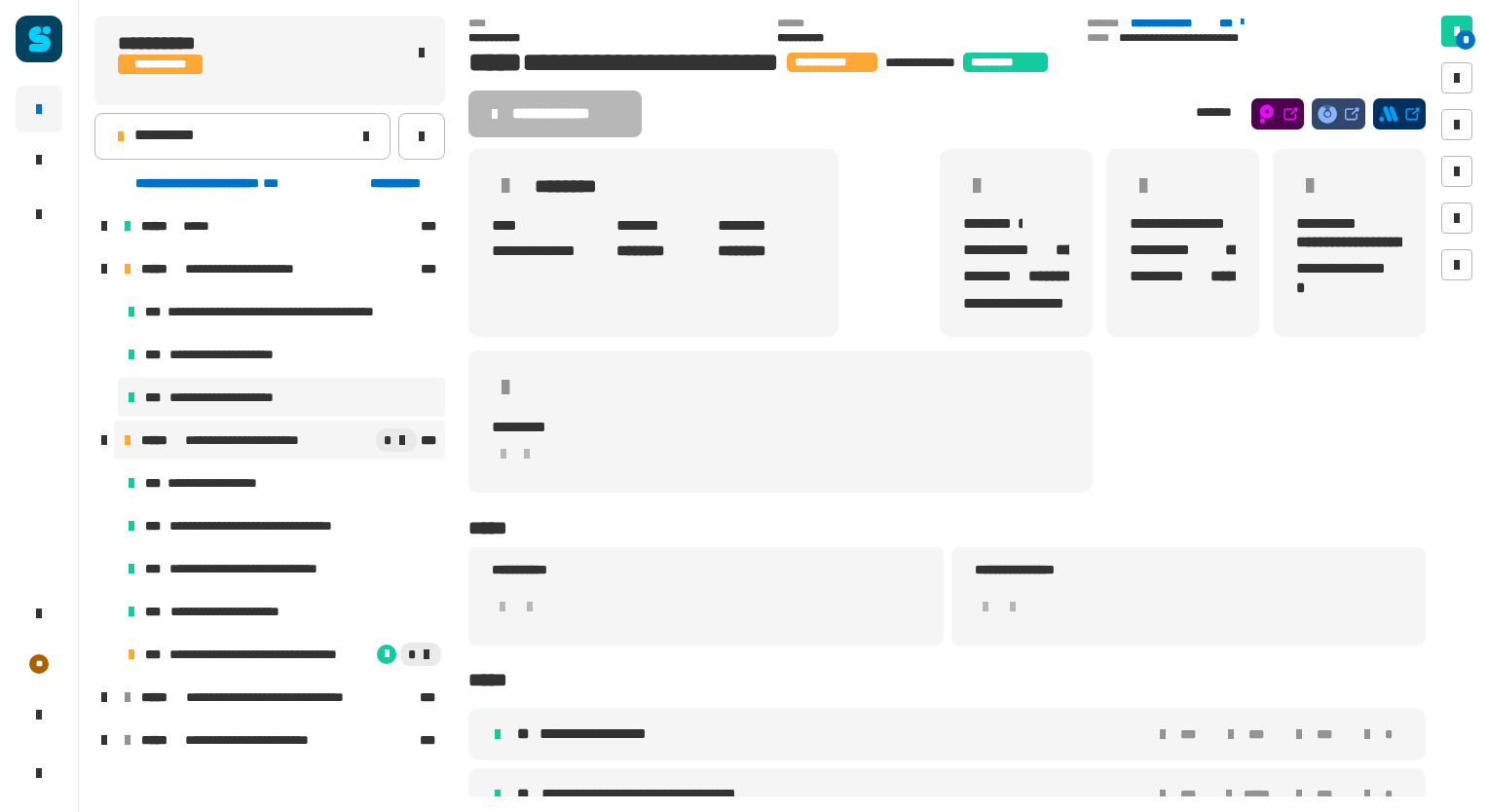 click on "**********" at bounding box center [231, 397] 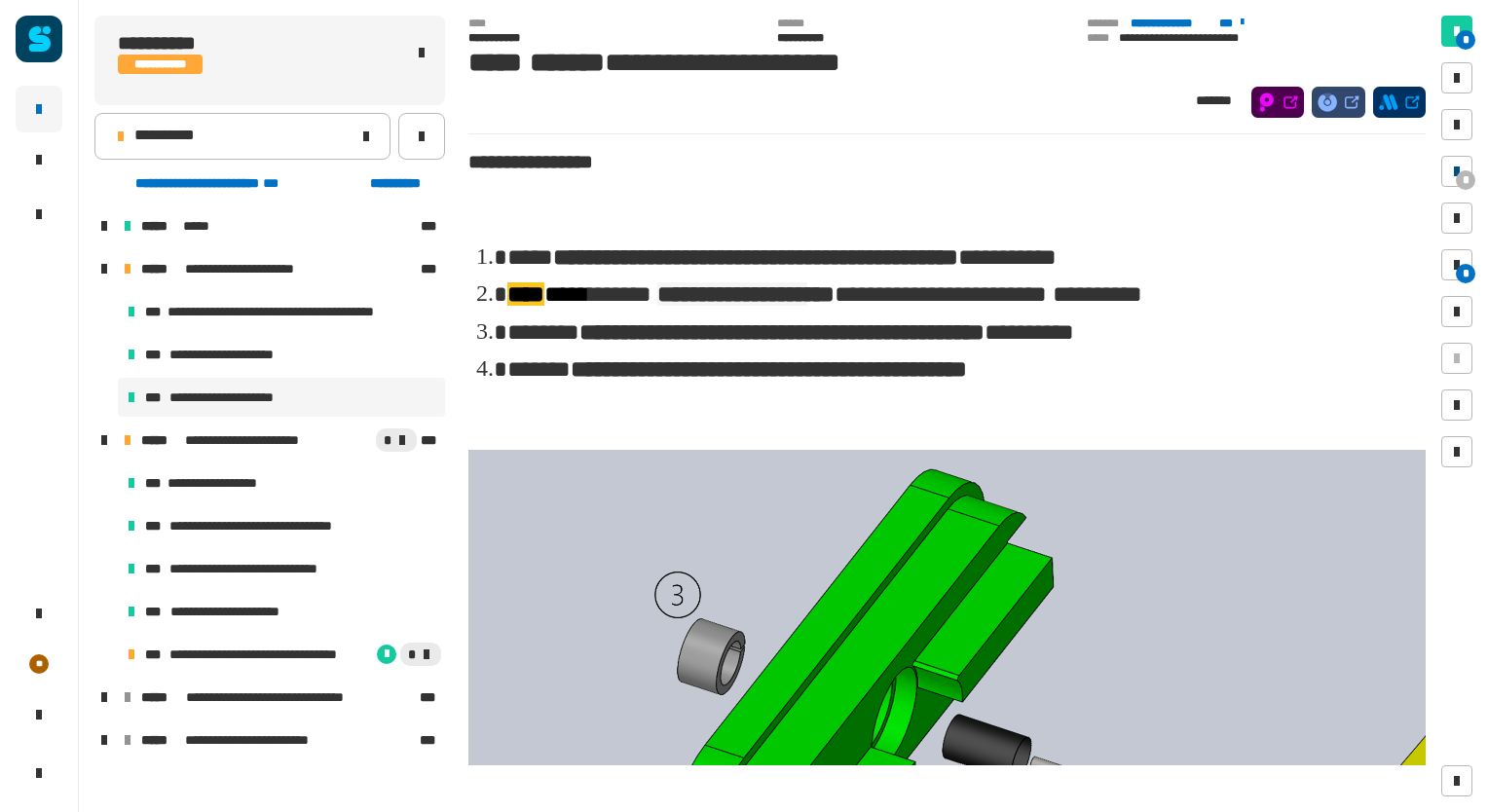 click on "*" at bounding box center (1457, 171) 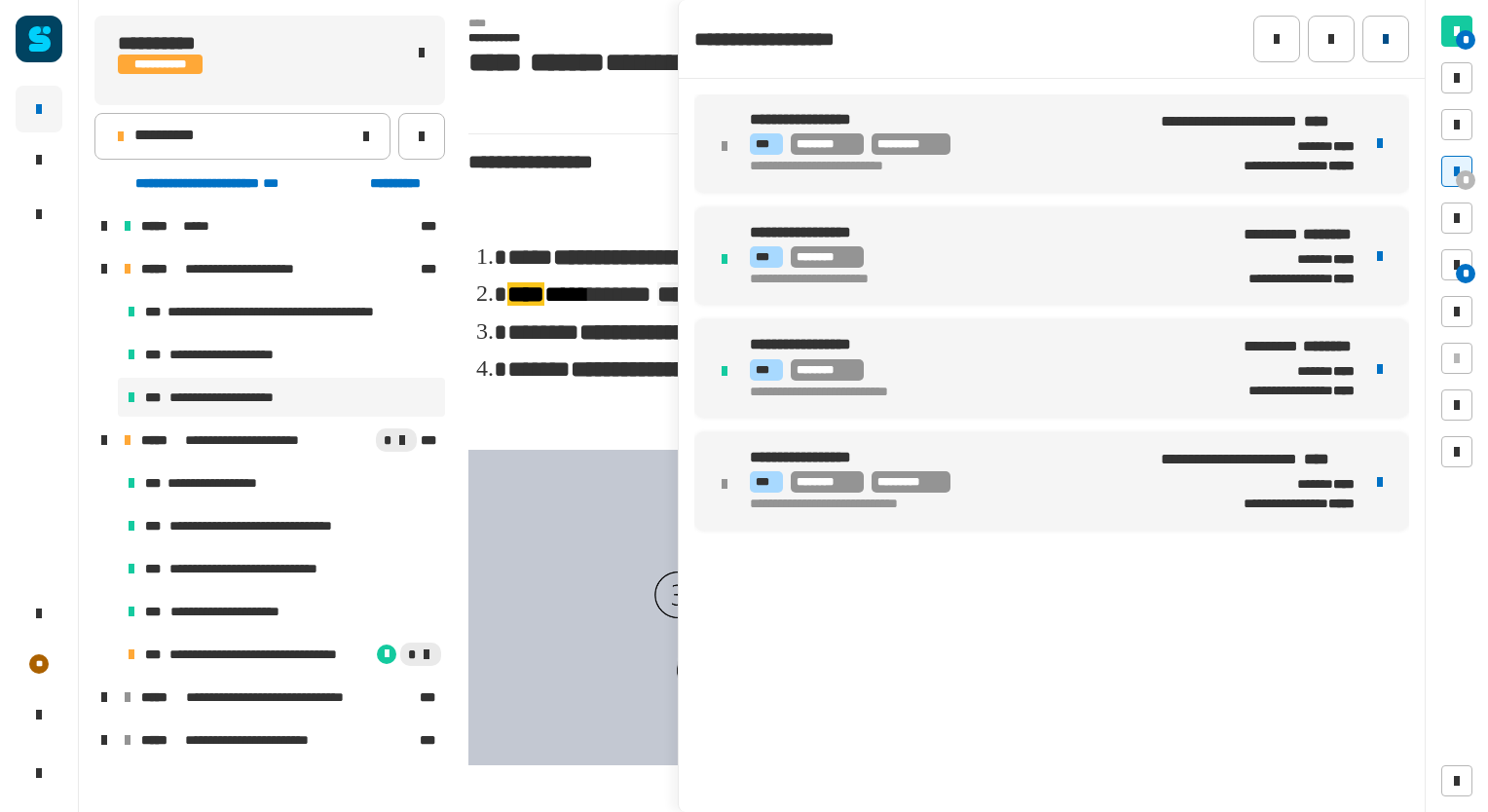 click 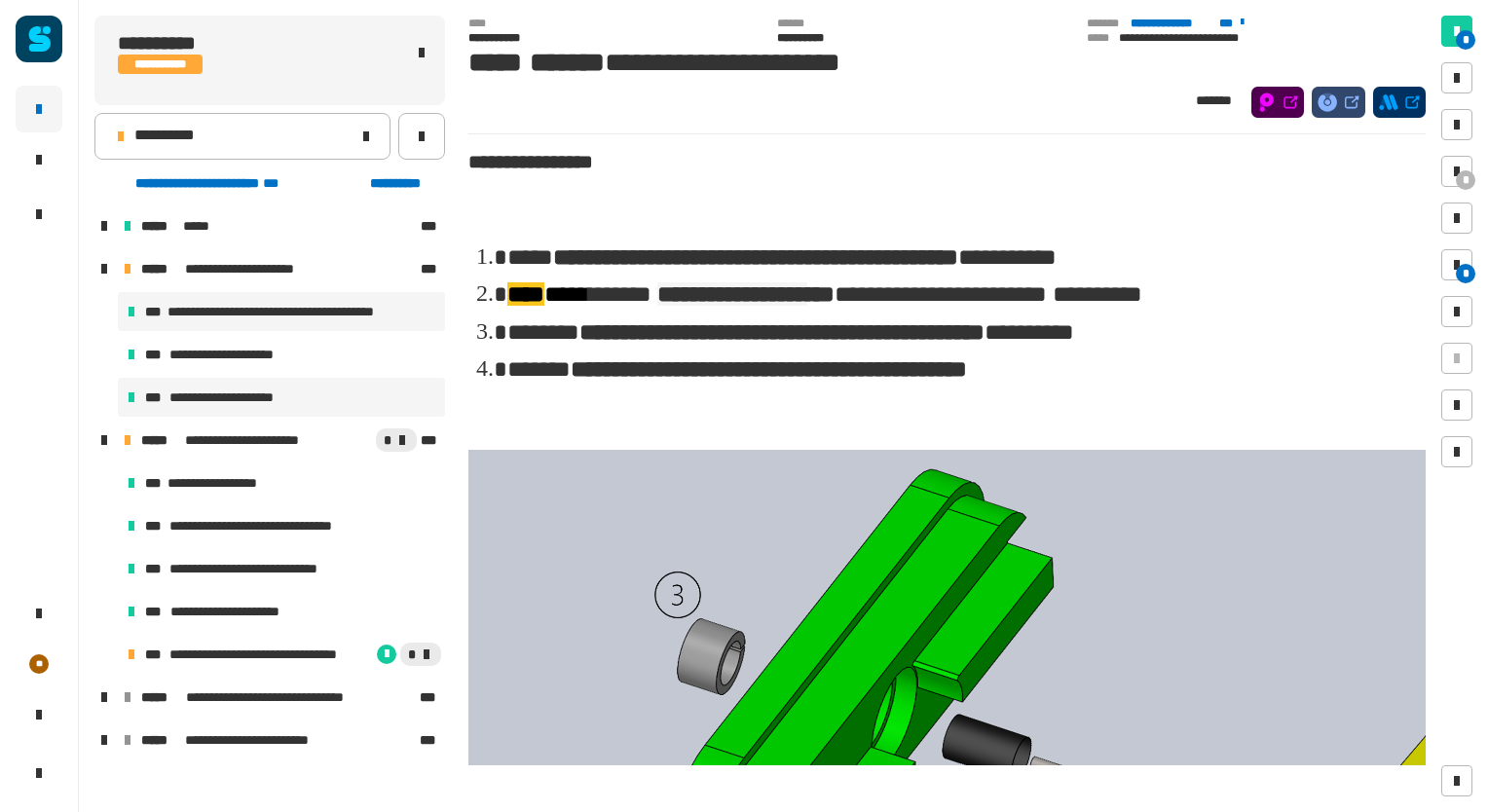 click on "**********" at bounding box center (297, 312) 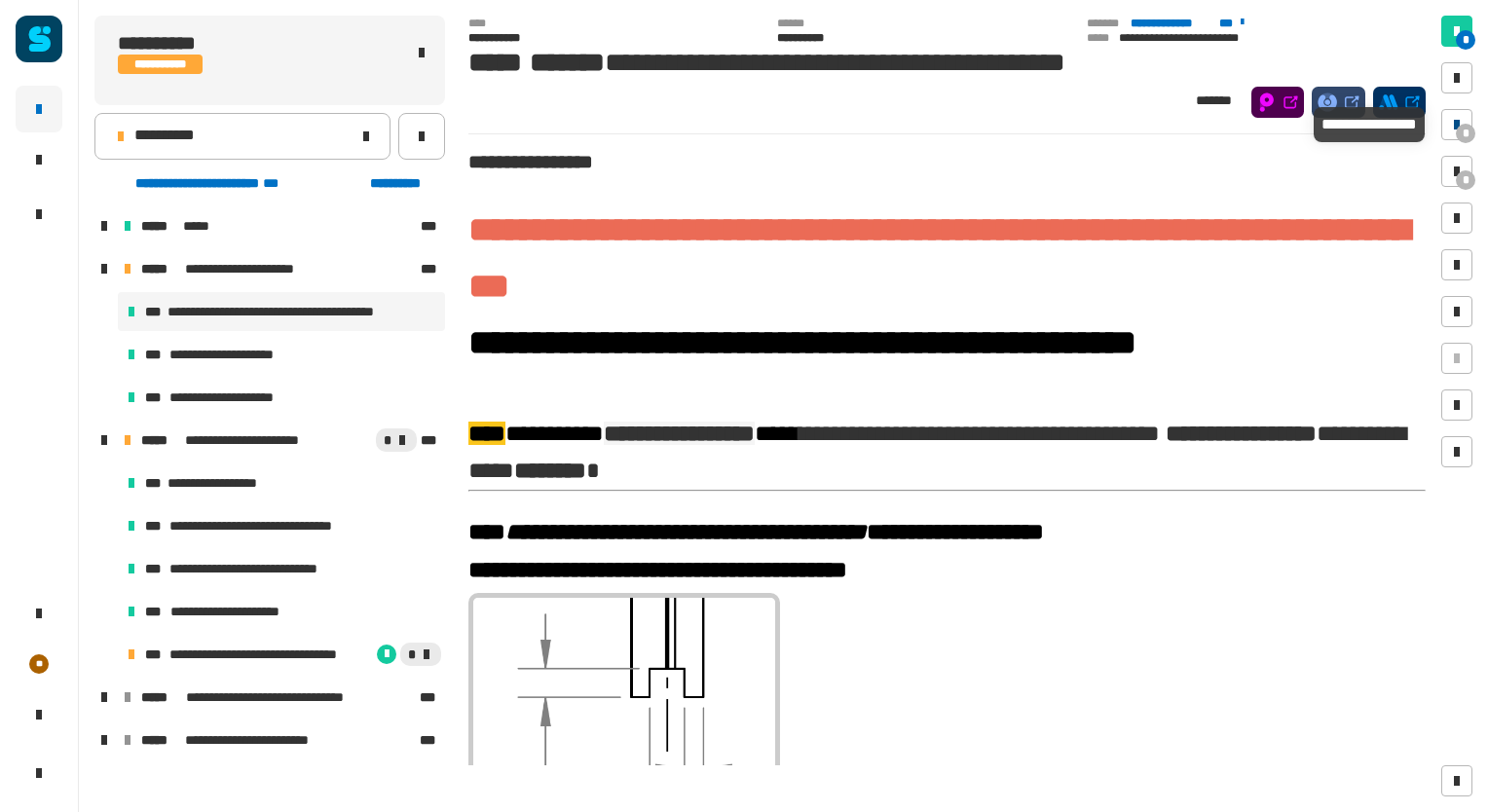 click at bounding box center (1457, 125) 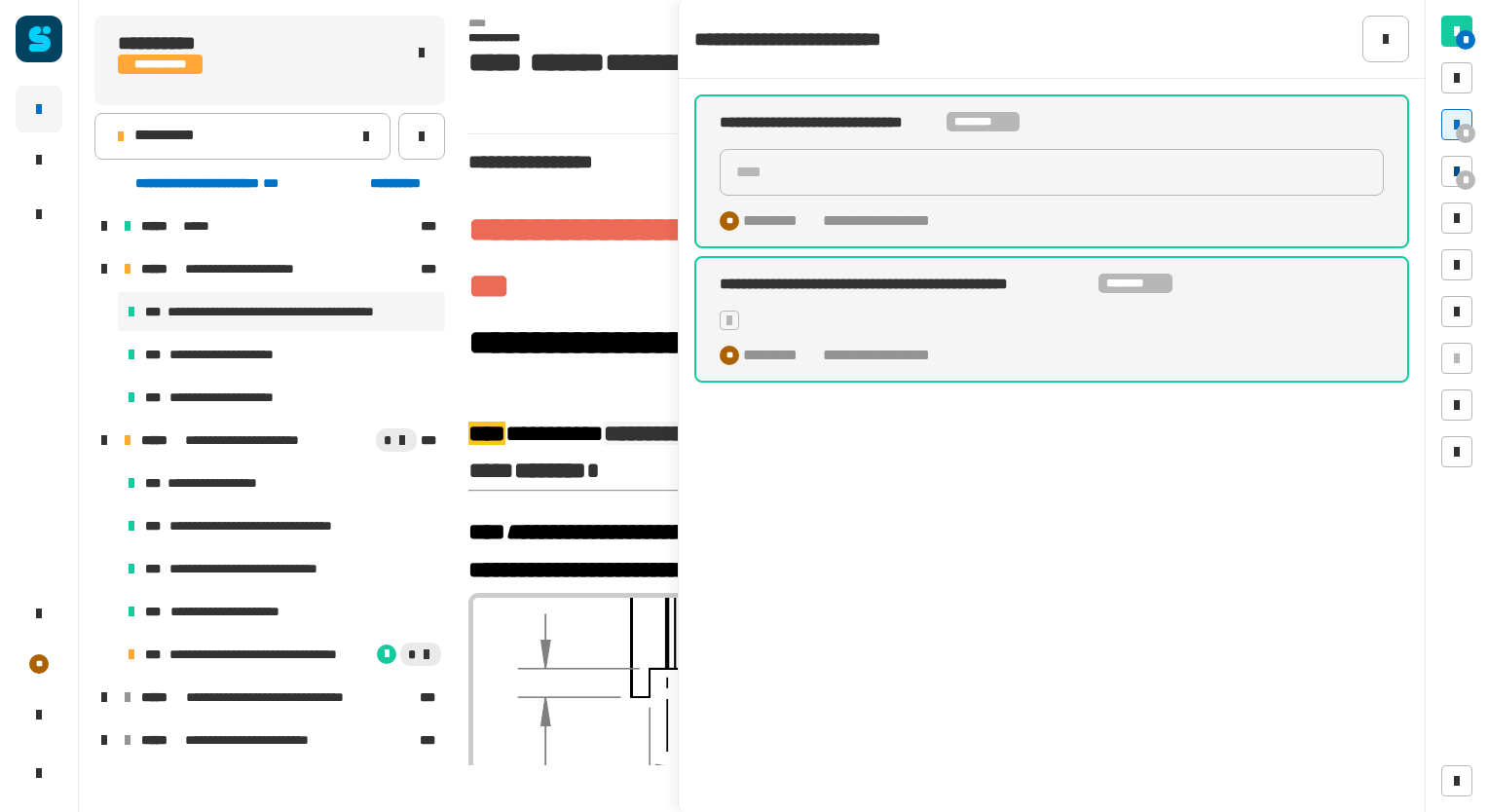 drag, startPoint x: 1392, startPoint y: 30, endPoint x: 1469, endPoint y: 176, distance: 165.06059 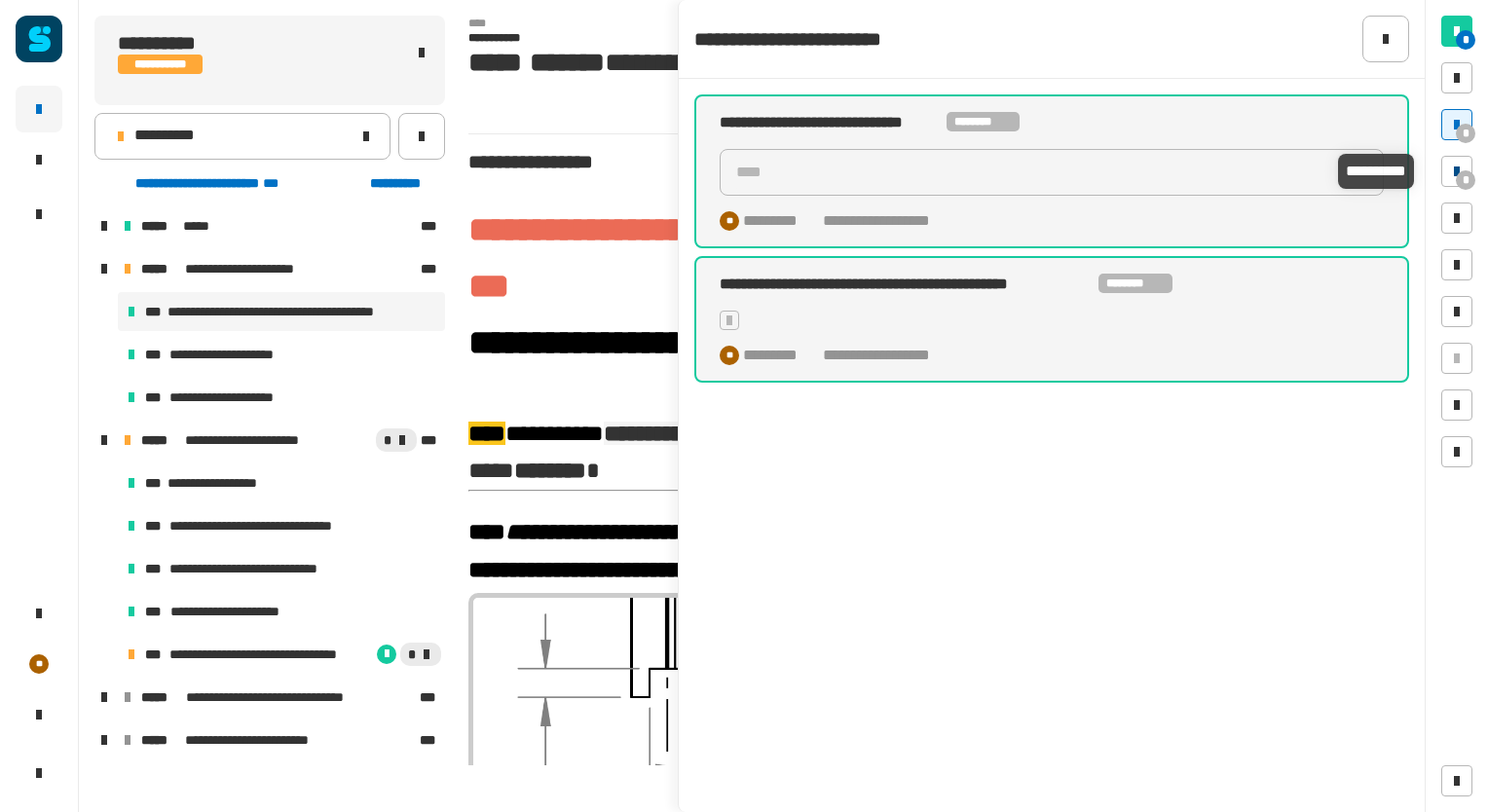 click on "*" at bounding box center [1466, 180] 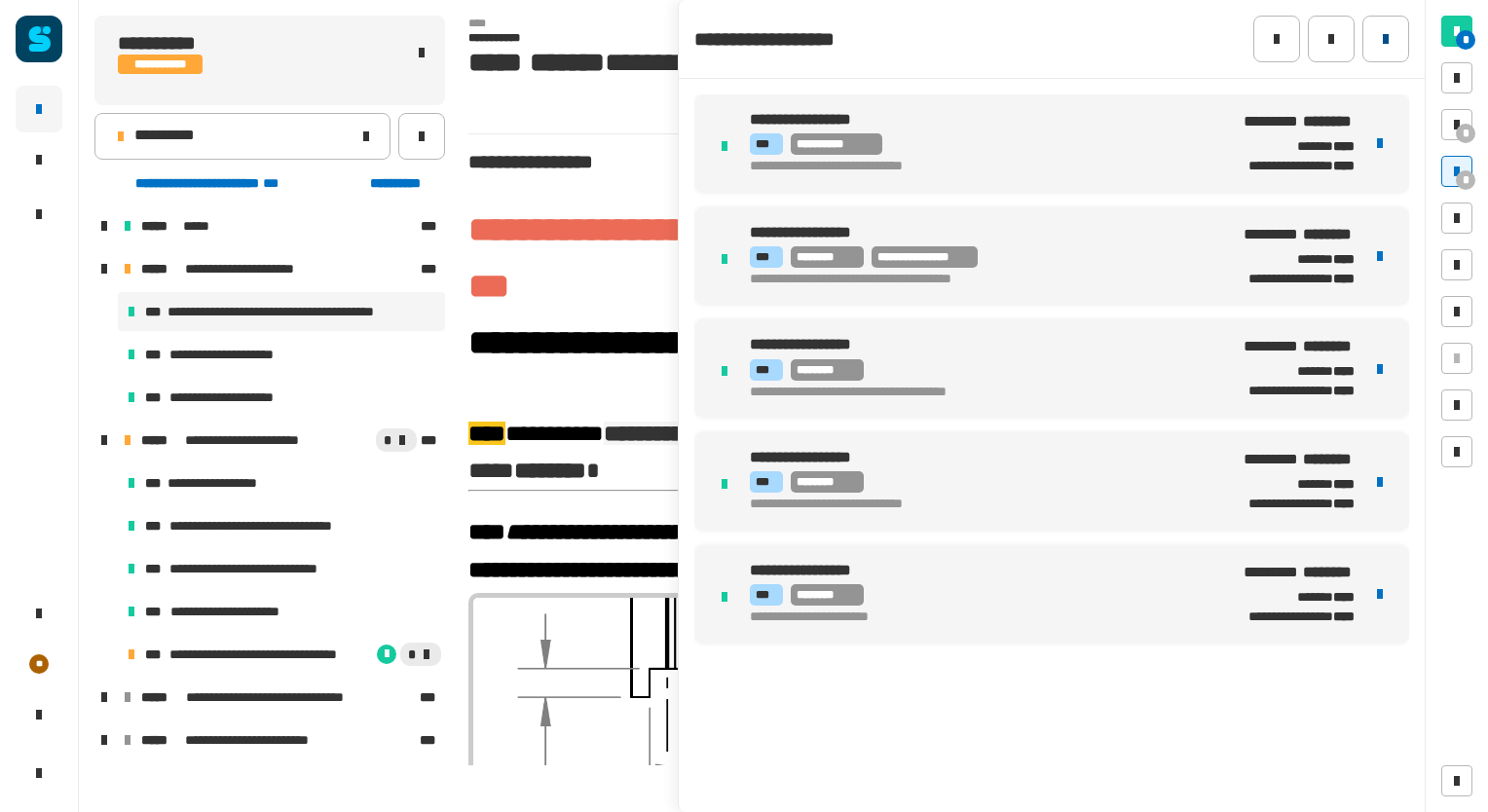 click 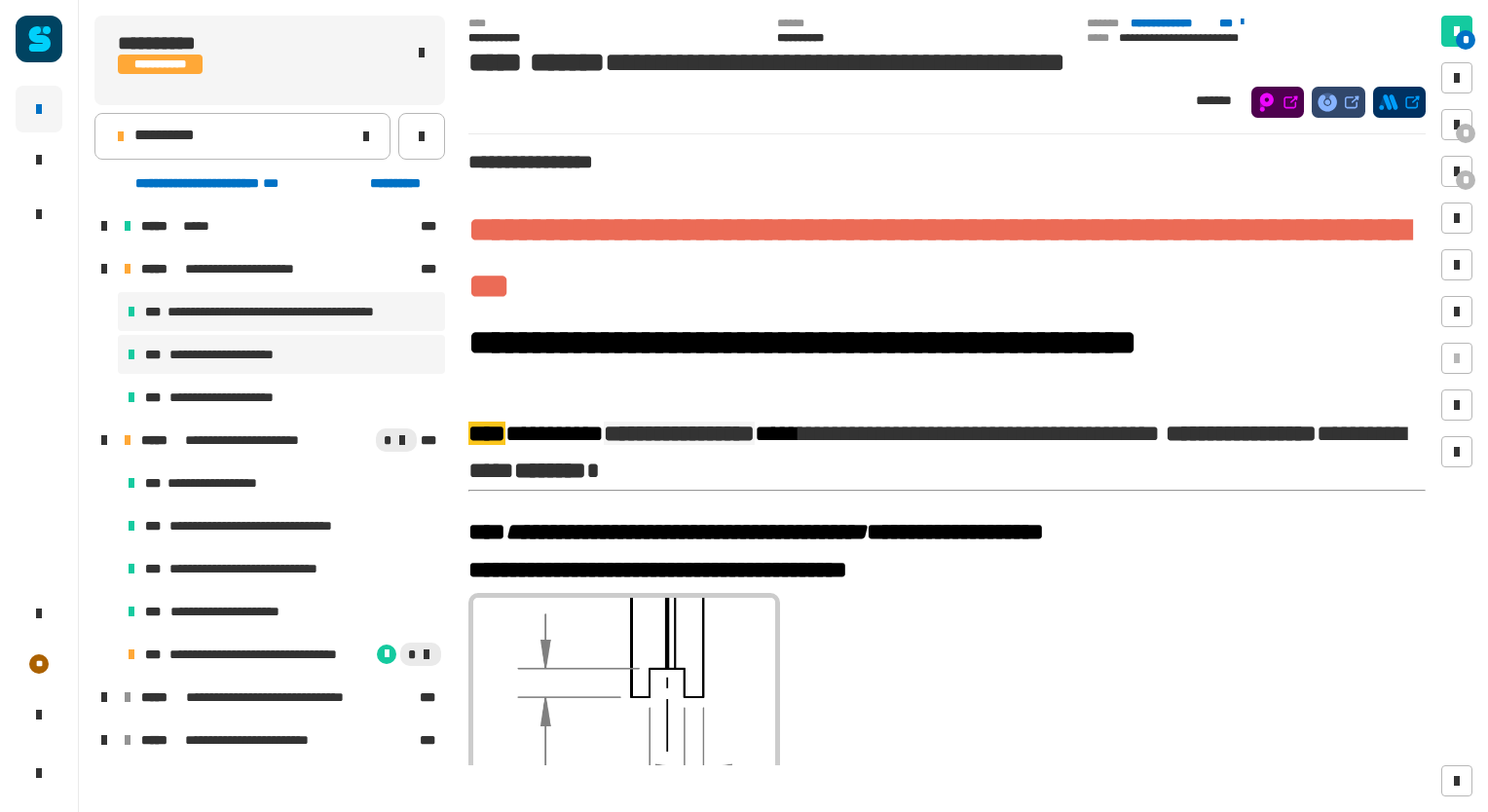 click on "**********" at bounding box center [281, 354] 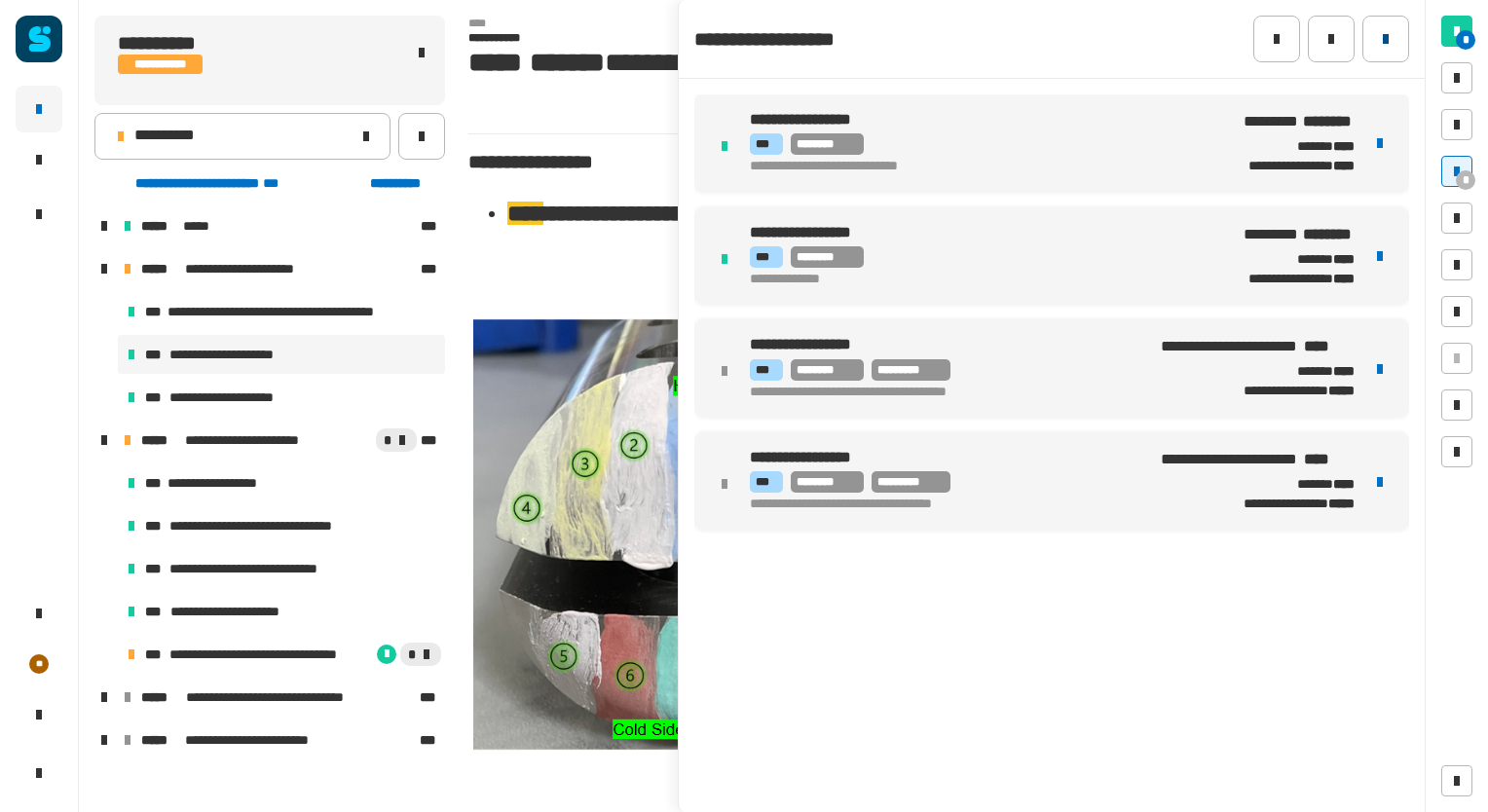 click 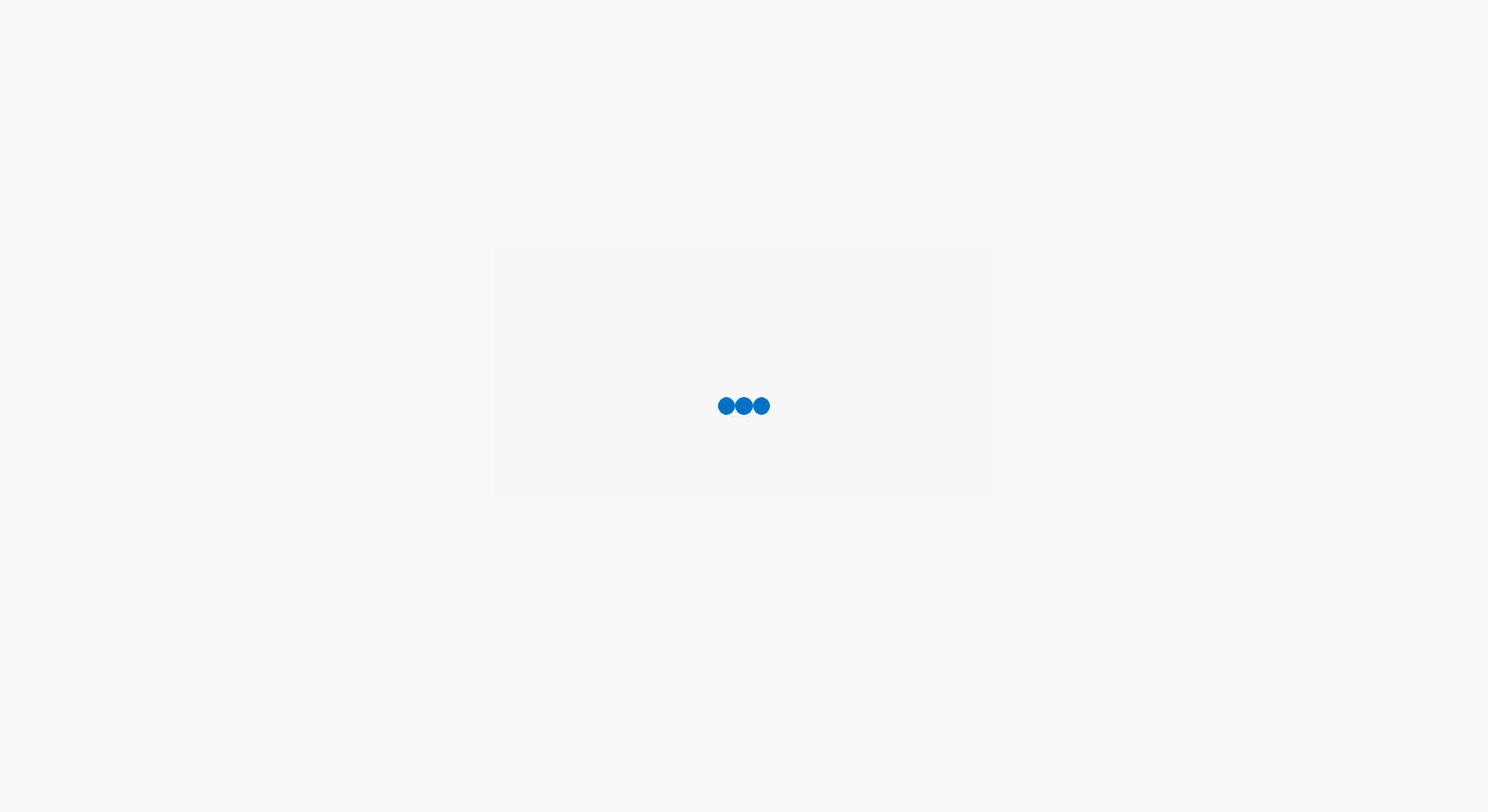 scroll, scrollTop: 0, scrollLeft: 0, axis: both 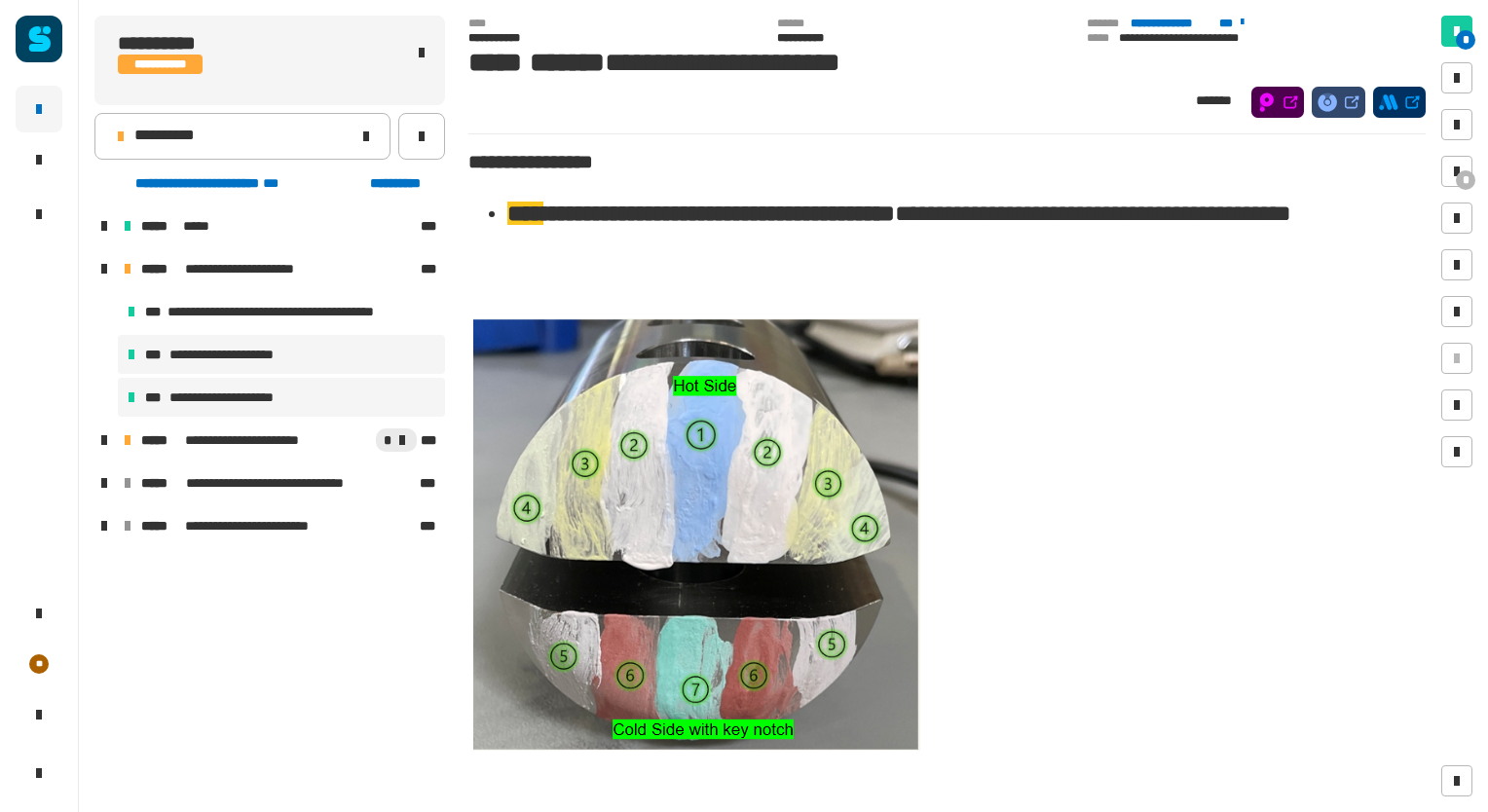 click on "**********" at bounding box center (281, 397) 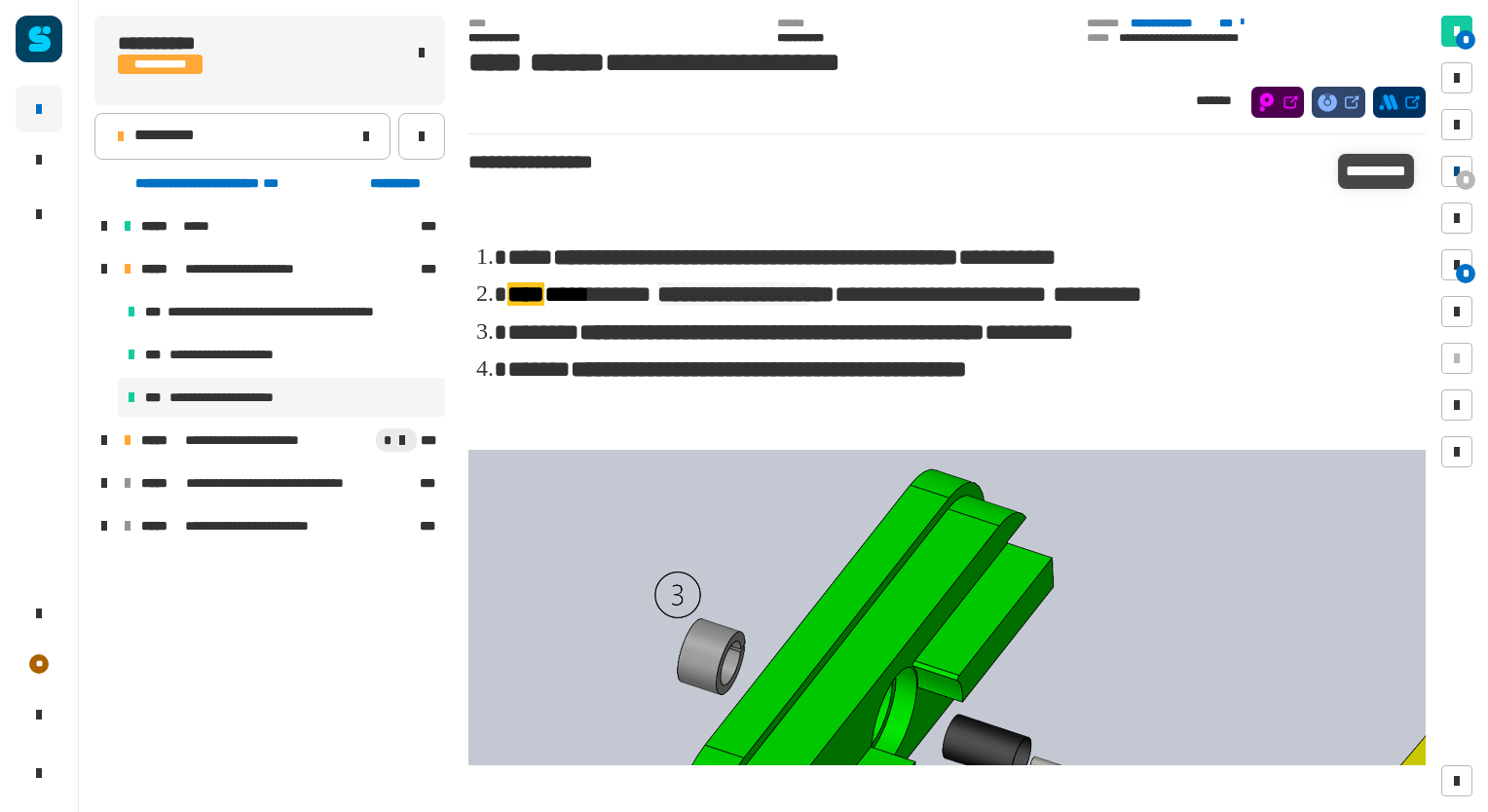 click on "*" at bounding box center [1466, 180] 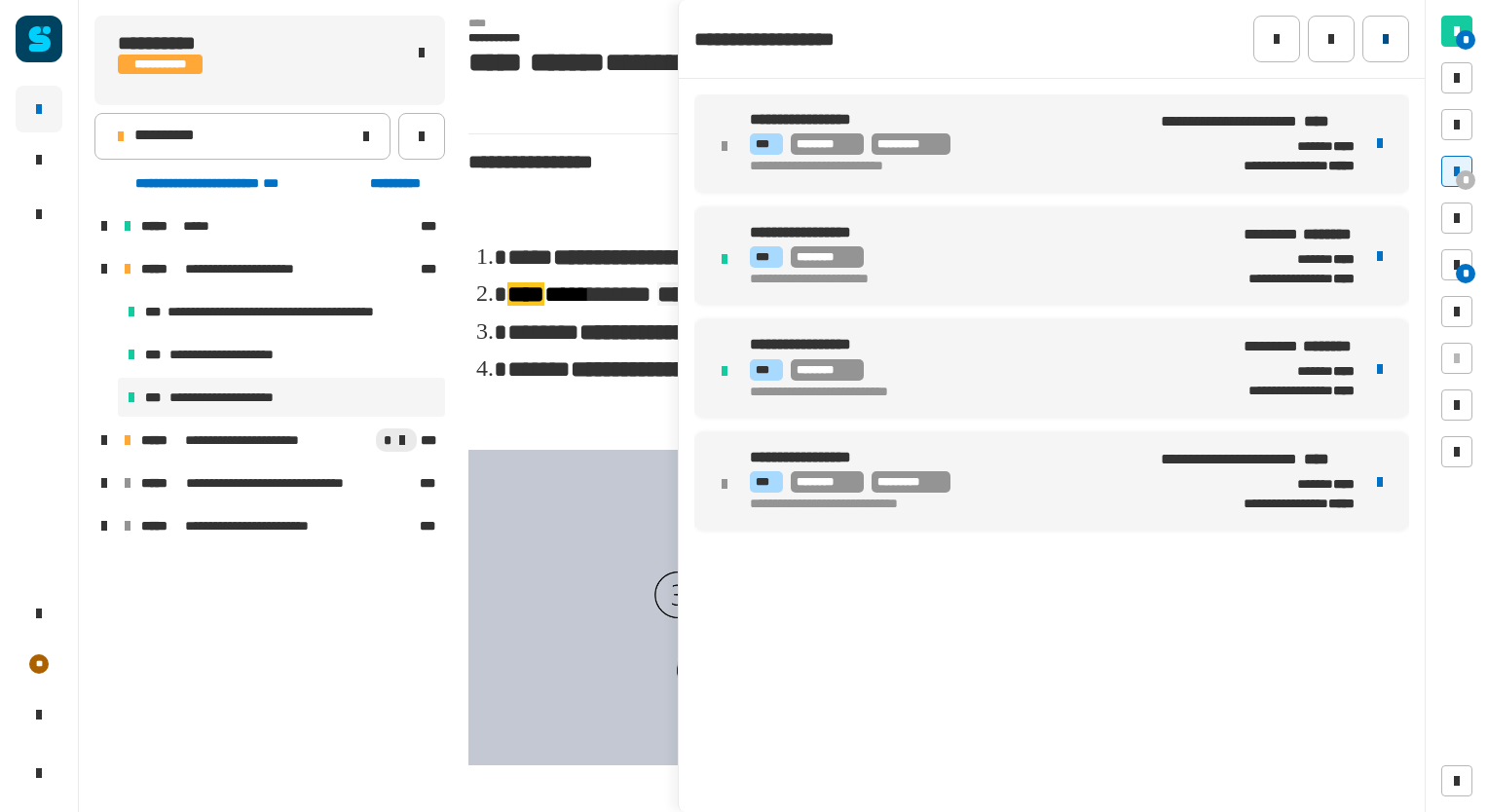 click 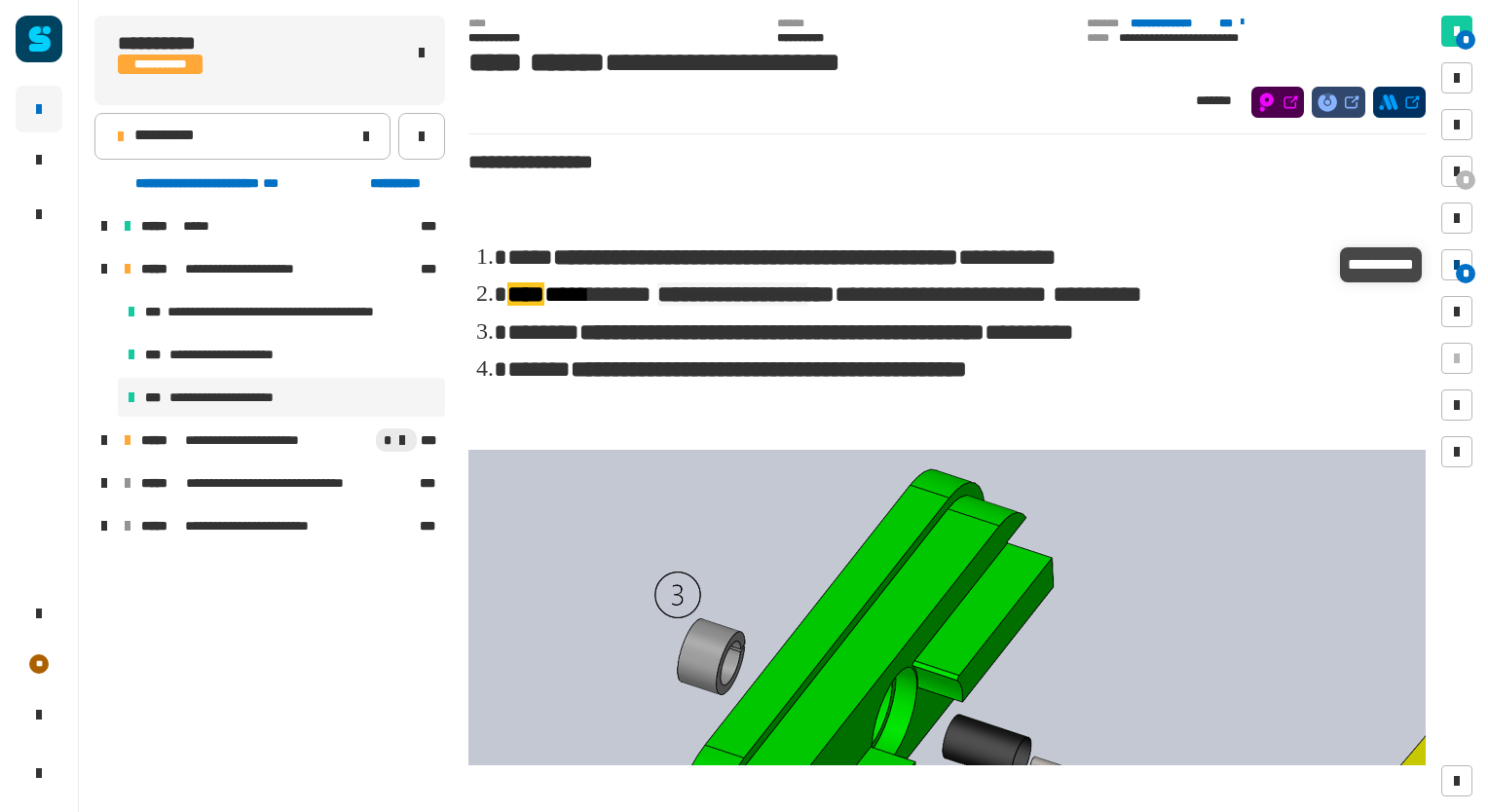 click on "*" at bounding box center (1466, 274) 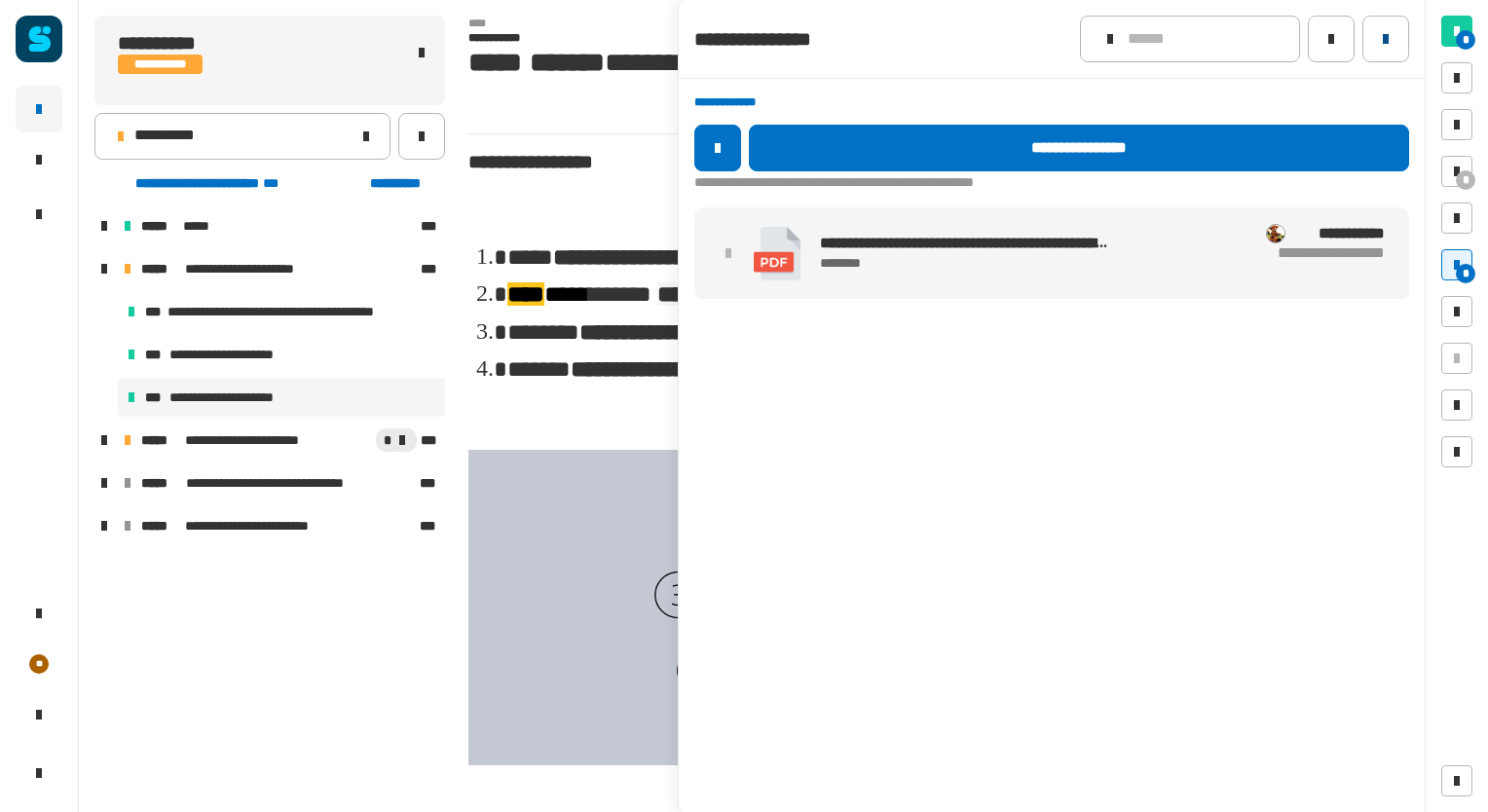 click 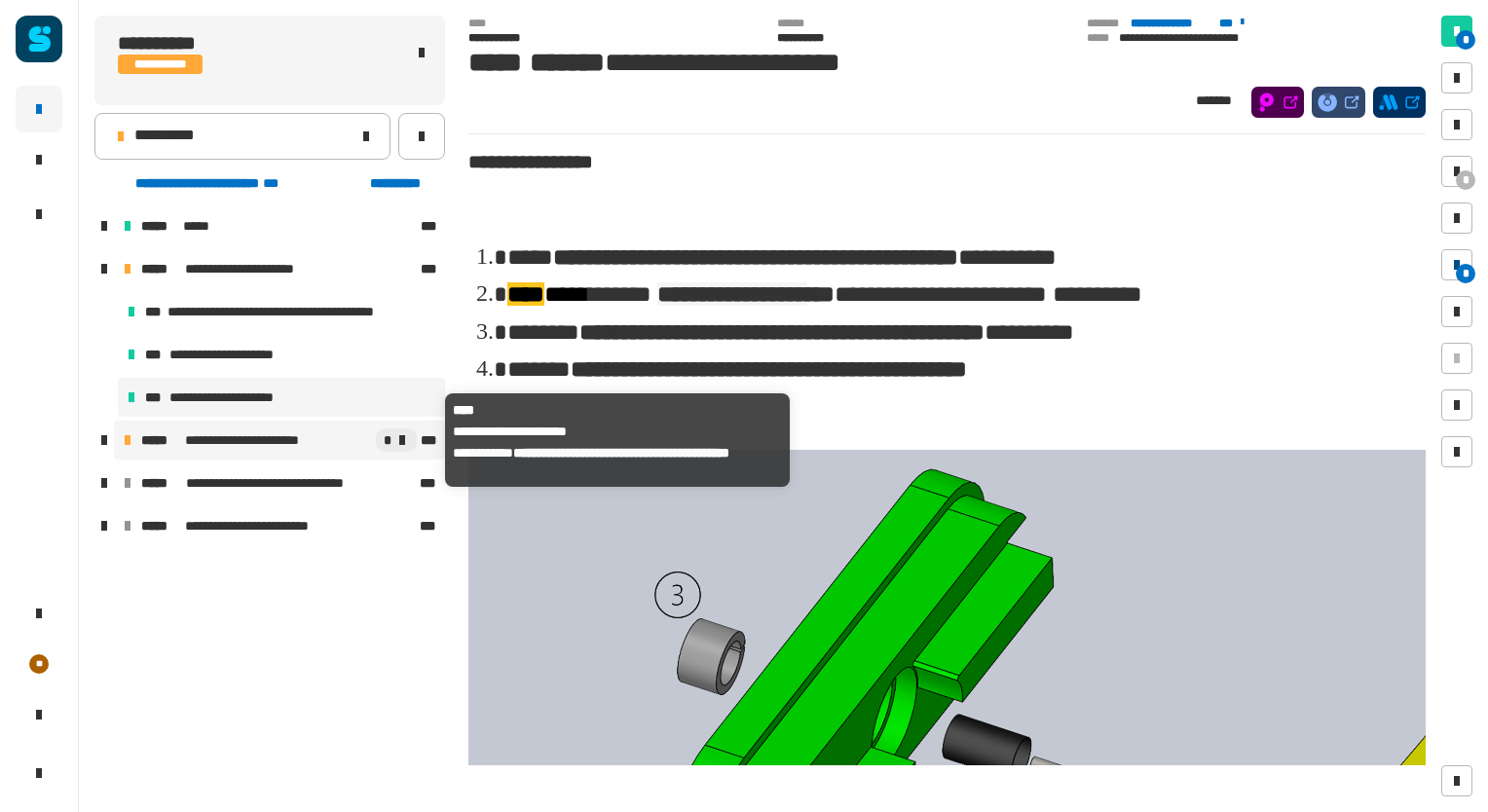 click on "**********" at bounding box center [258, 440] 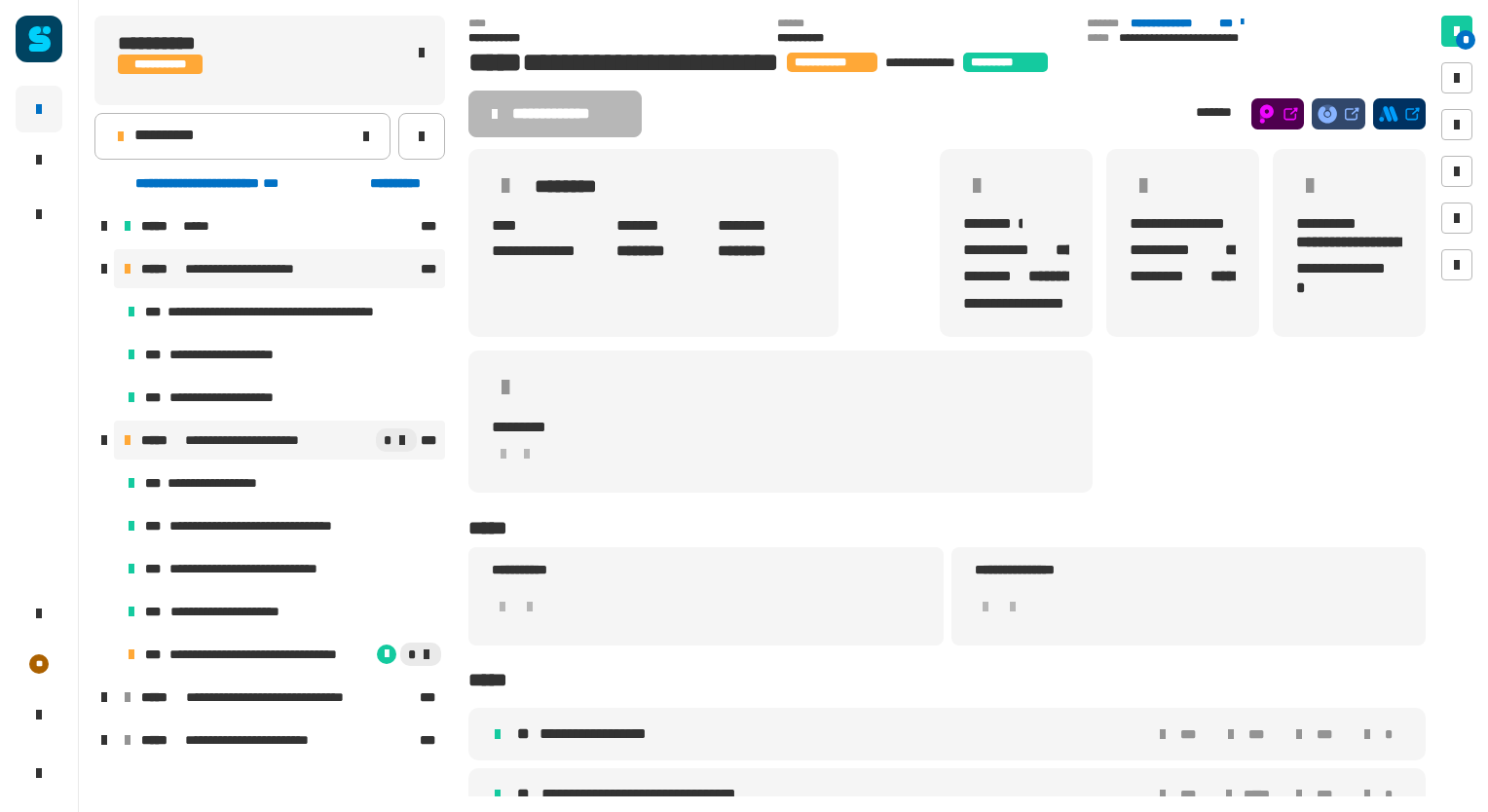 click on "**********" at bounding box center [279, 269] 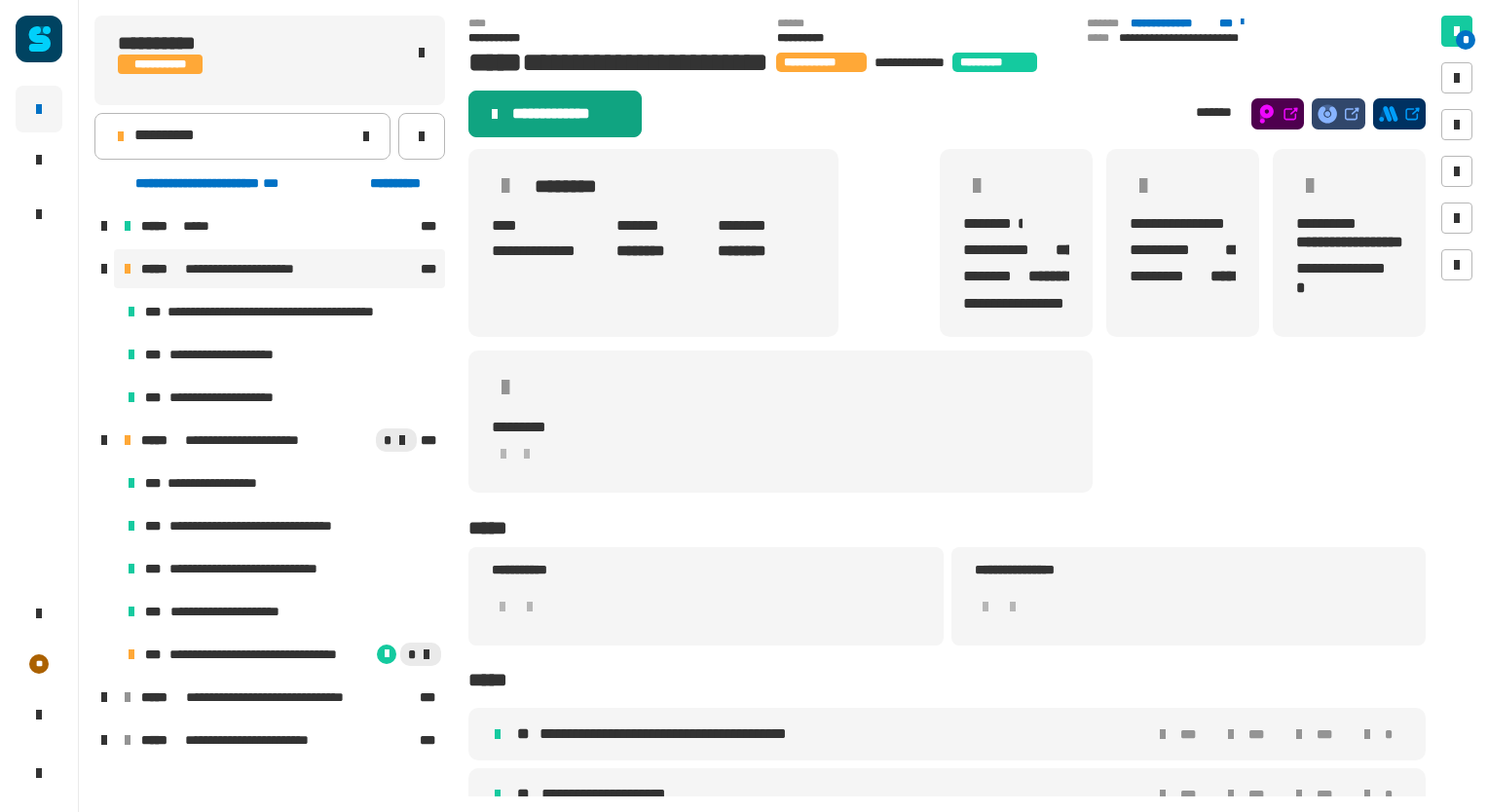 click on "**********" 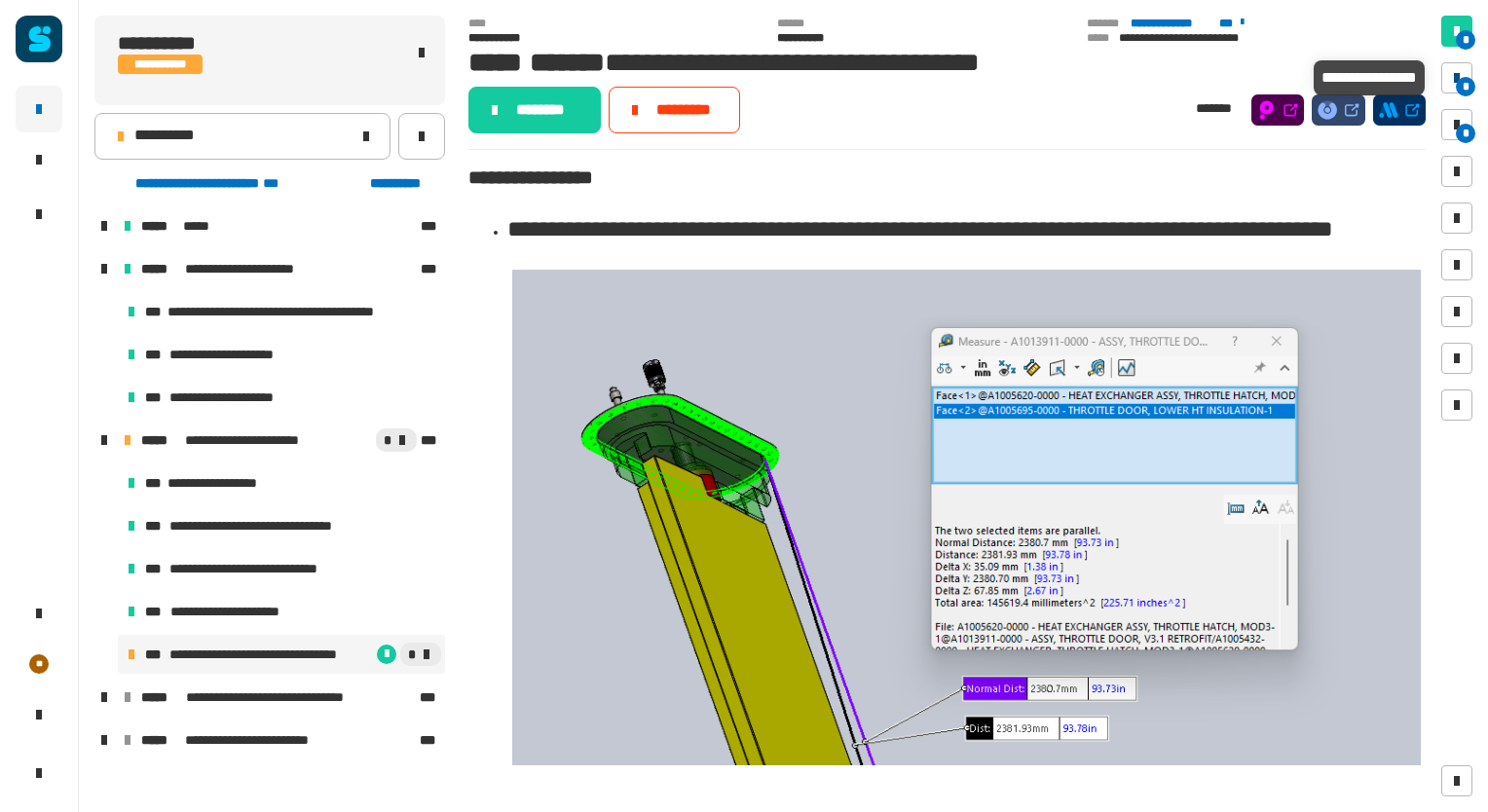click on "*" at bounding box center (1466, 87) 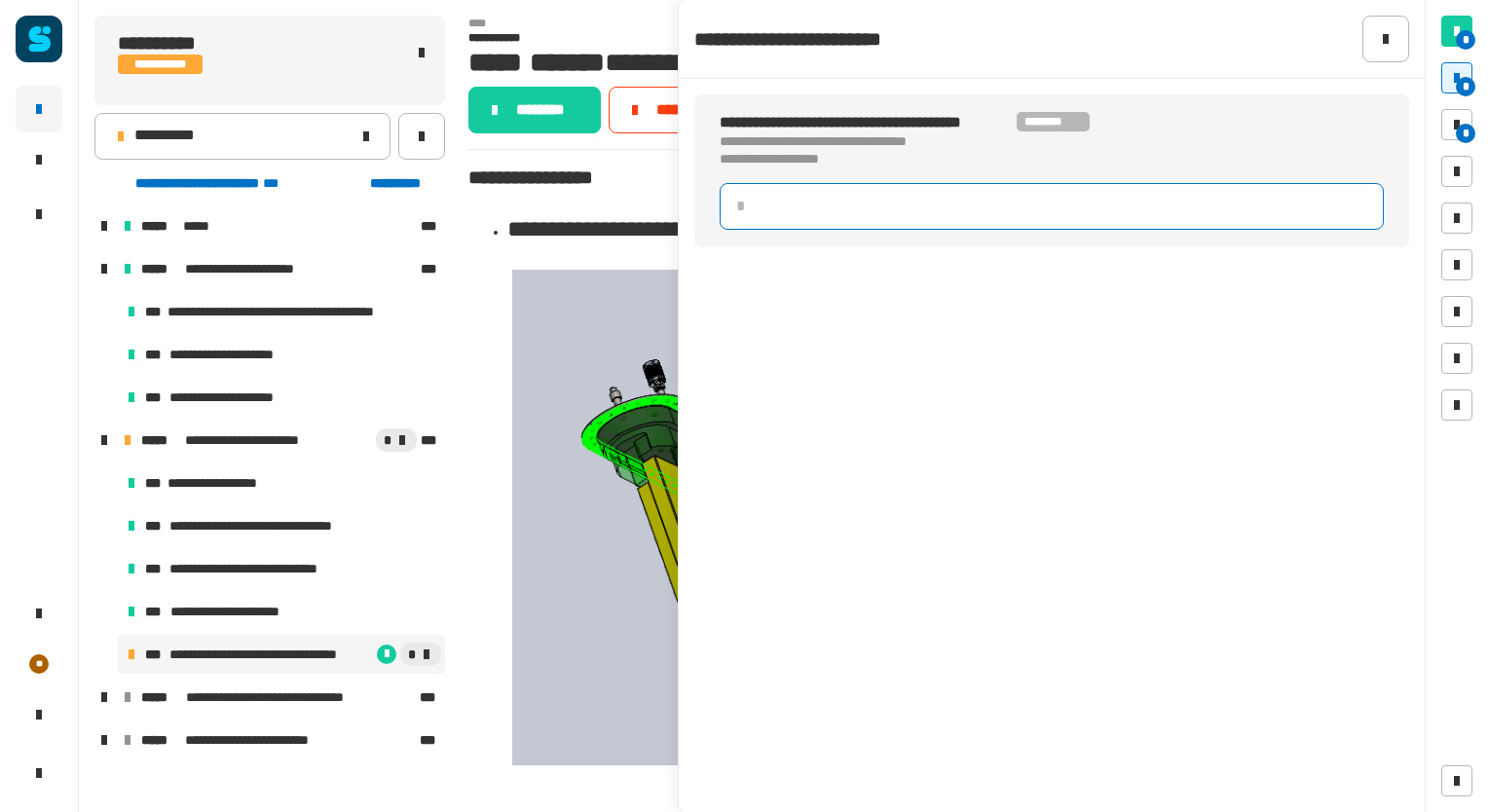click 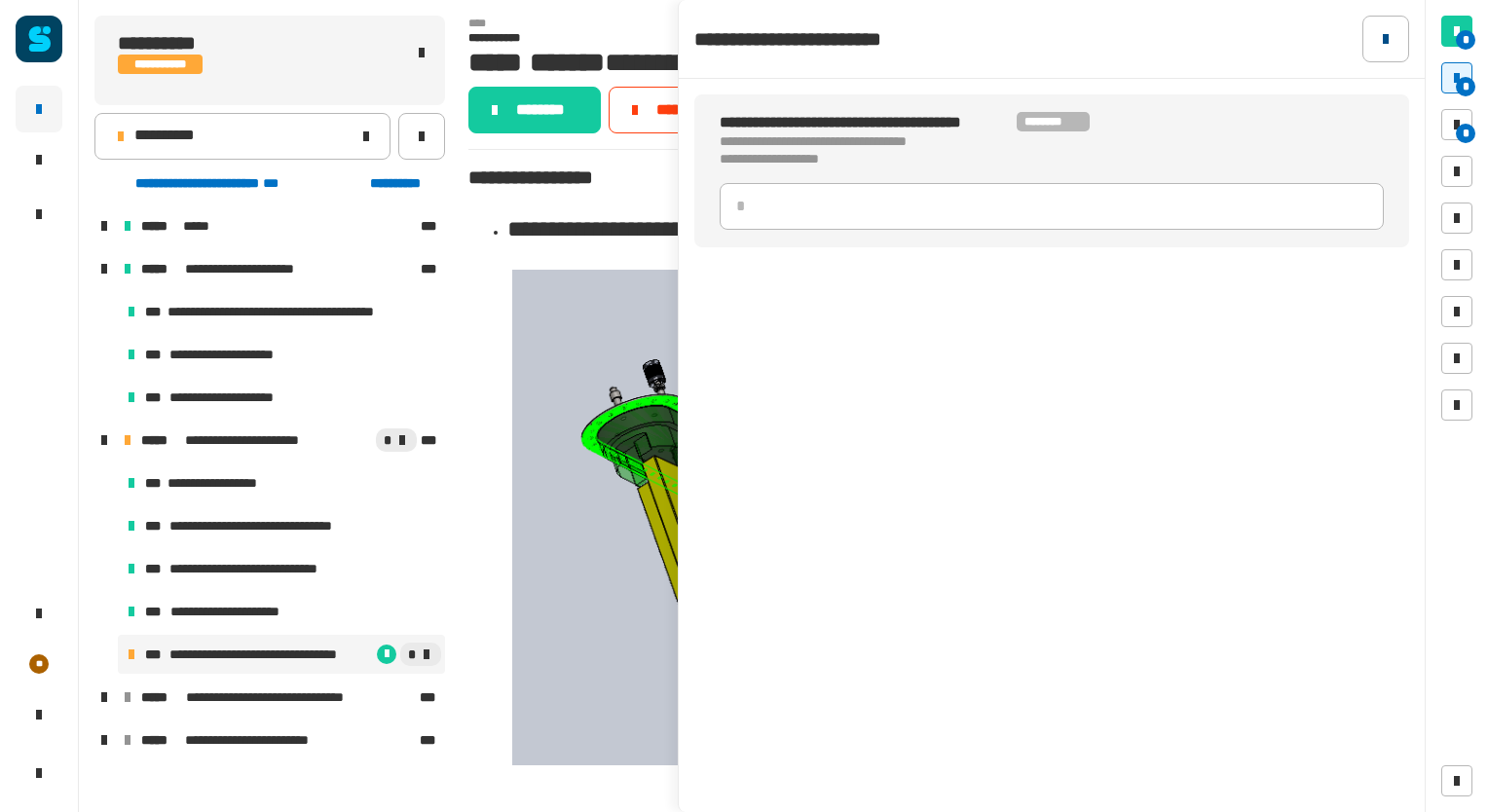 type 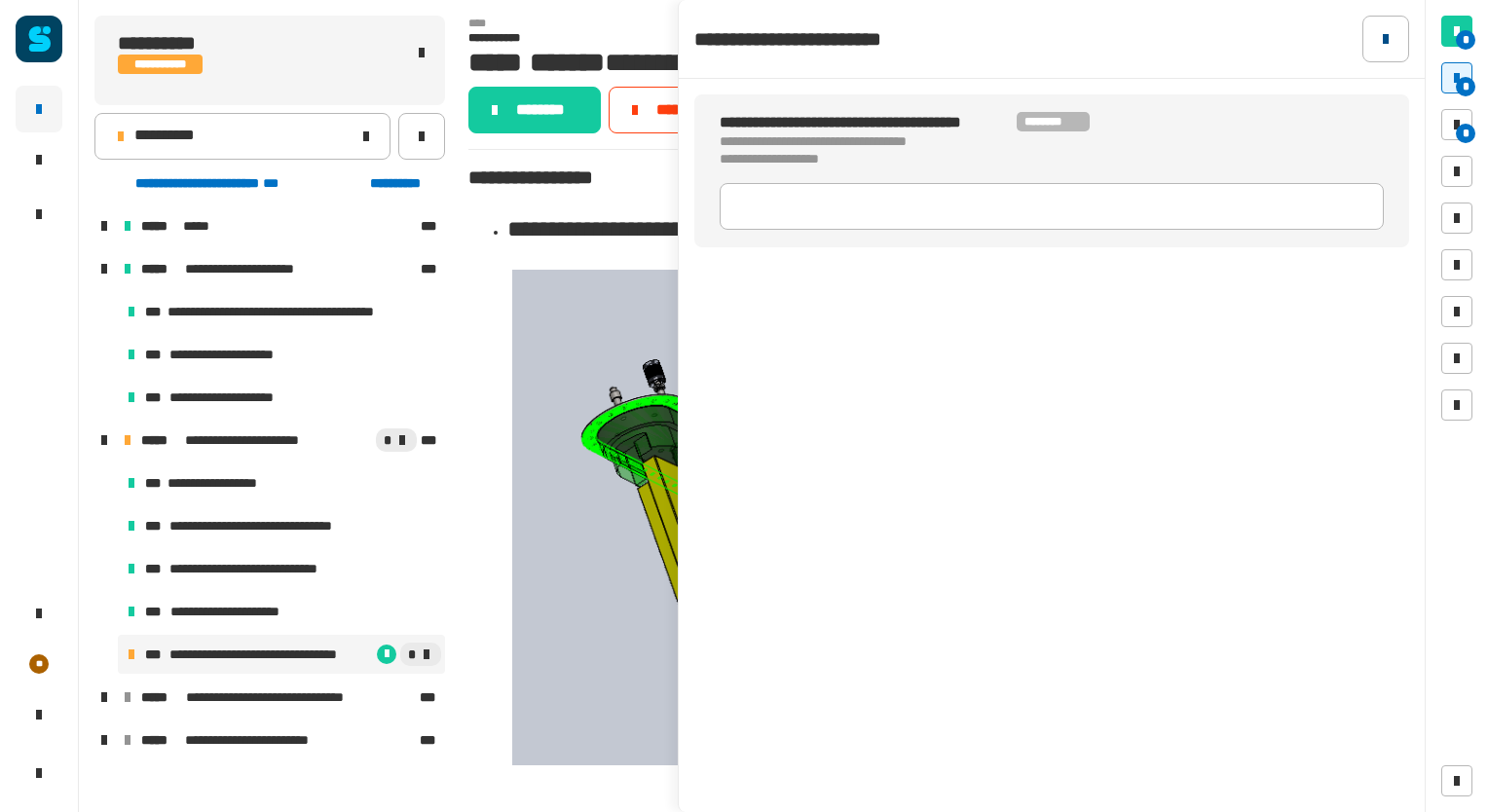 click 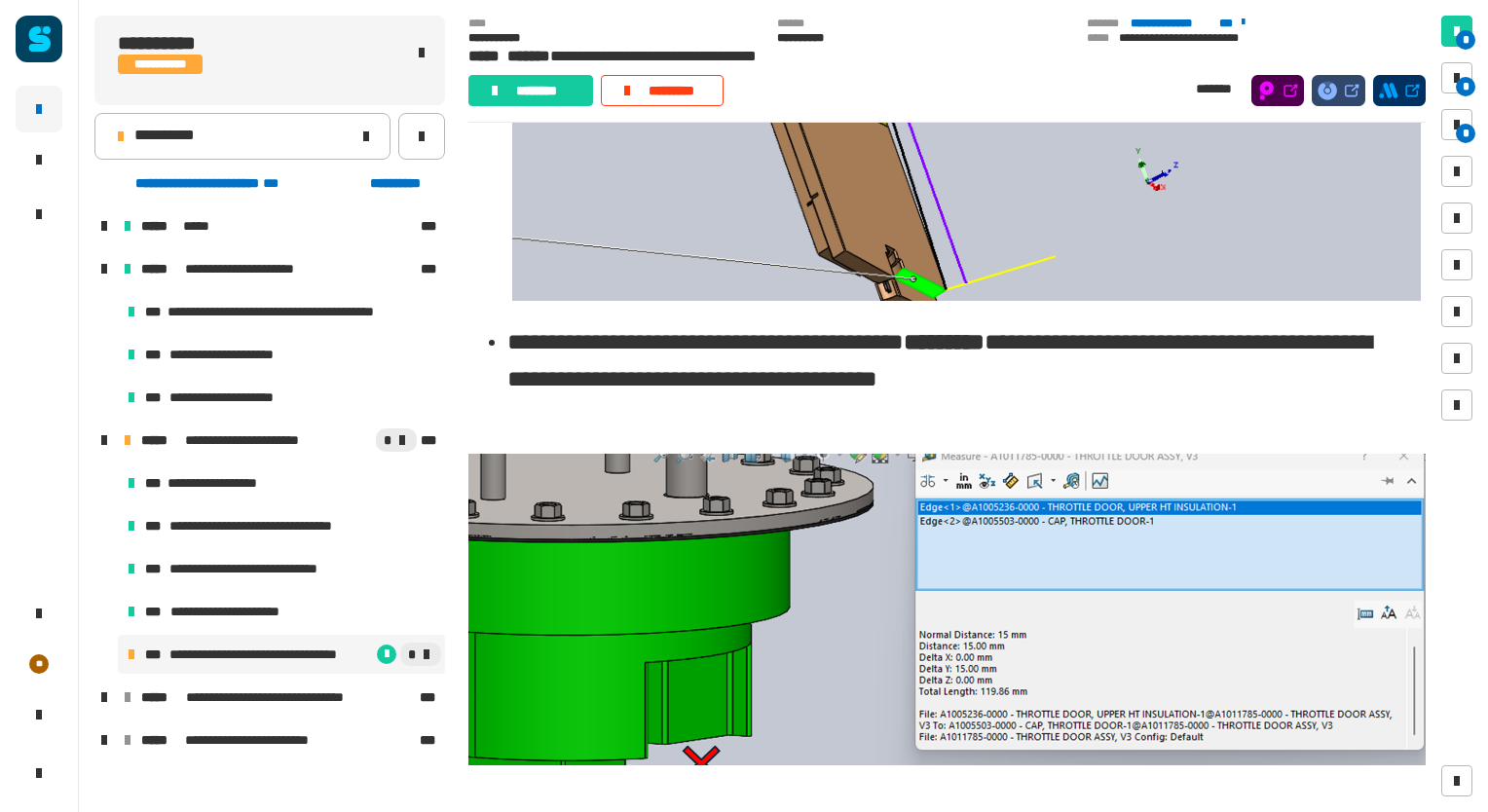 scroll, scrollTop: 717, scrollLeft: 0, axis: vertical 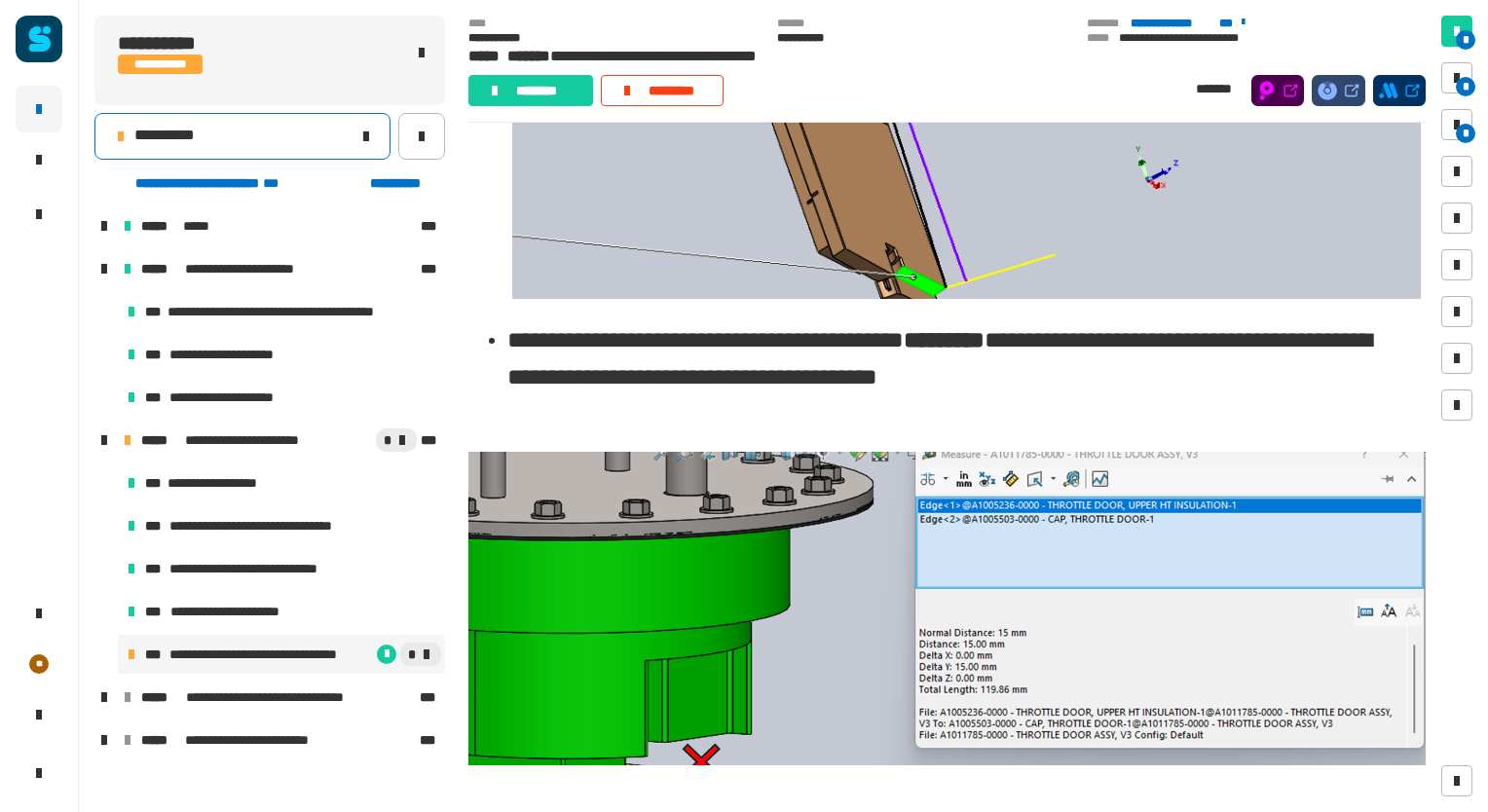 click on "**********" 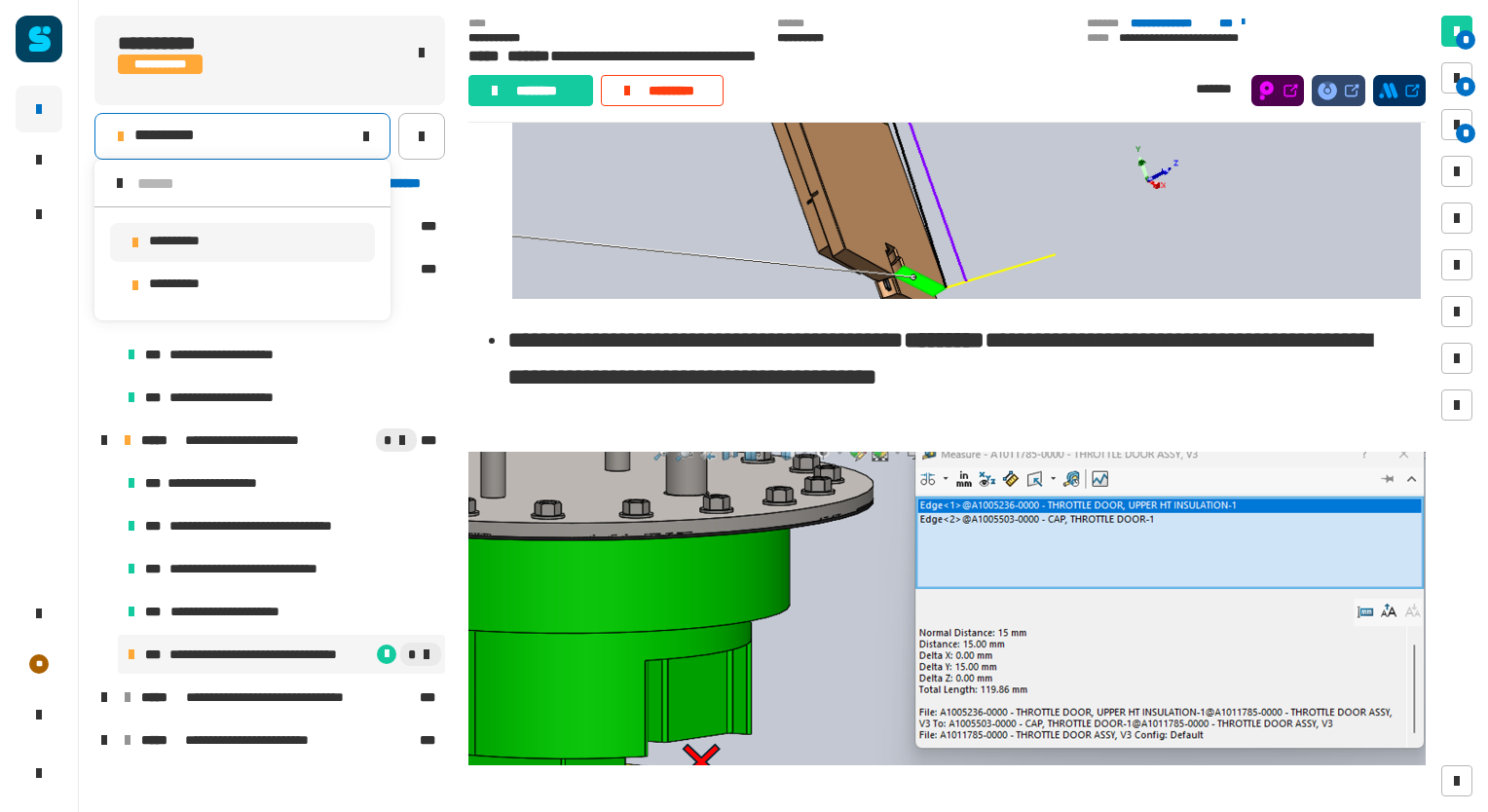 scroll, scrollTop: 0, scrollLeft: 0, axis: both 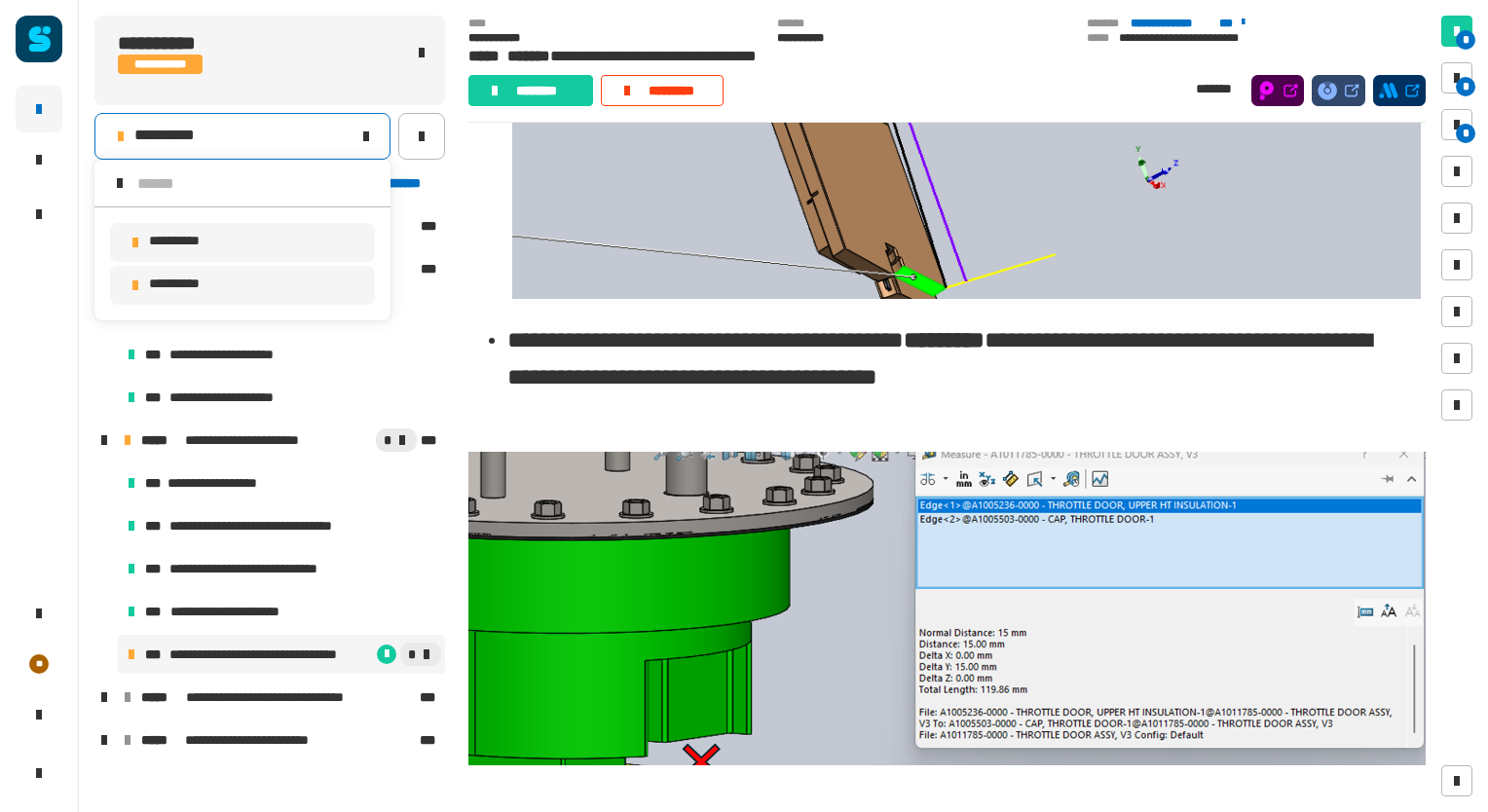 click on "**********" at bounding box center (242, 285) 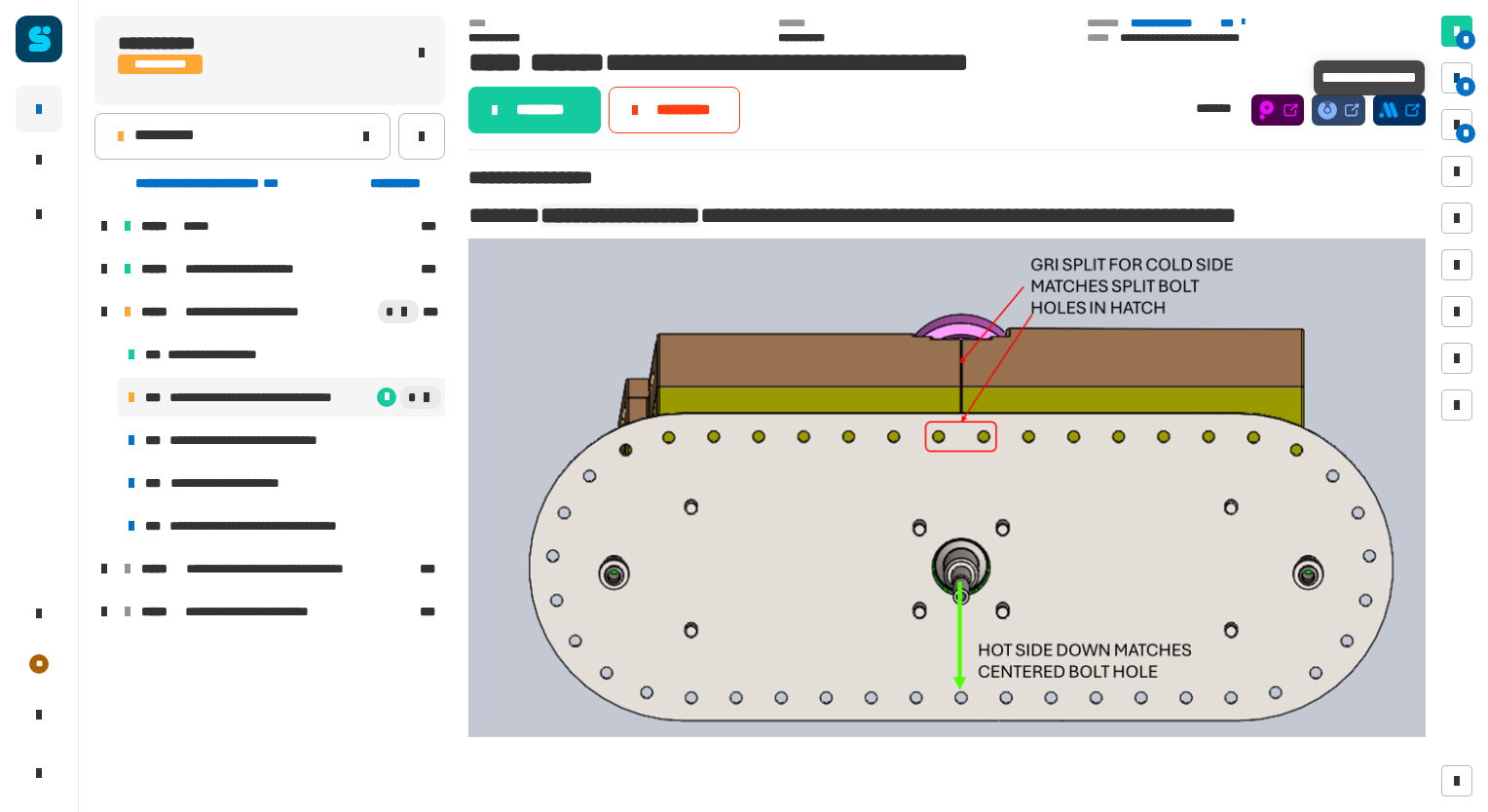 click at bounding box center [1457, 78] 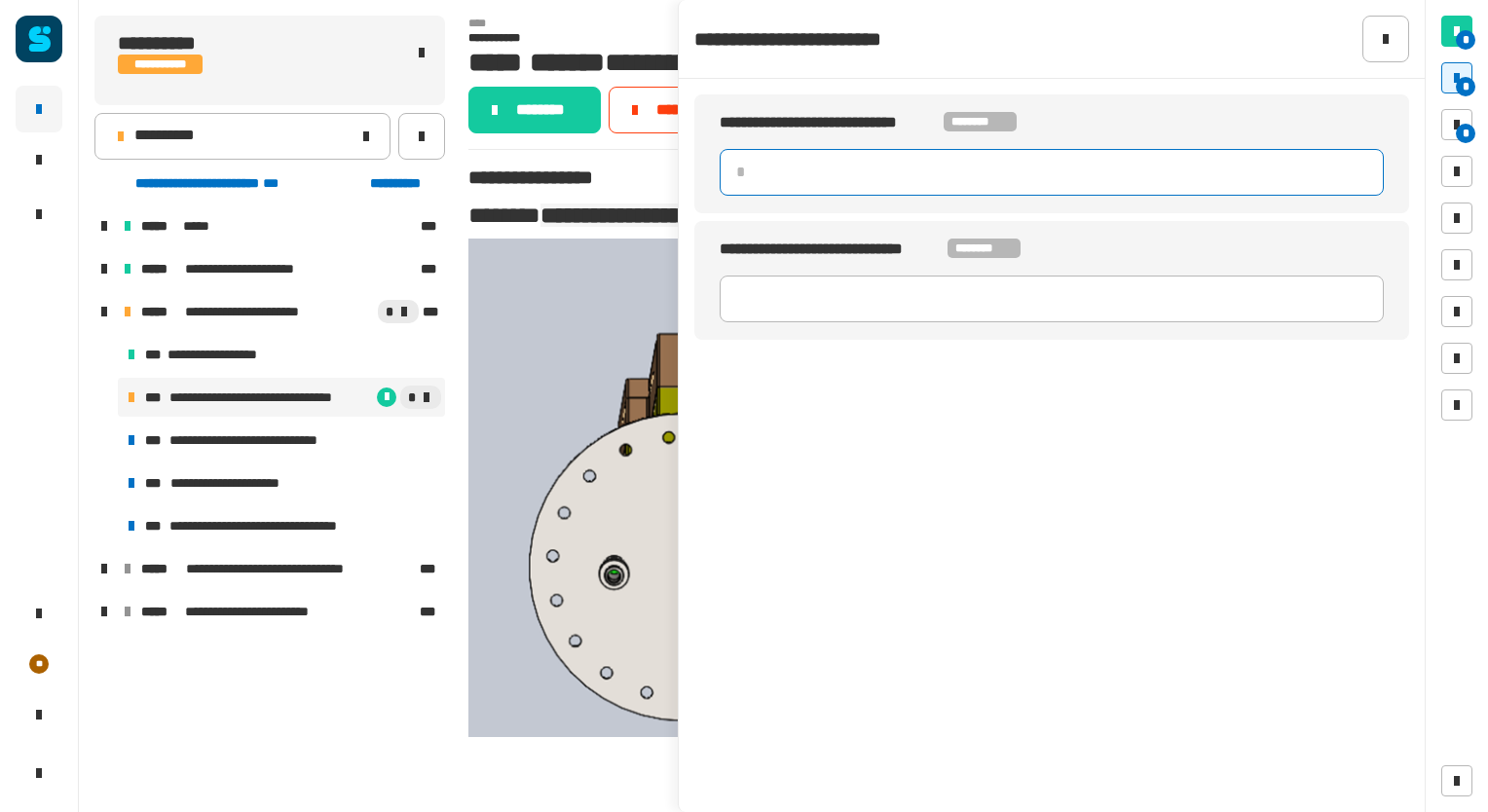 click 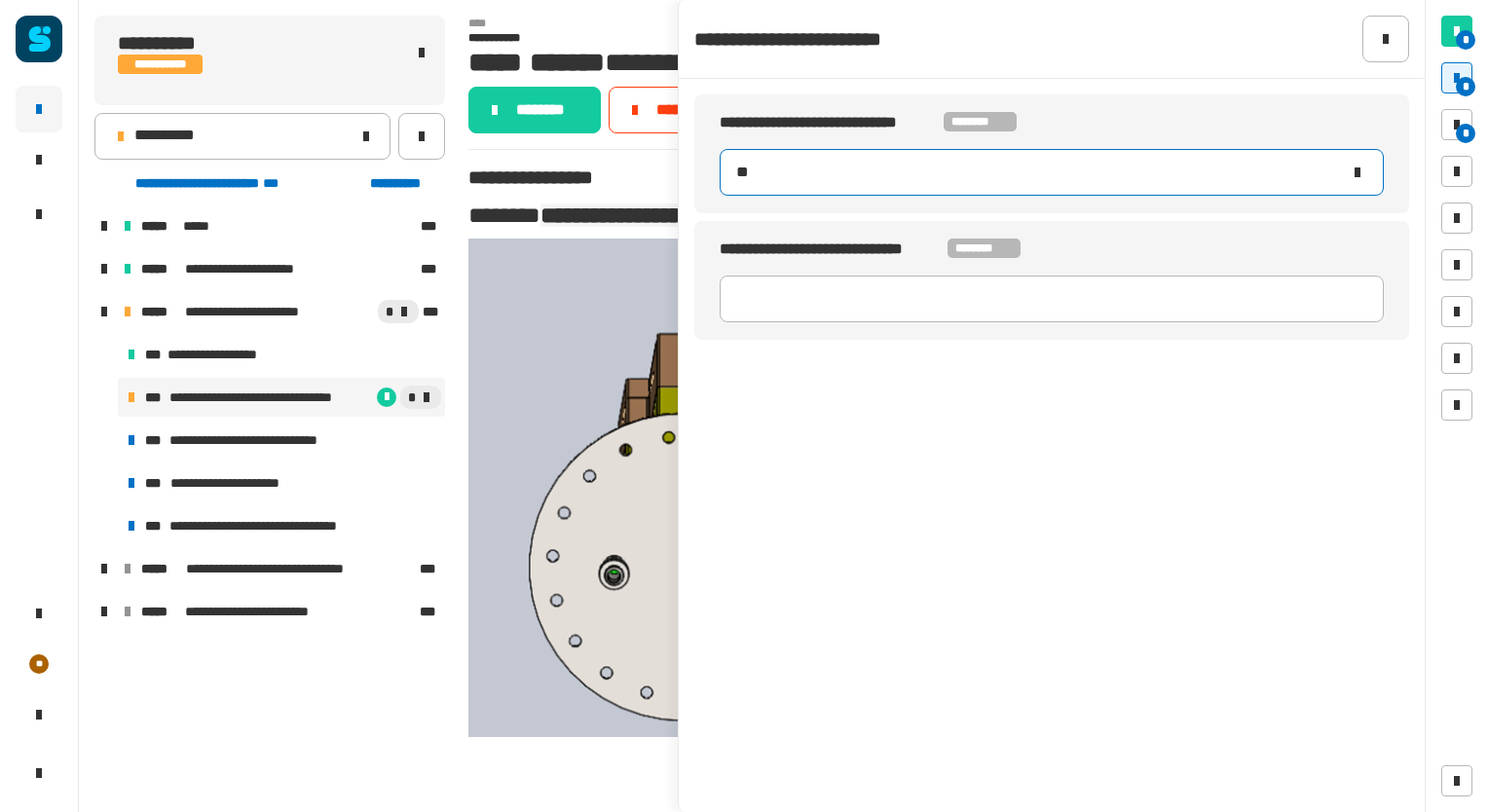 type on "***" 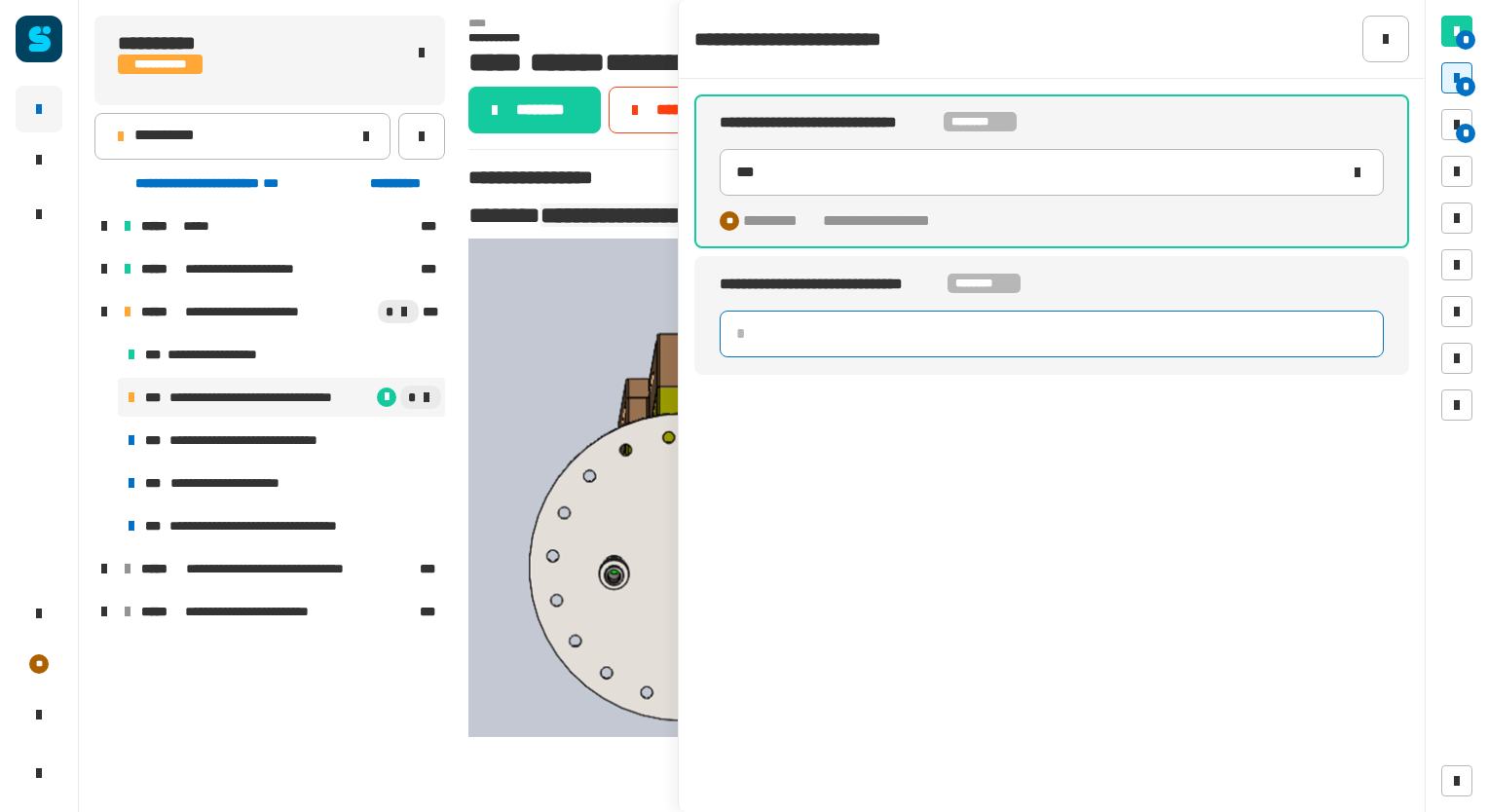 click 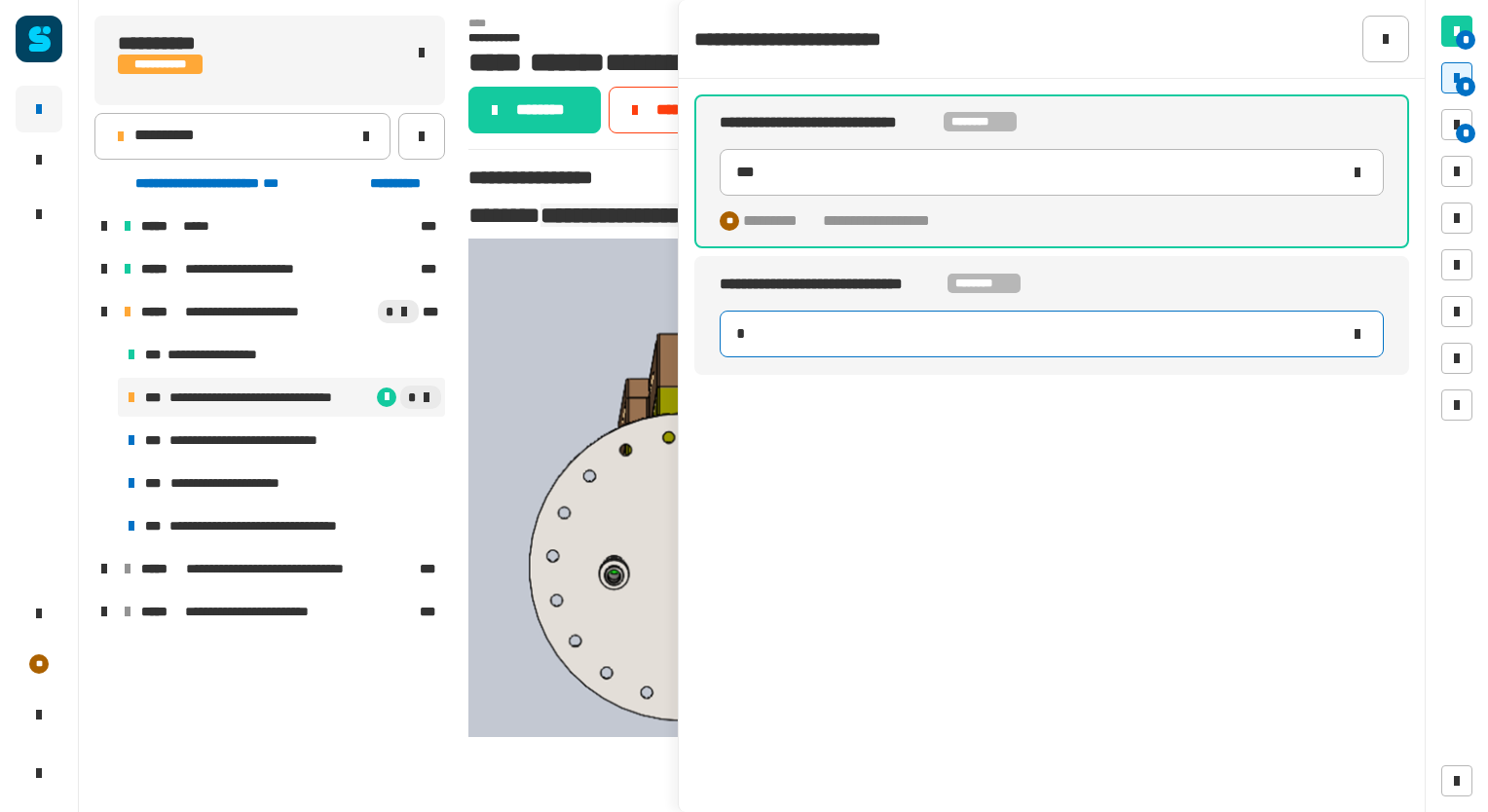 type on "**" 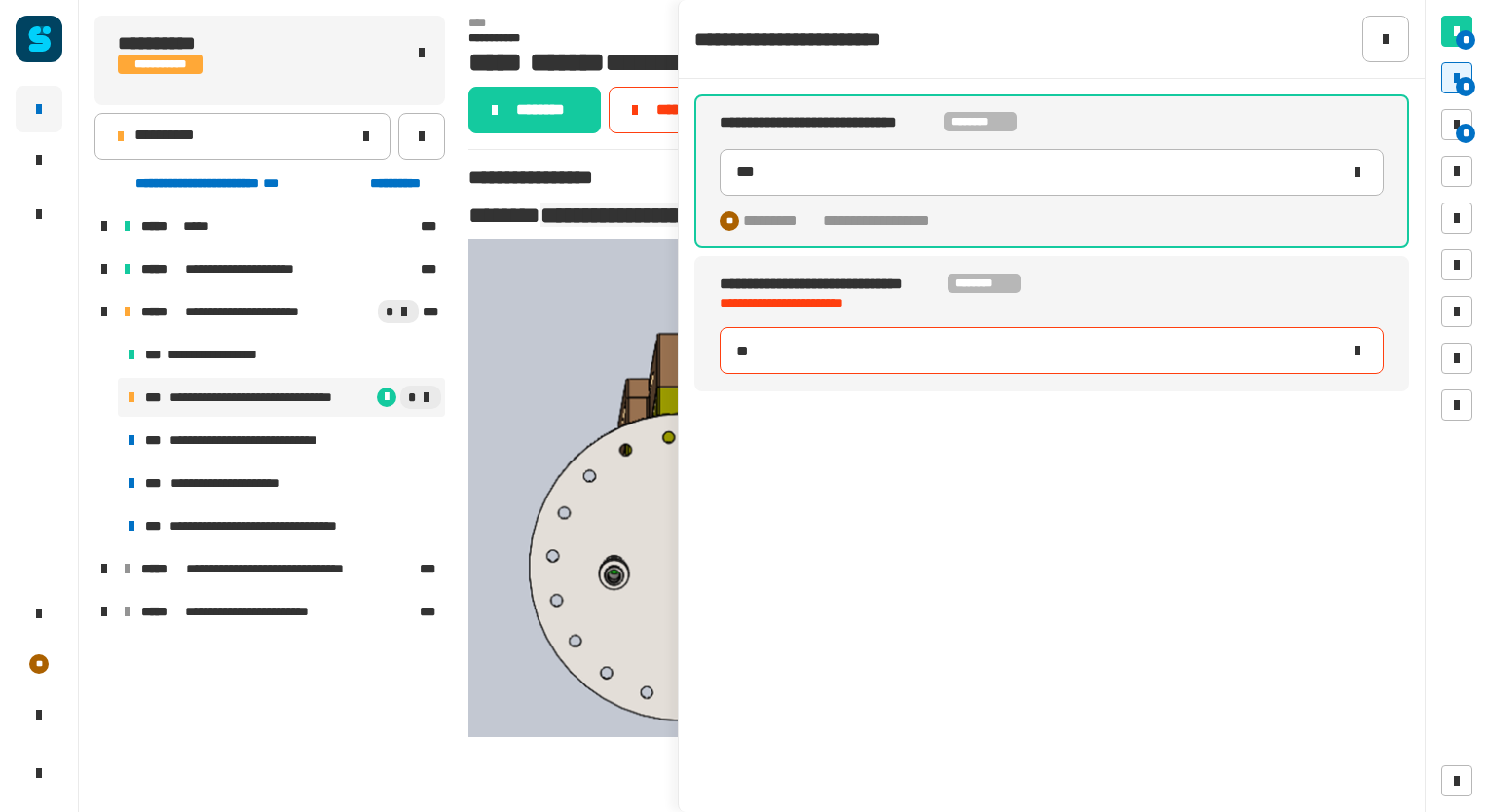 type on "***" 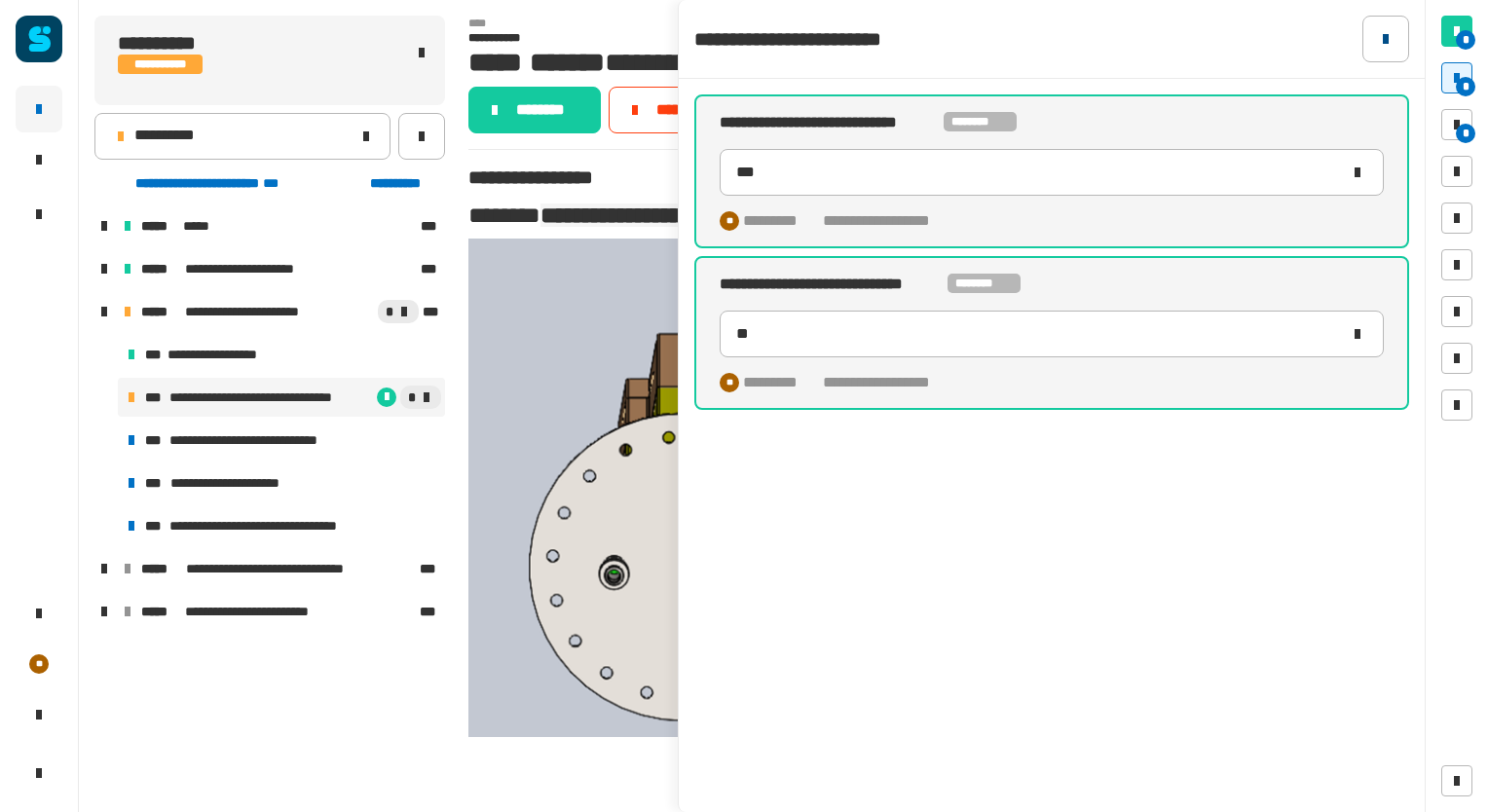 click 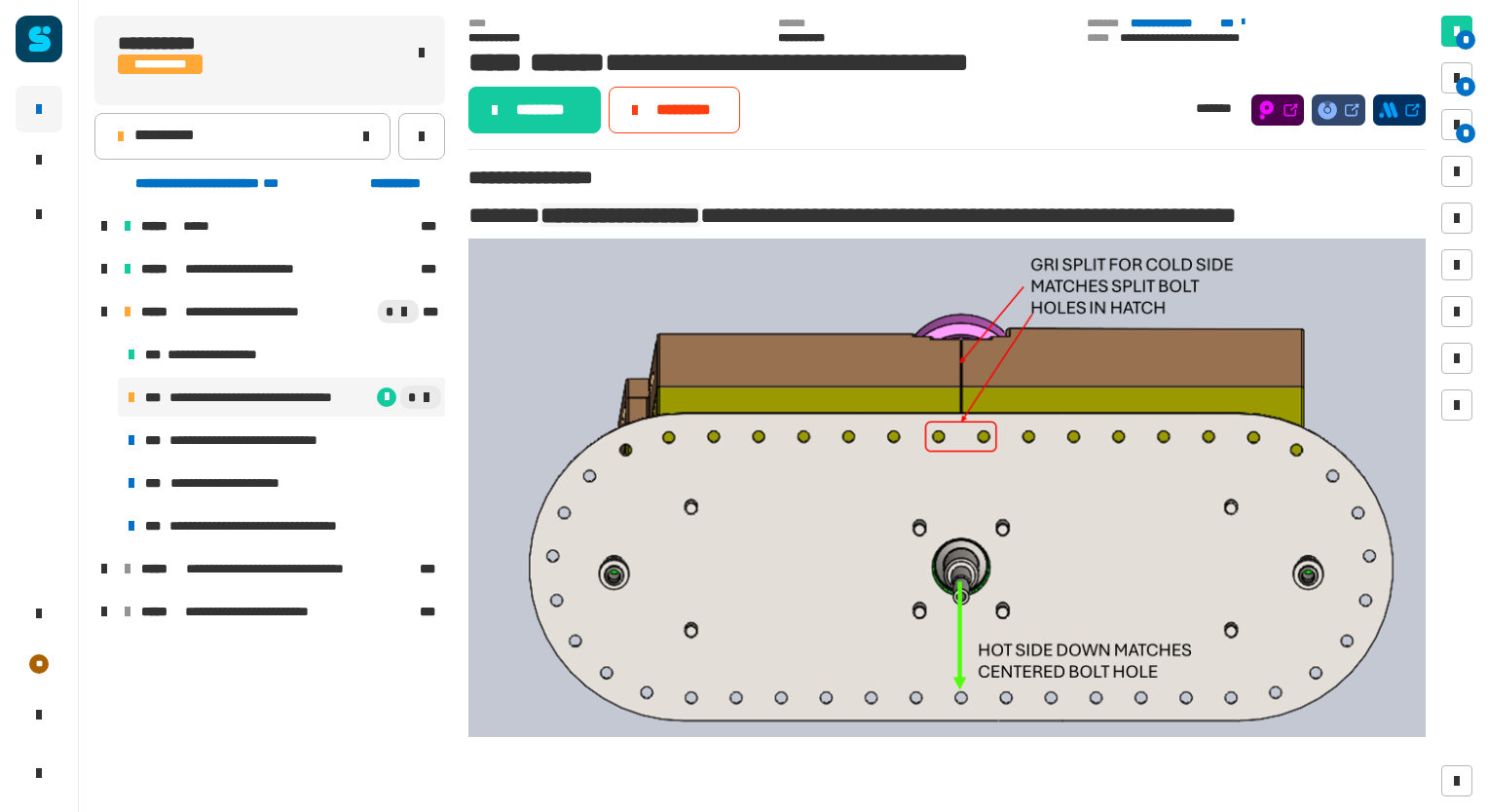 click on "**********" 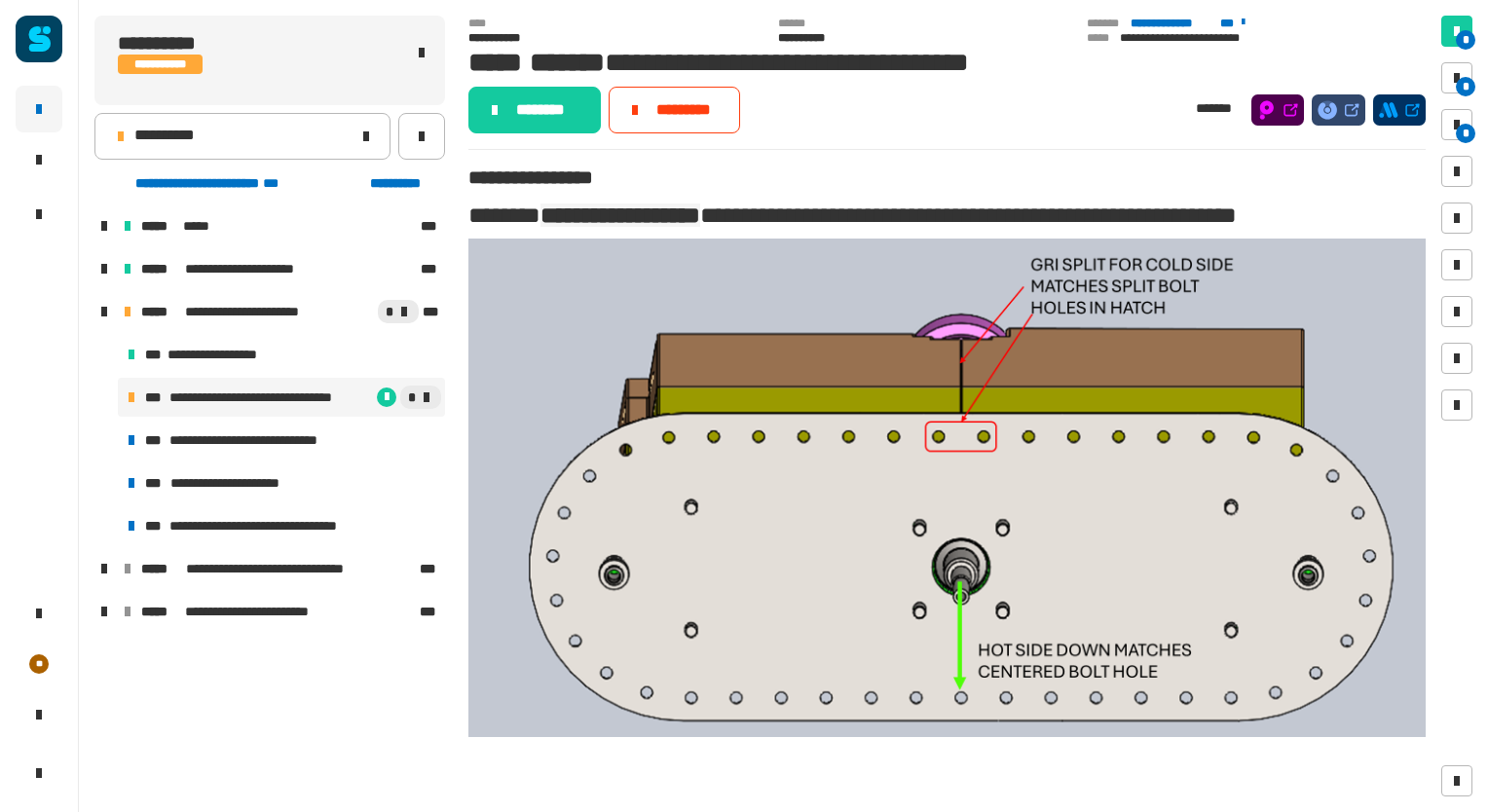 click on "**********" 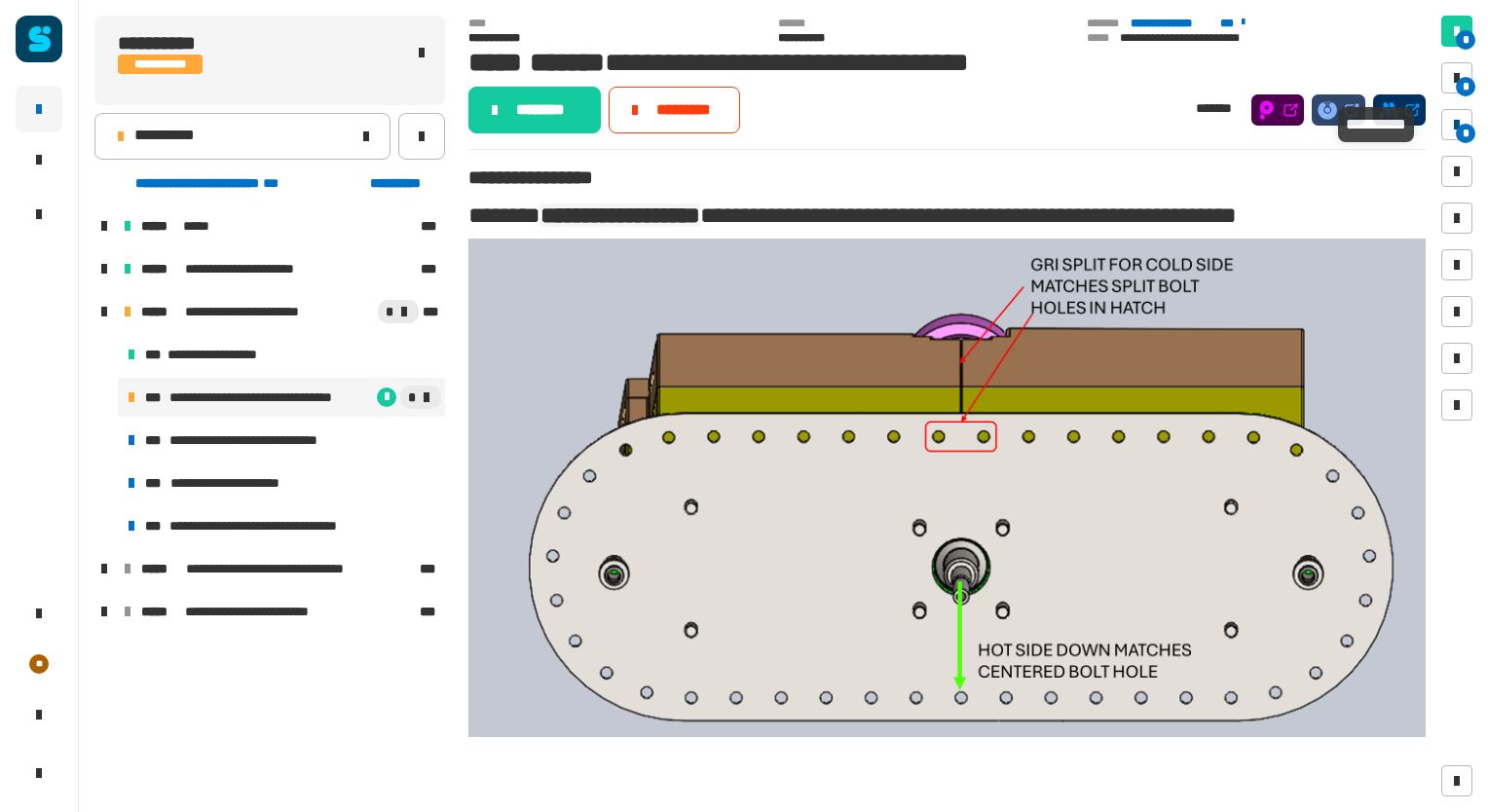 click on "*" at bounding box center [1466, 133] 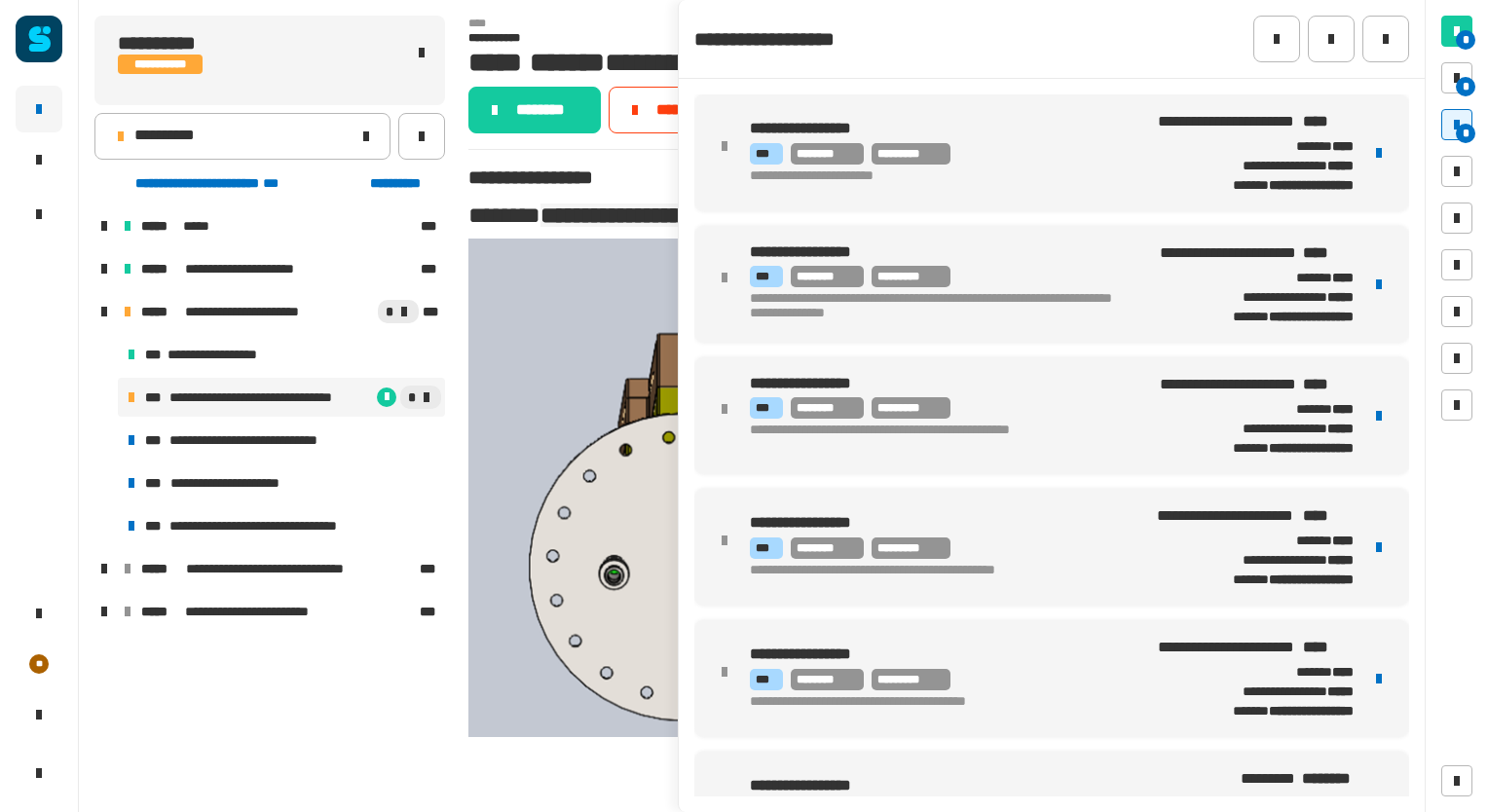 scroll, scrollTop: 442, scrollLeft: 0, axis: vertical 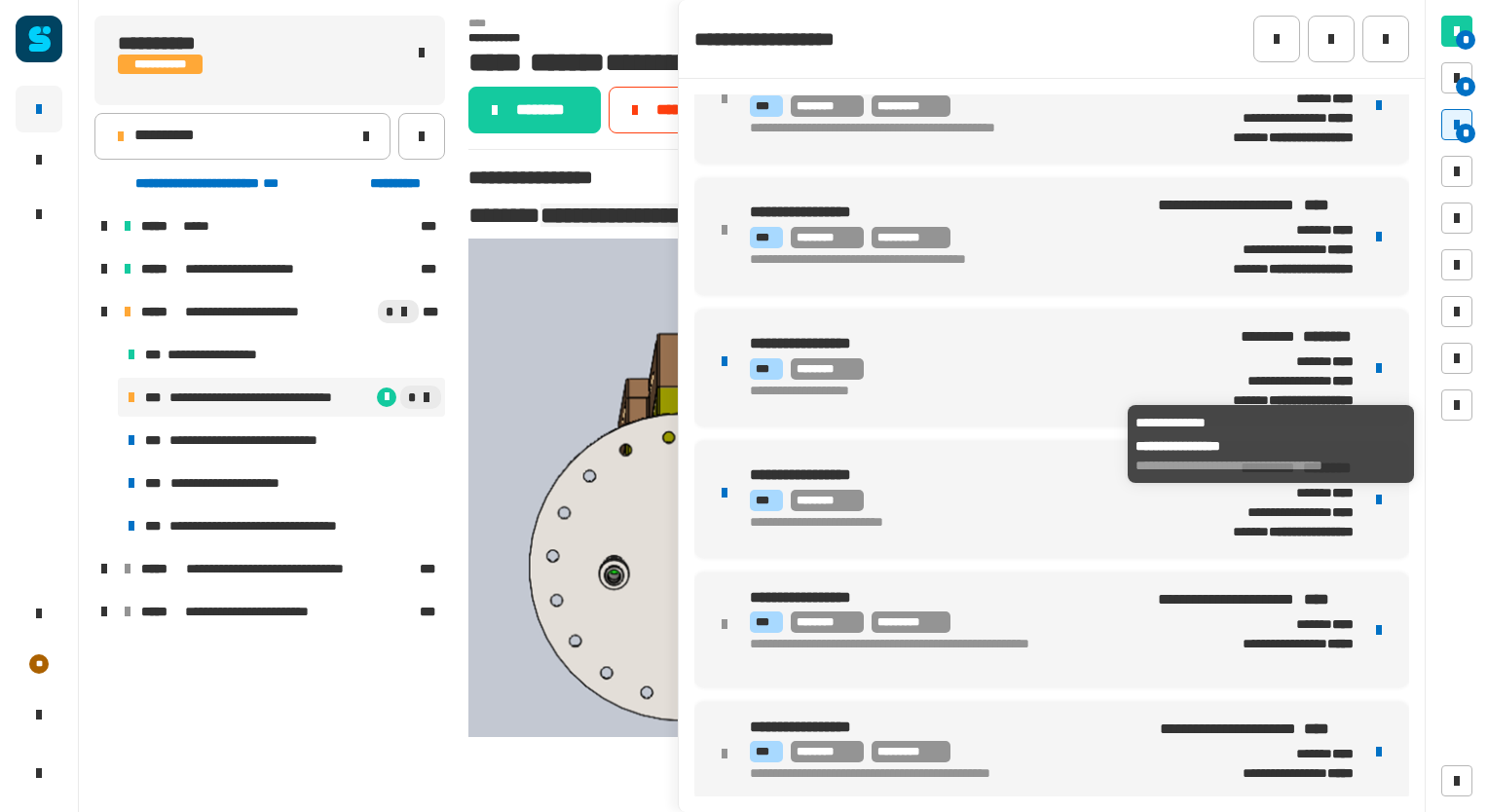 click on "**********" at bounding box center [1311, 400] 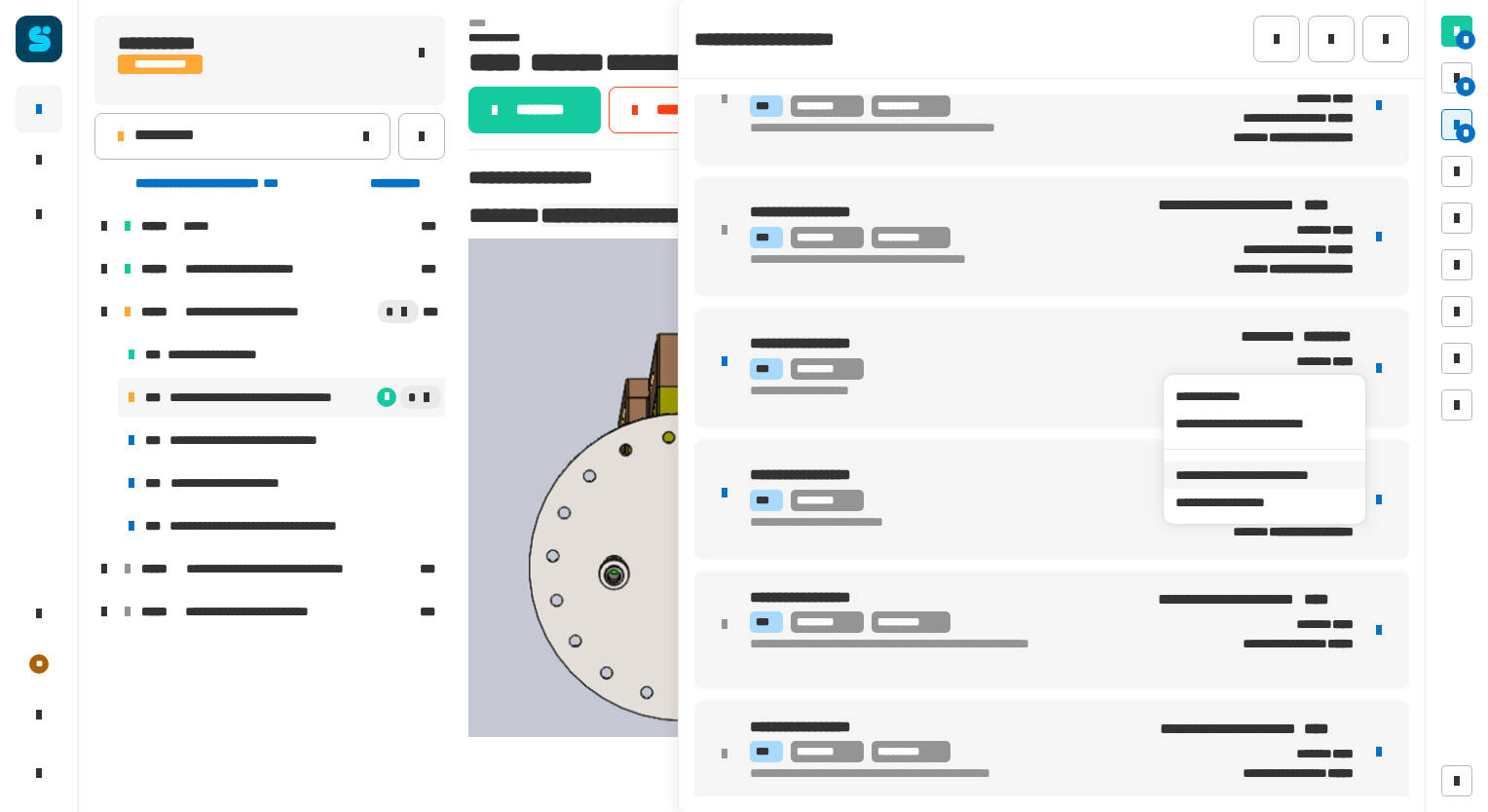 click on "**********" at bounding box center (1264, 475) 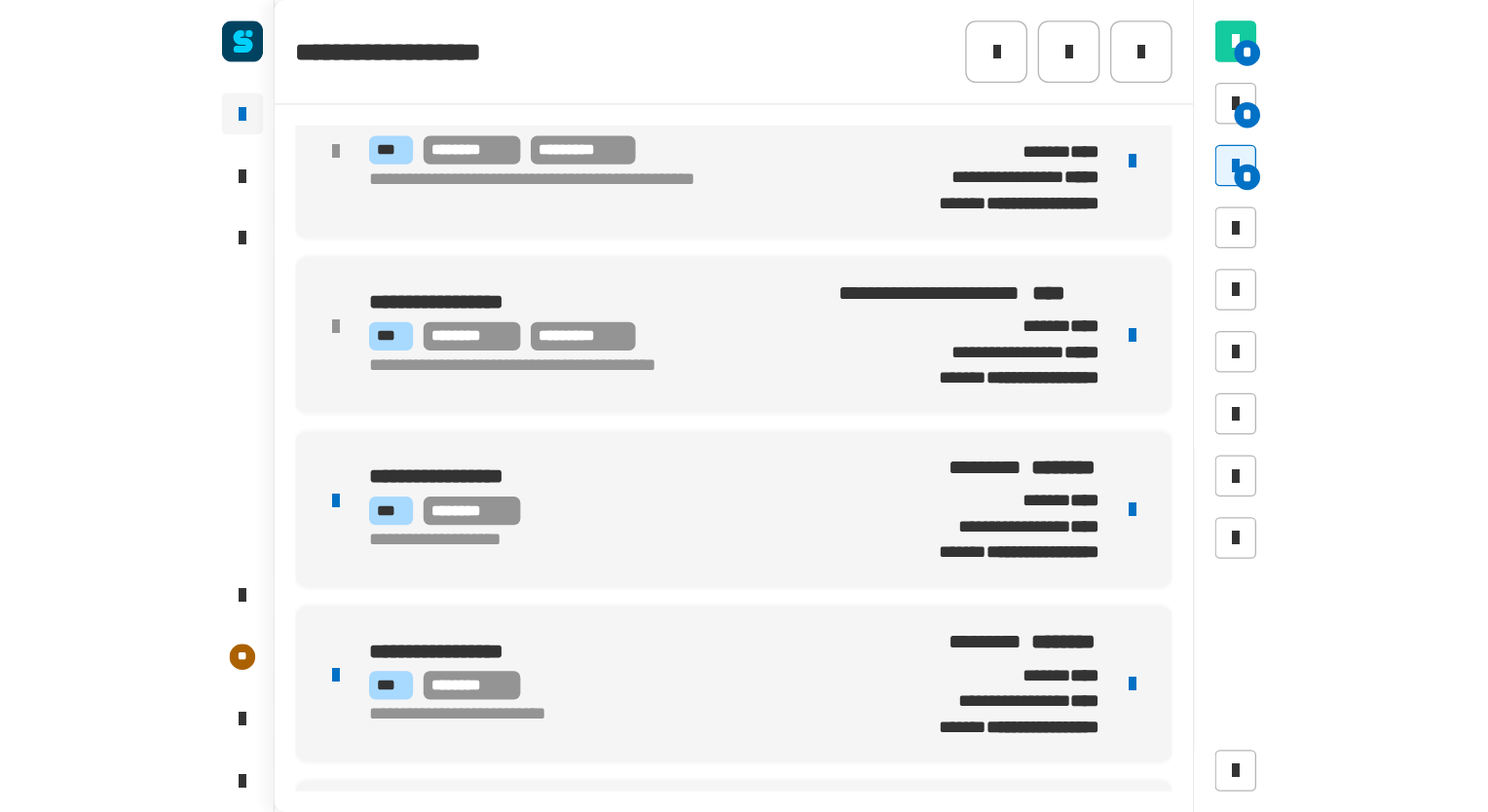 scroll, scrollTop: 442, scrollLeft: 0, axis: vertical 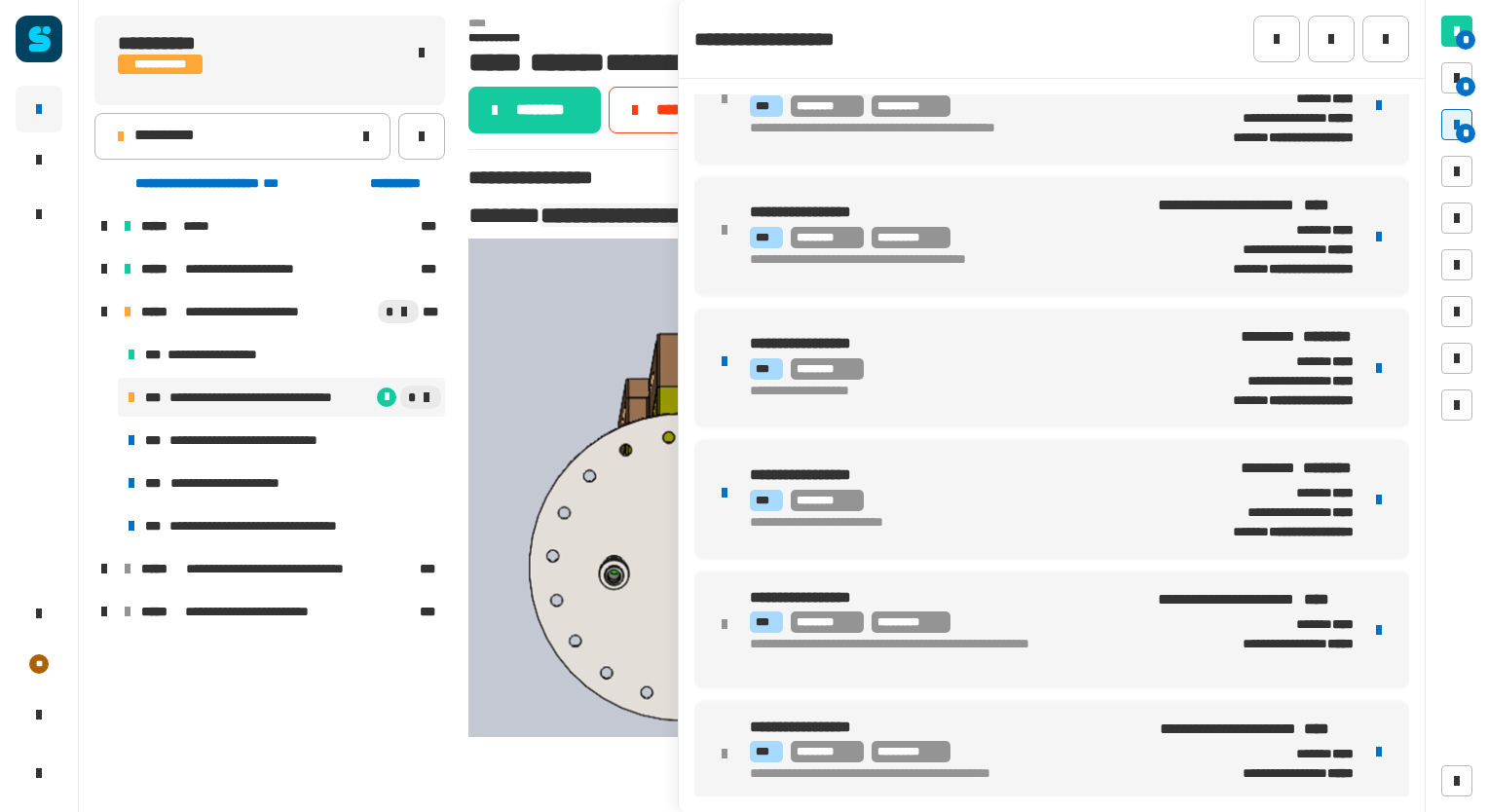click on "**********" at bounding box center [1052, 368] 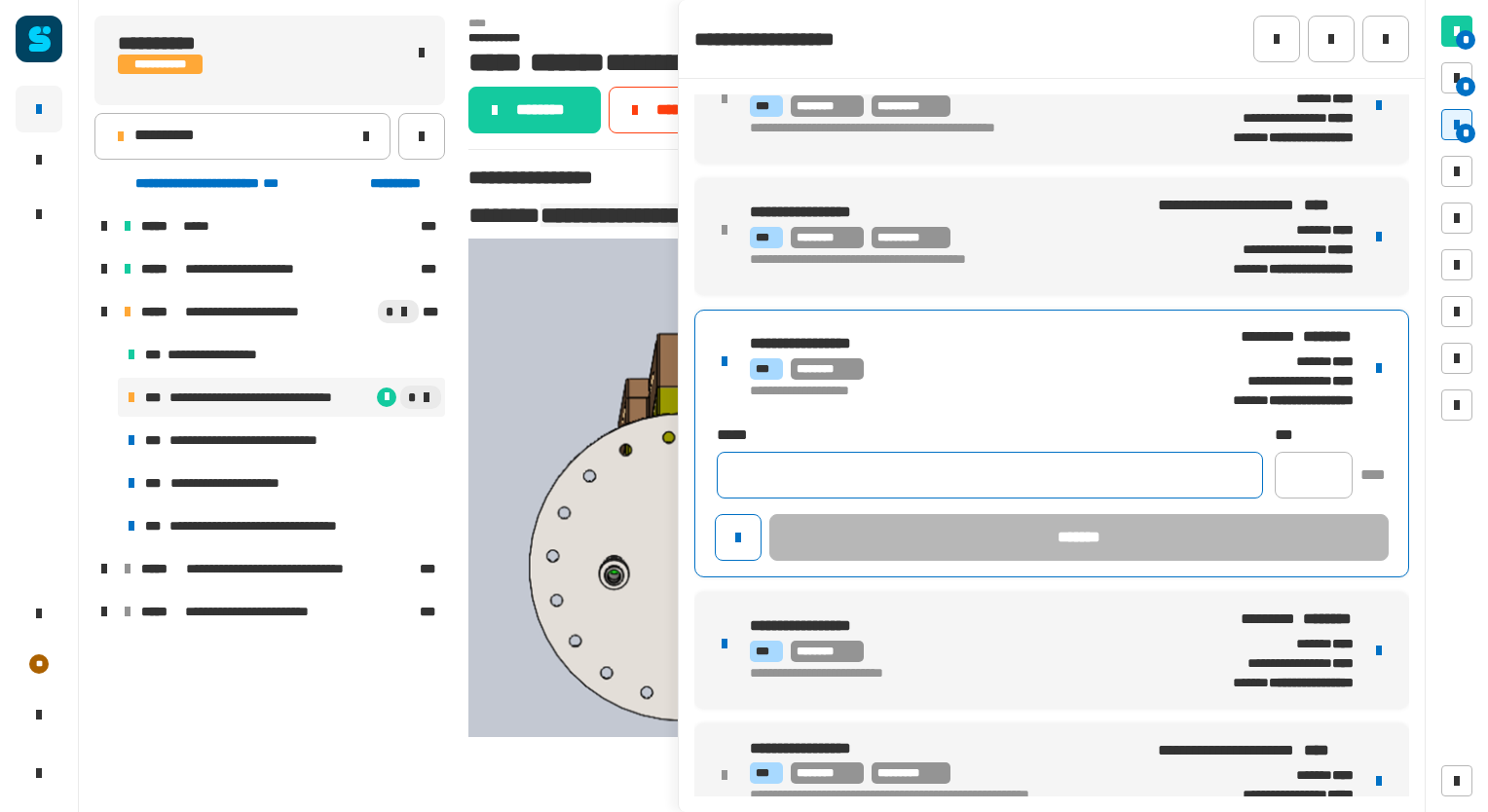 click 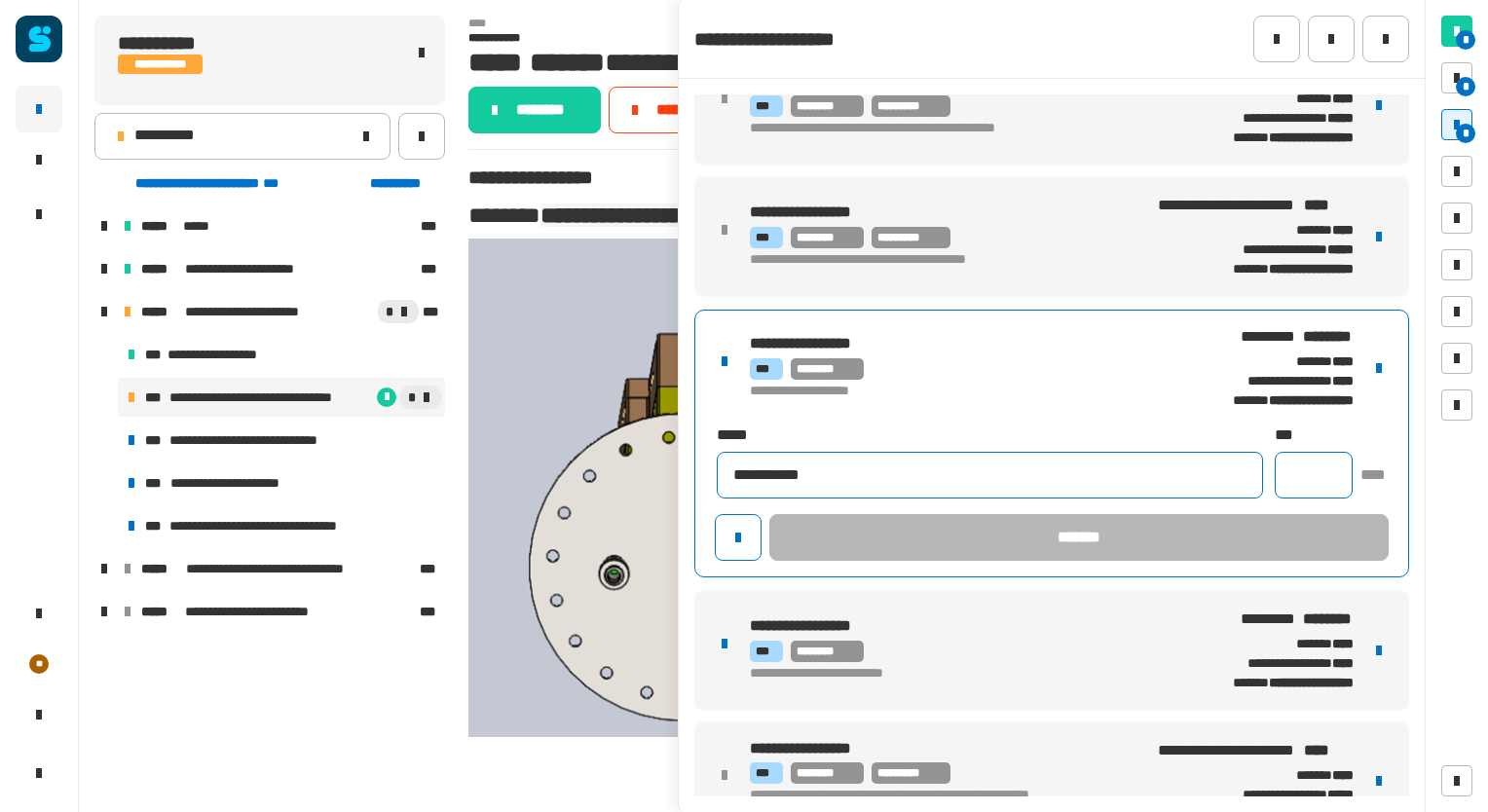 type on "**********" 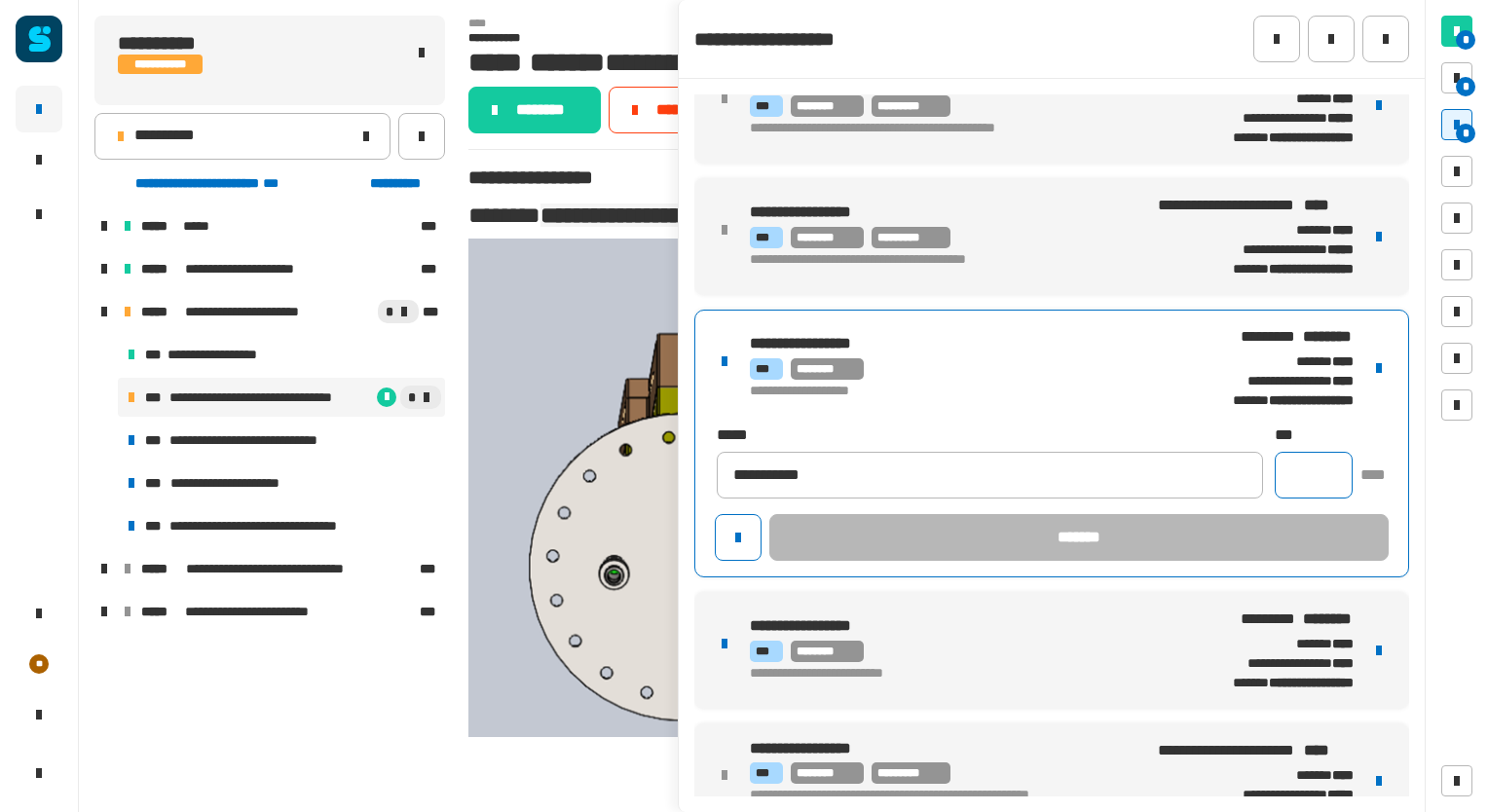 click 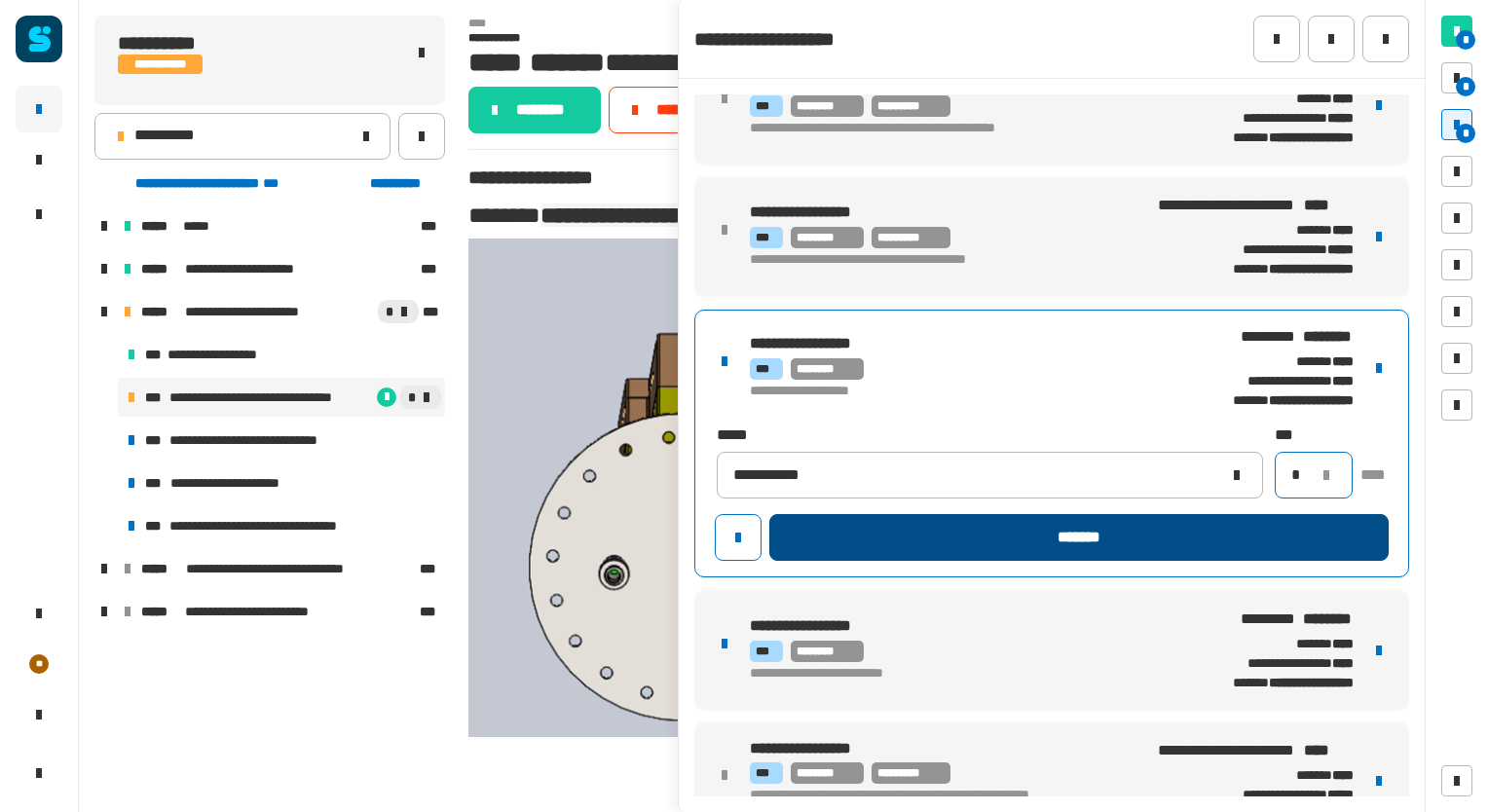 type on "*" 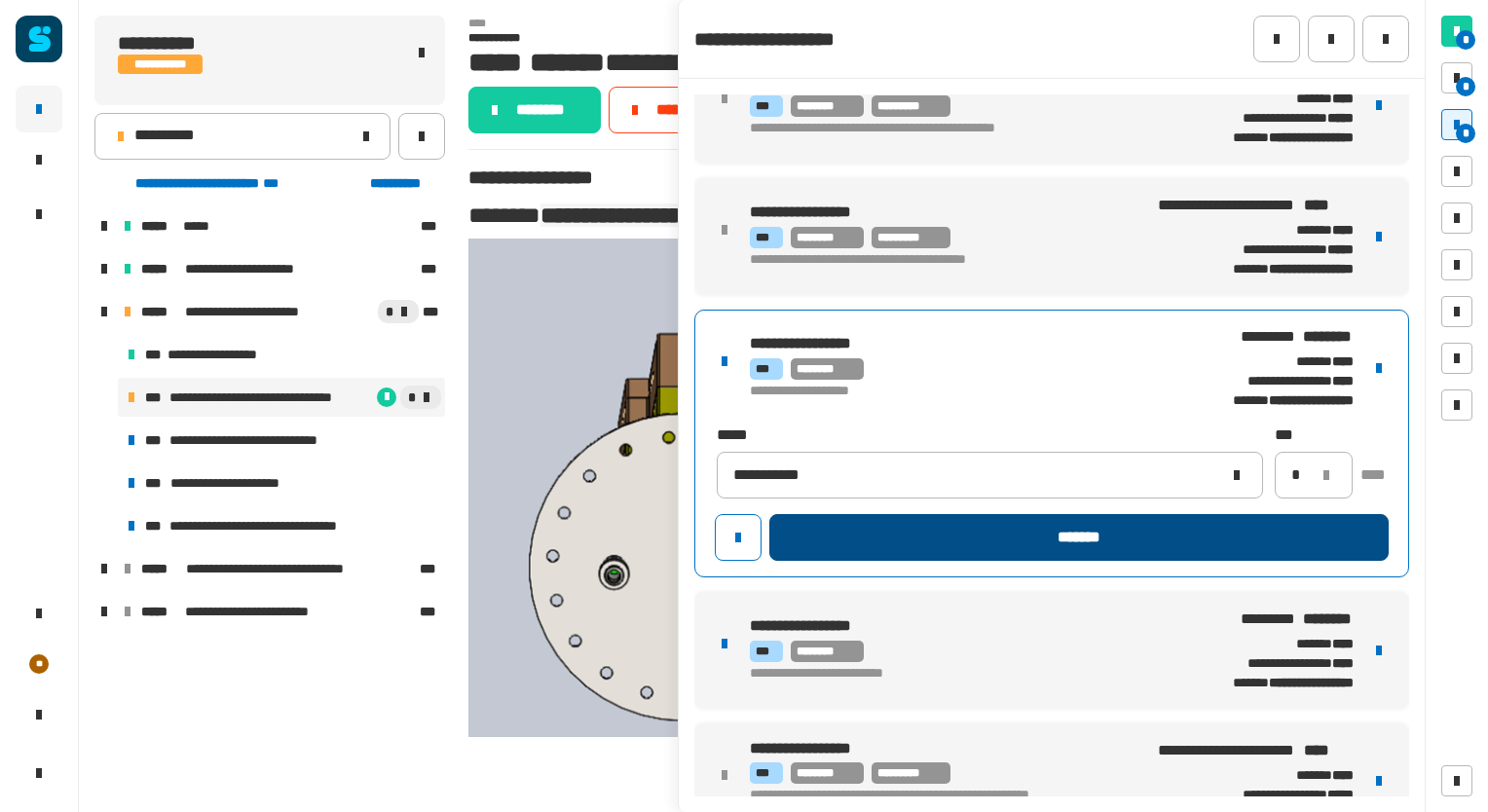 click on "*******" 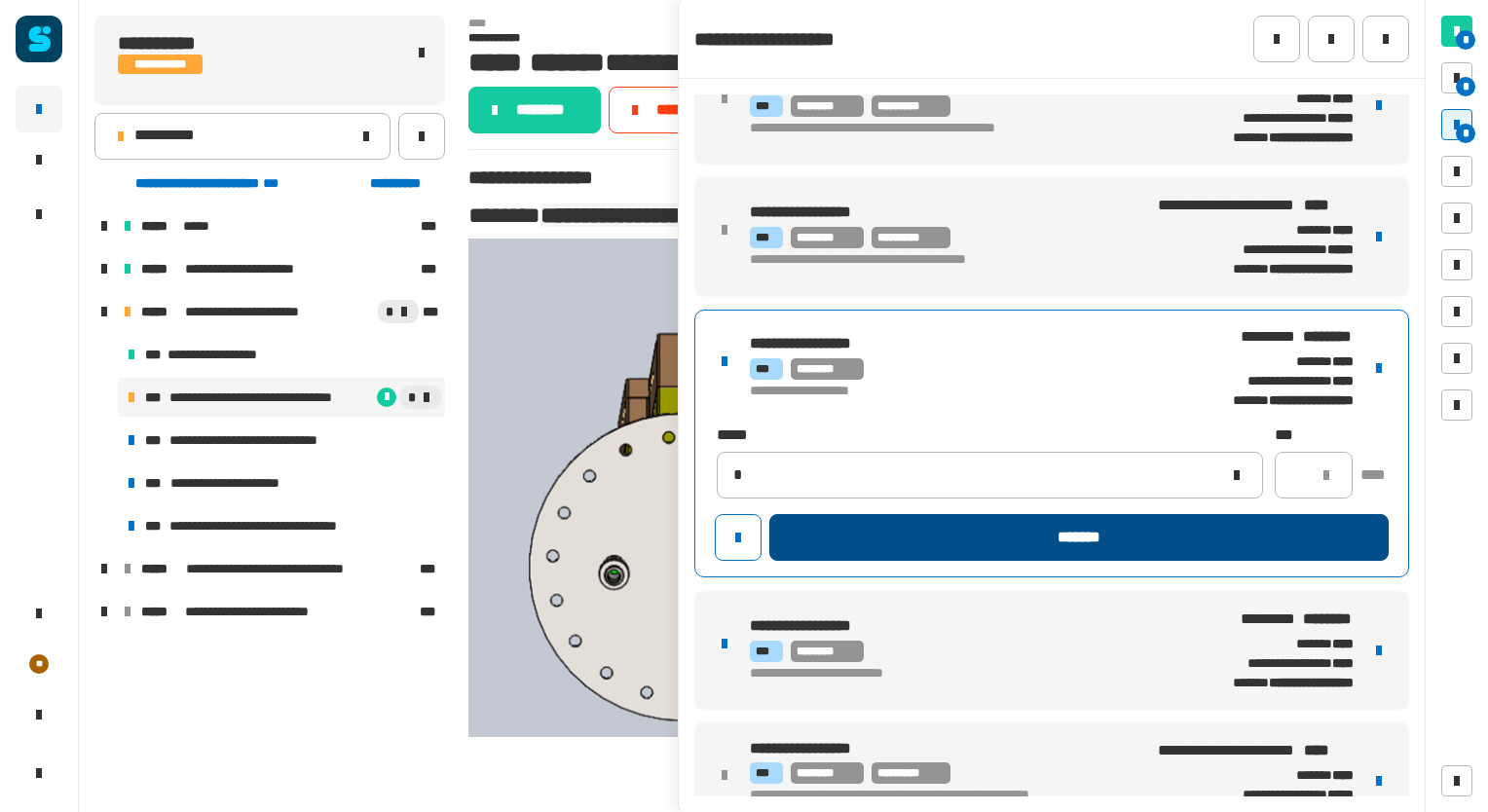 type 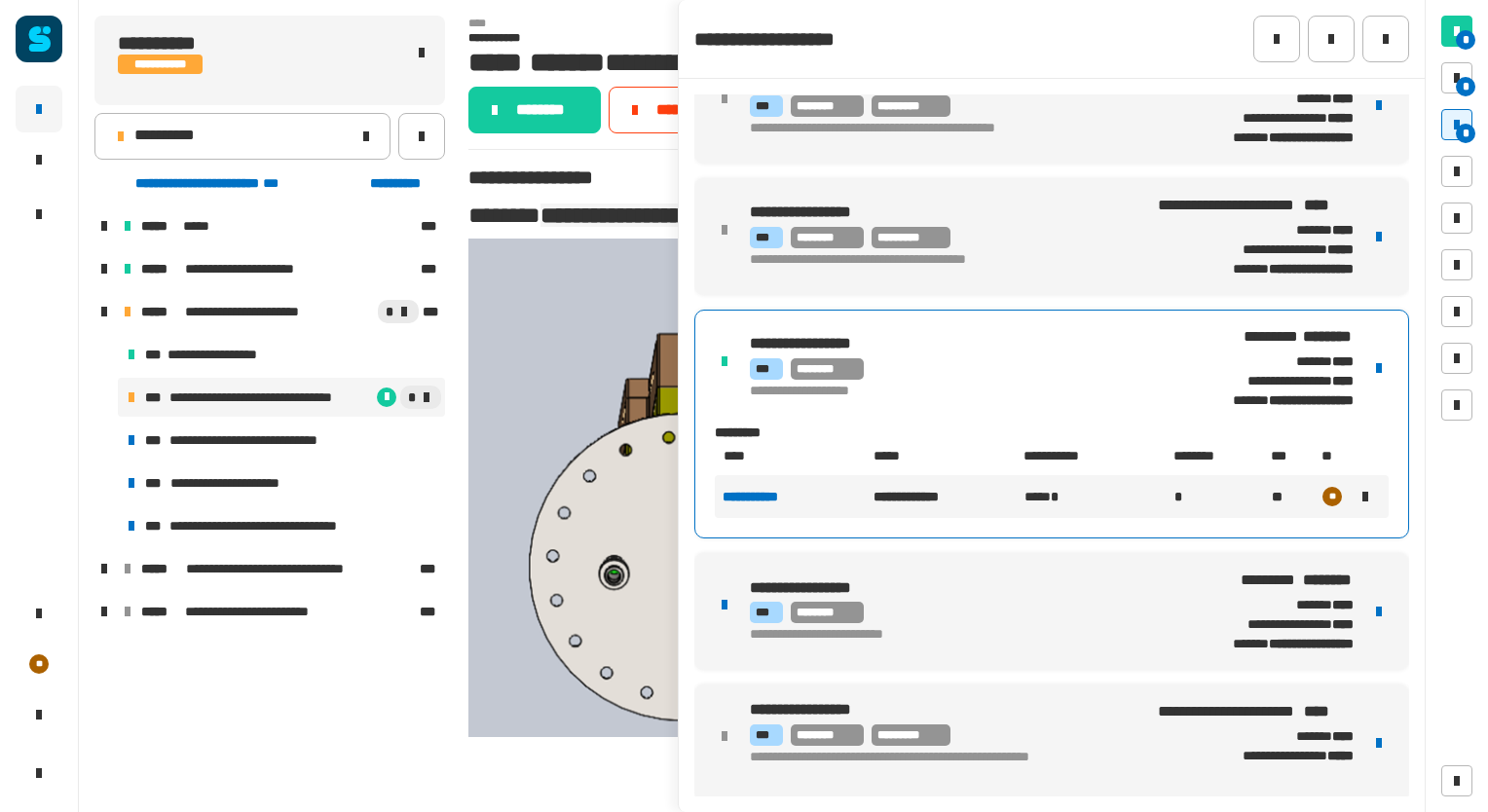 scroll, scrollTop: 554, scrollLeft: 0, axis: vertical 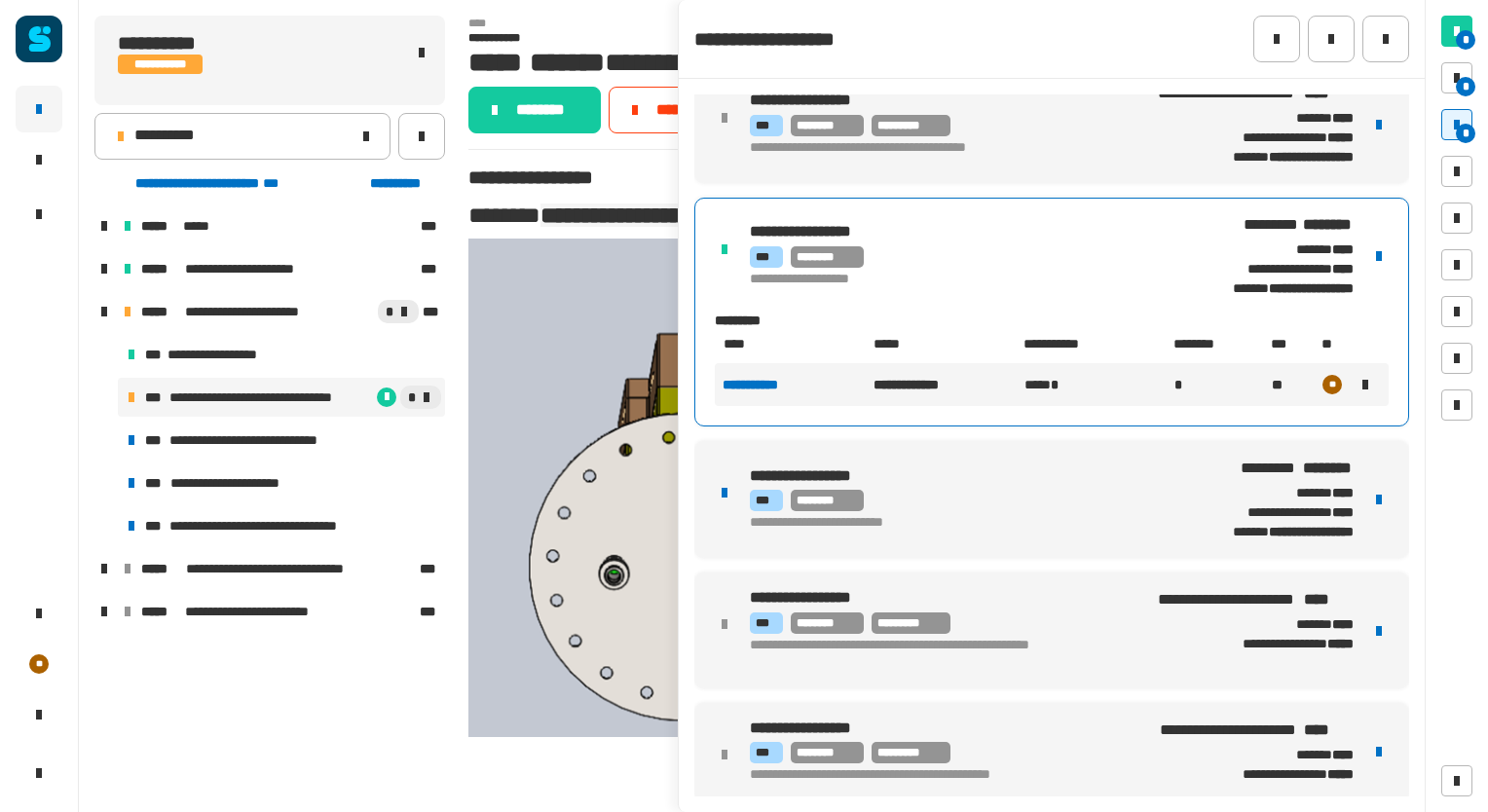 click at bounding box center [1379, 499] 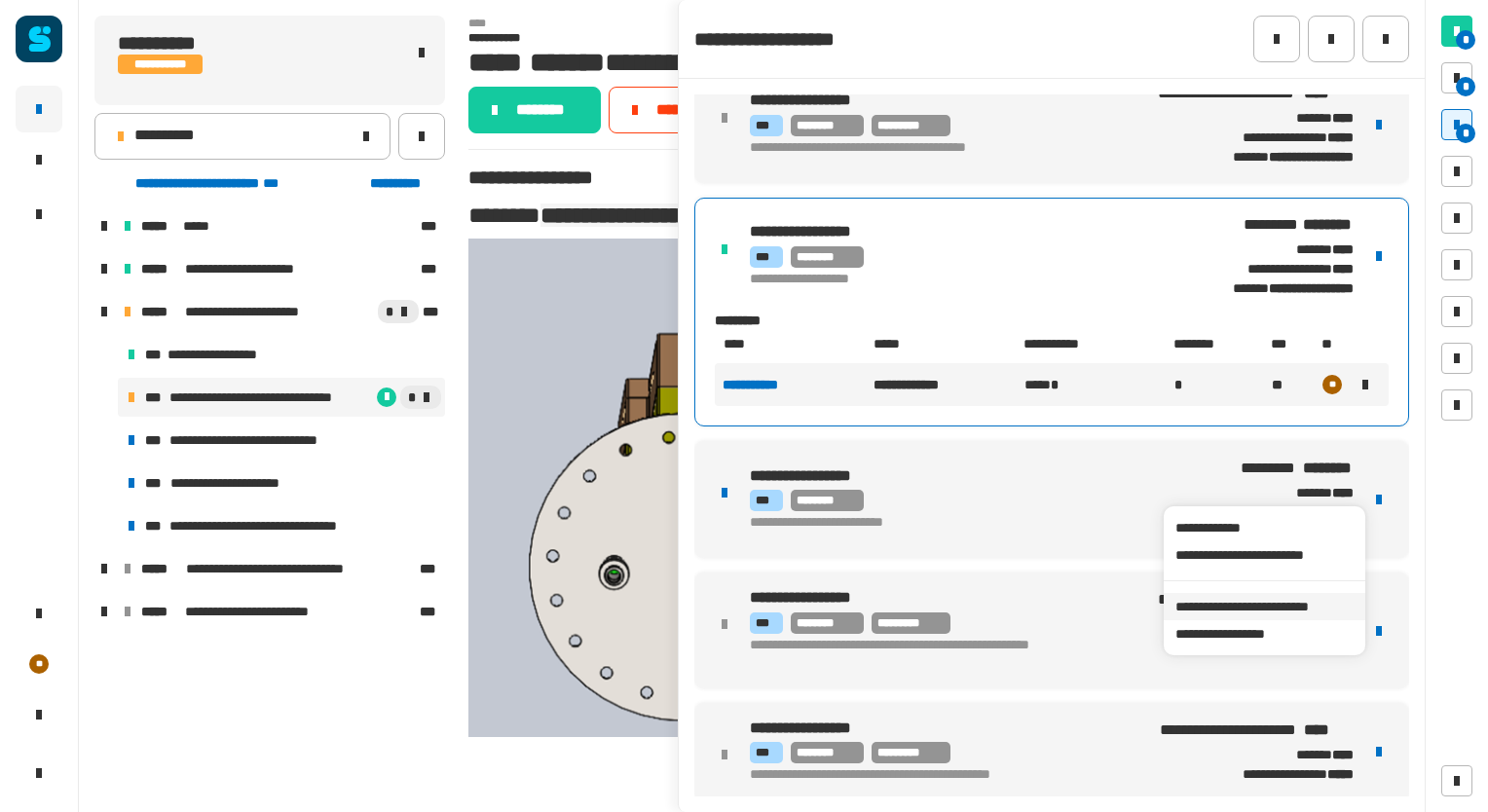 click on "**********" at bounding box center [1264, 607] 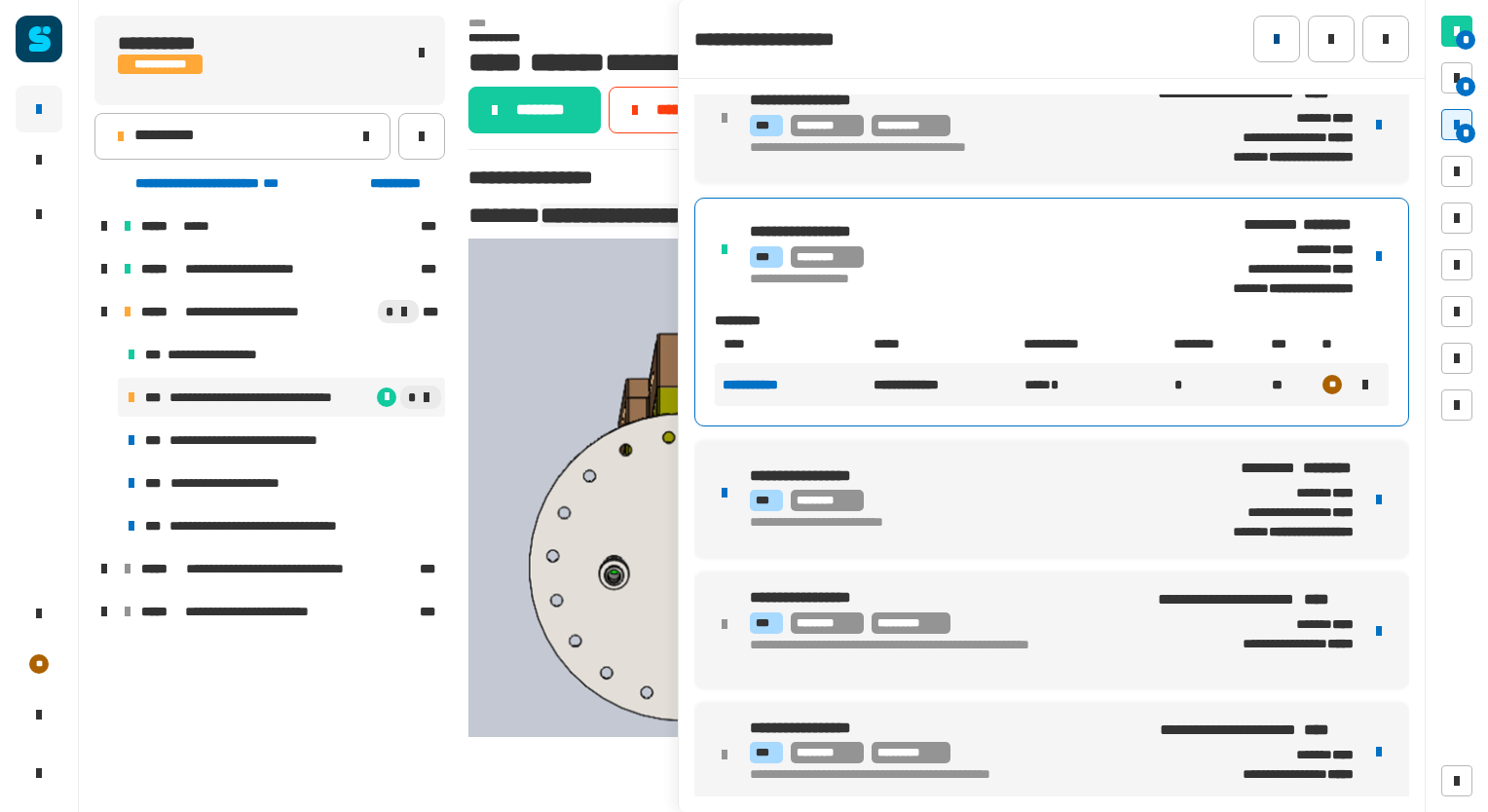 click 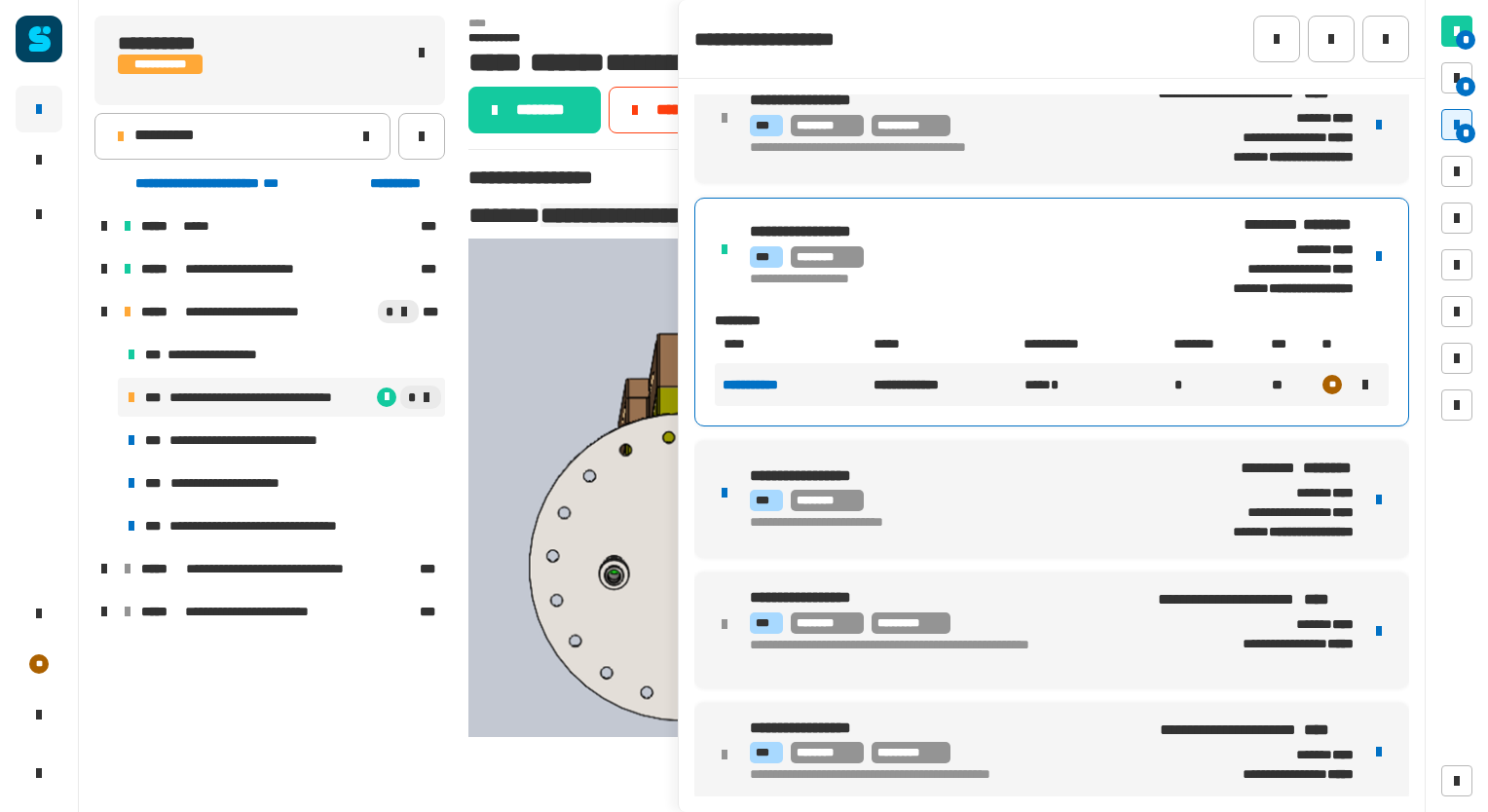 click on "**********" at bounding box center [1052, 499] 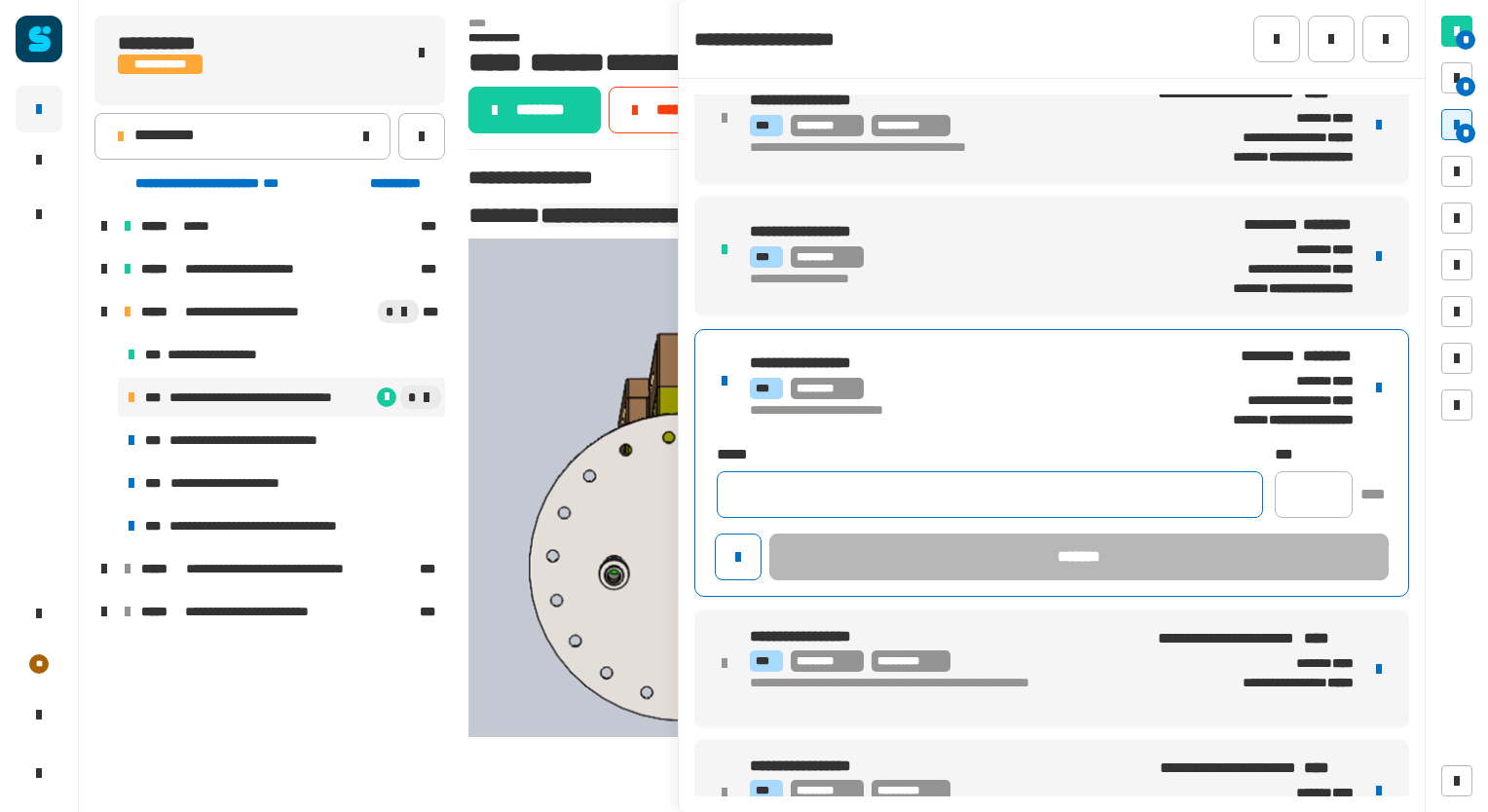 click 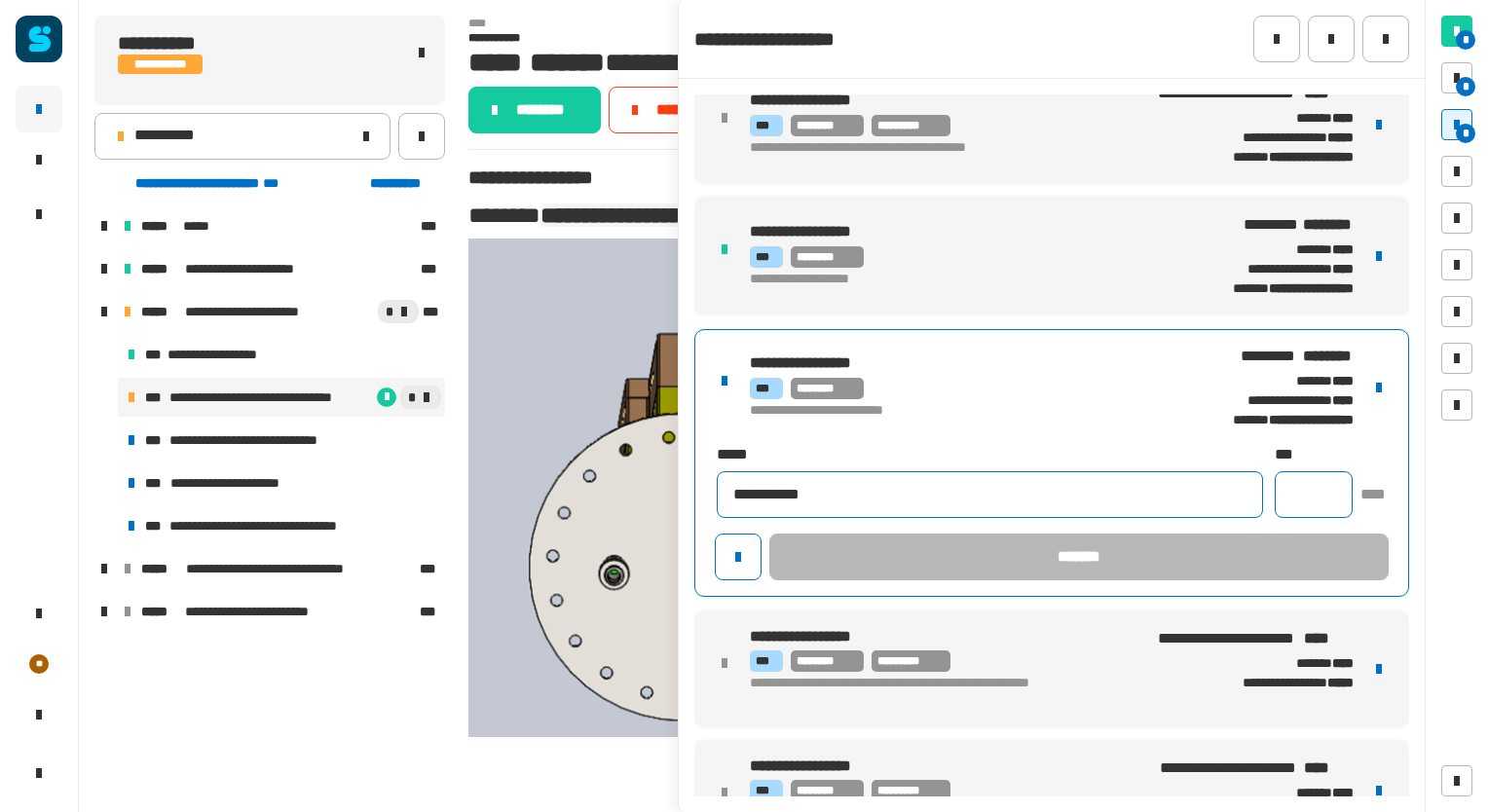 type on "**********" 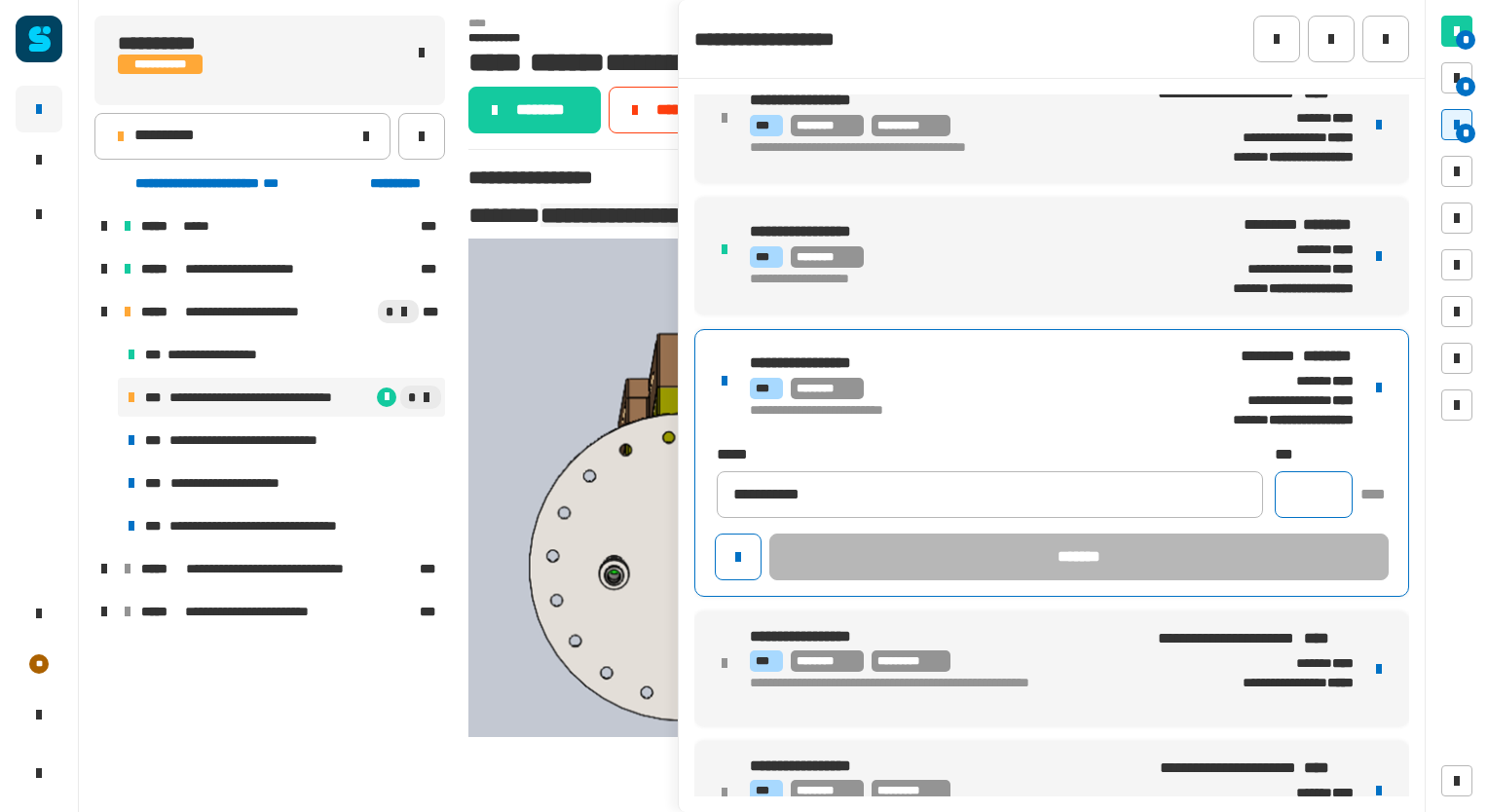 click 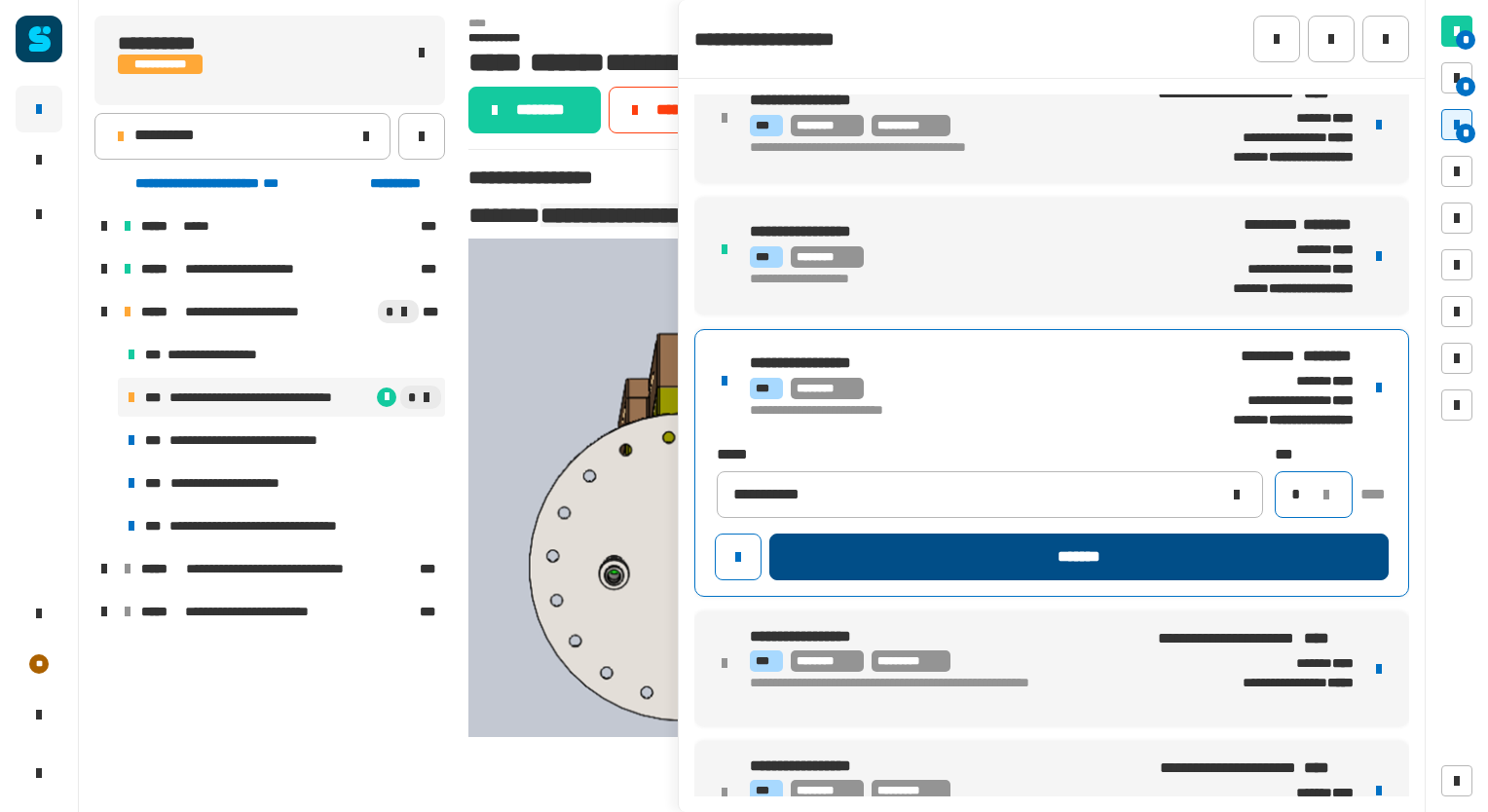 type on "*" 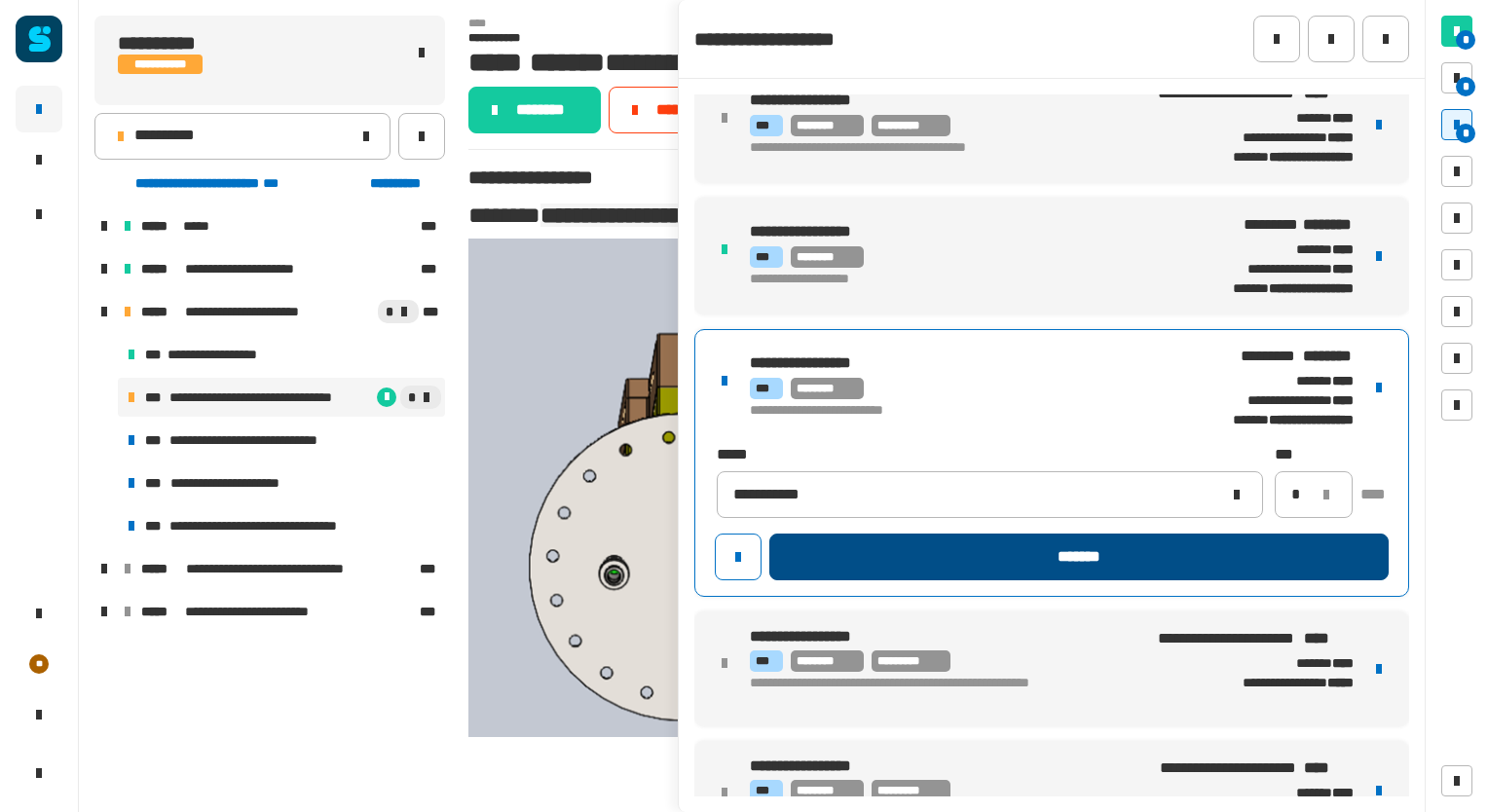 click on "*******" 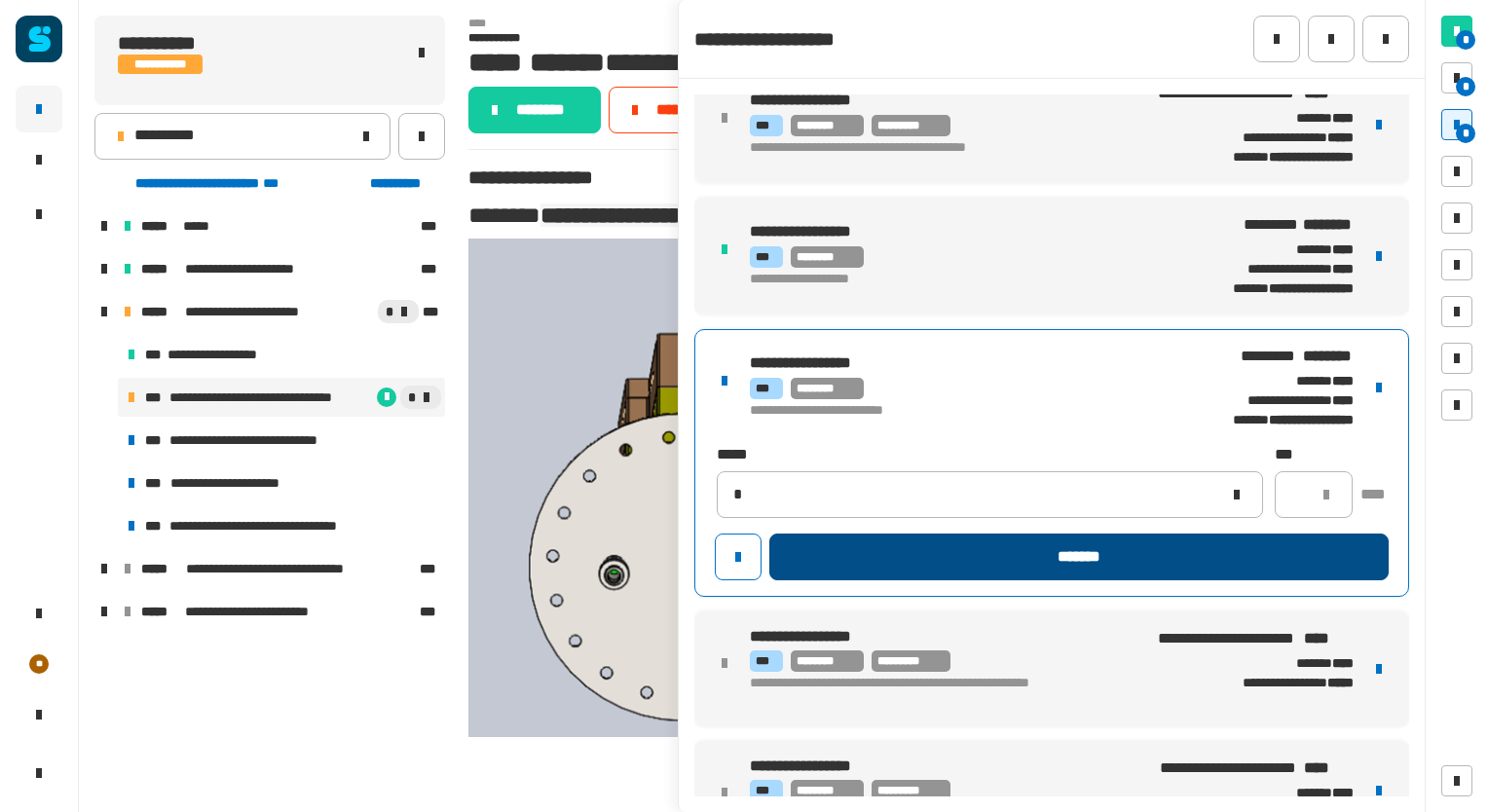 type 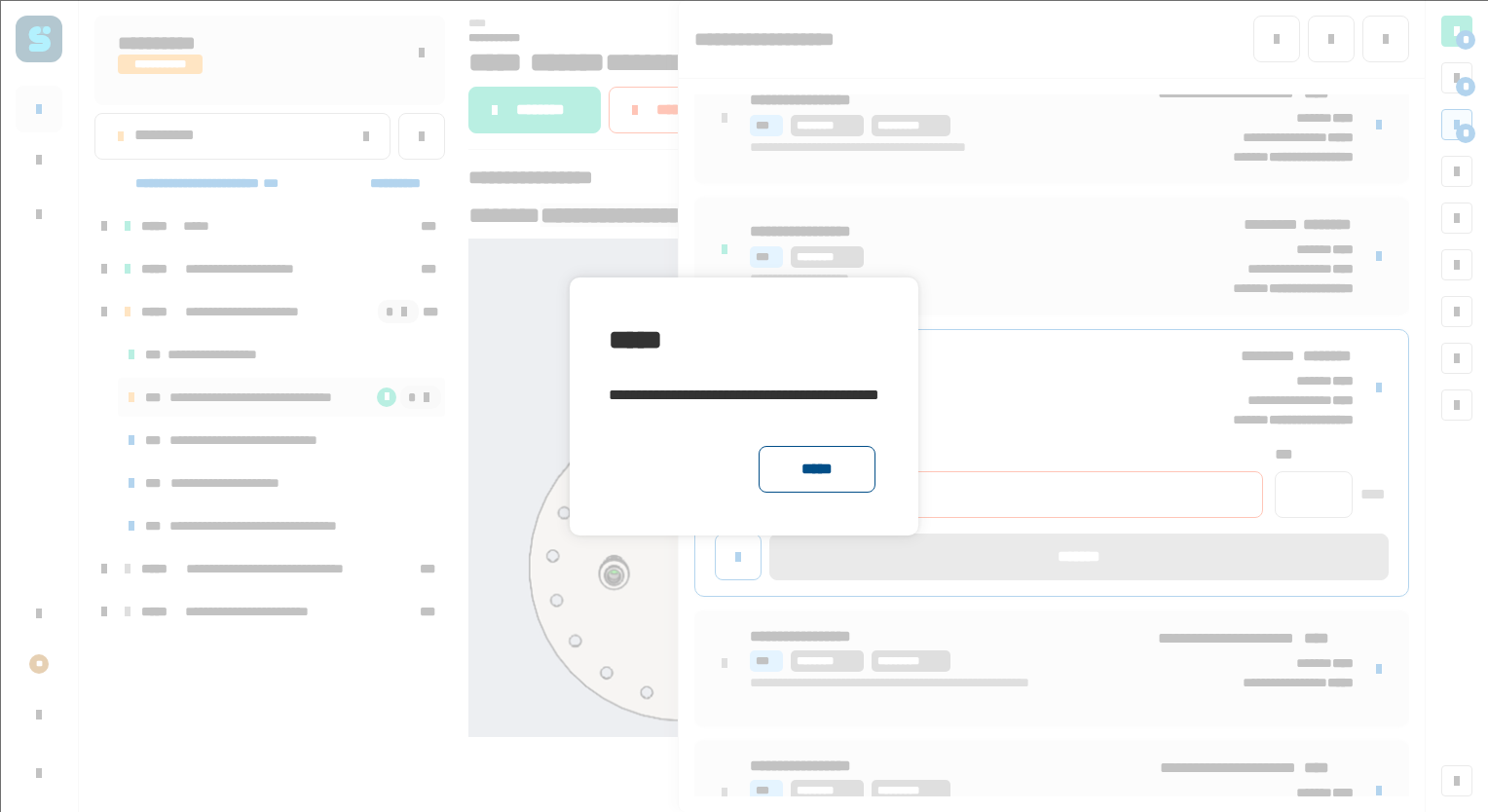 click on "*****" 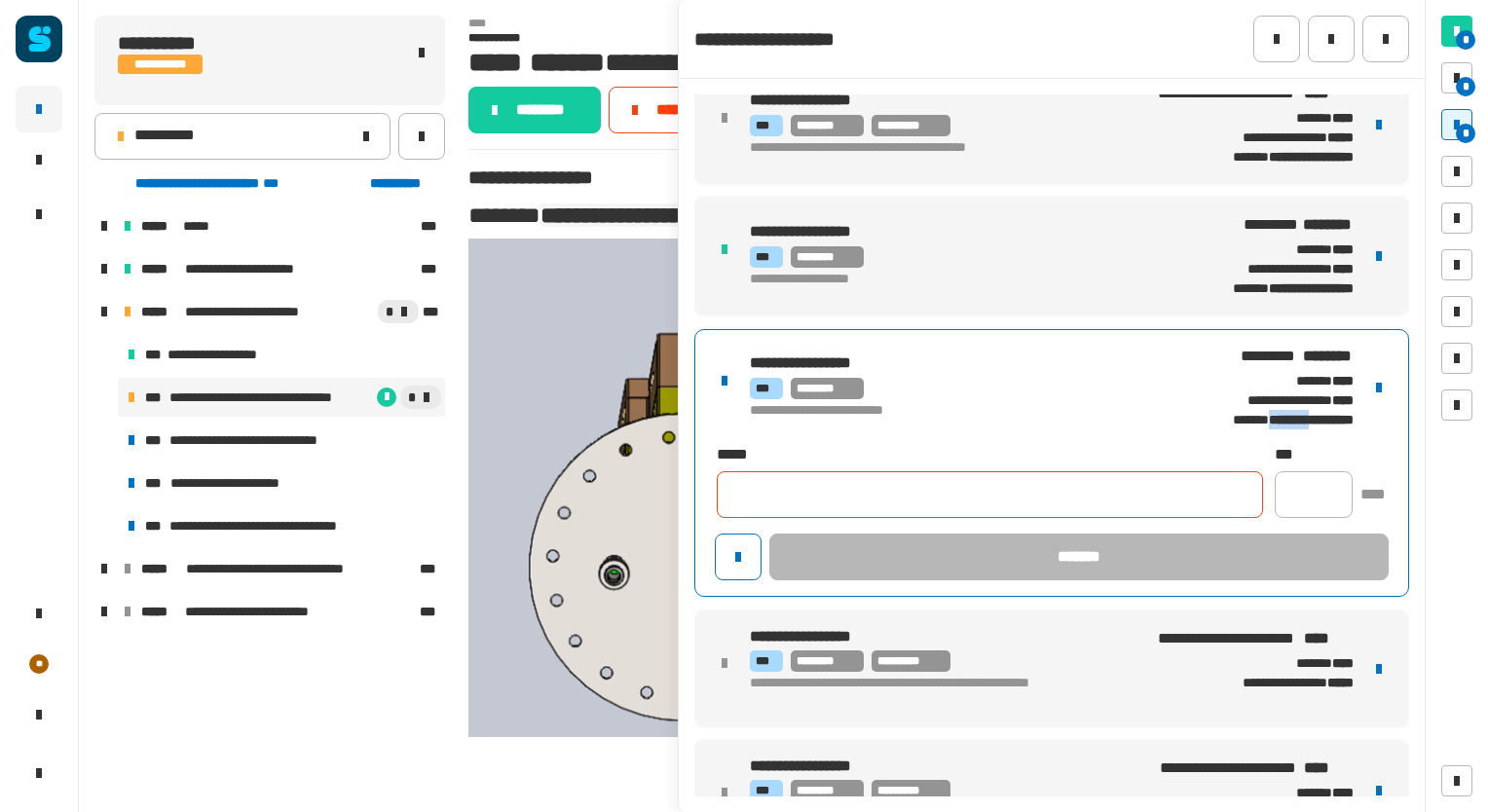 click at bounding box center [1379, 388] 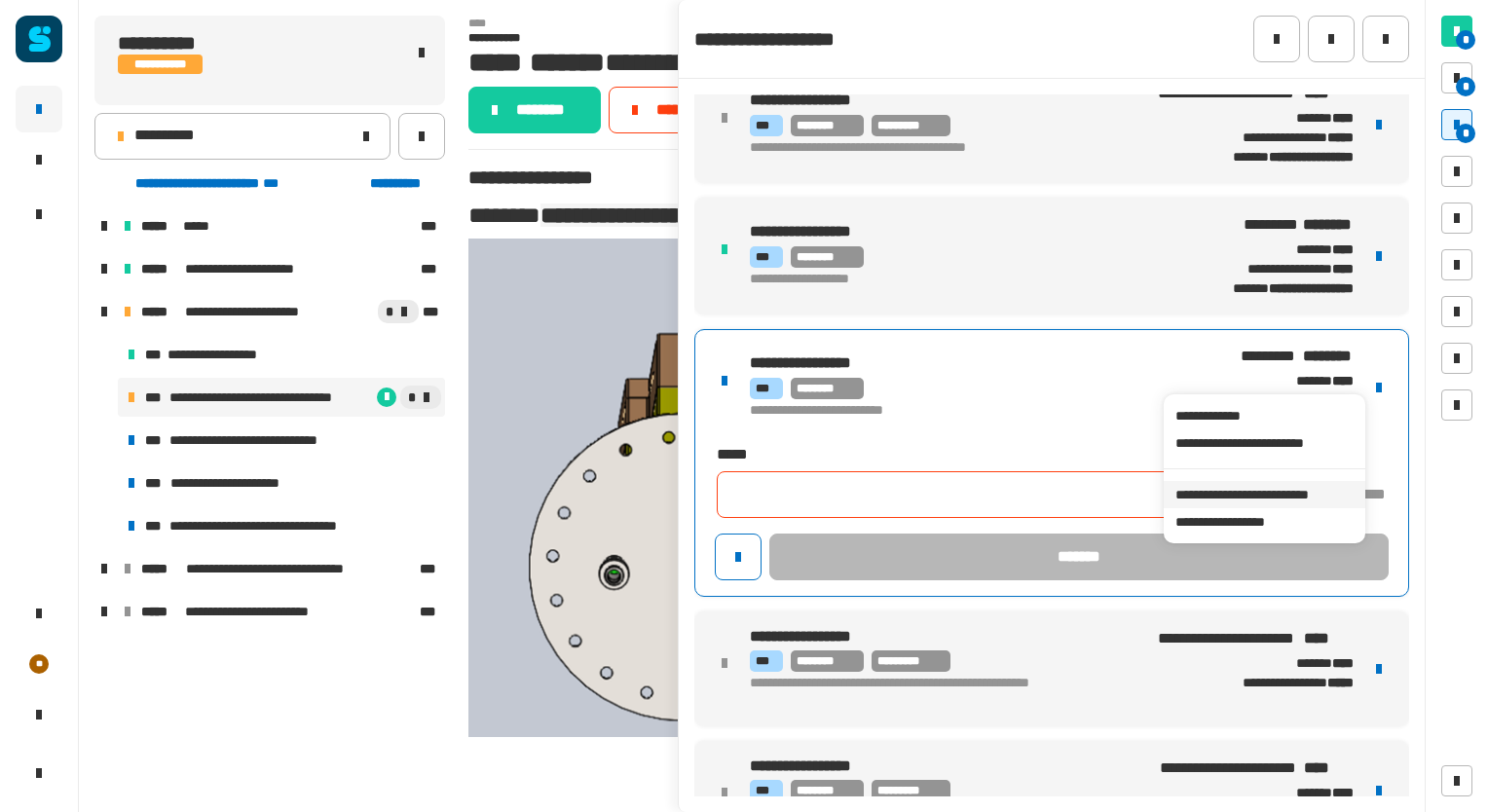 click on "**********" at bounding box center [1264, 495] 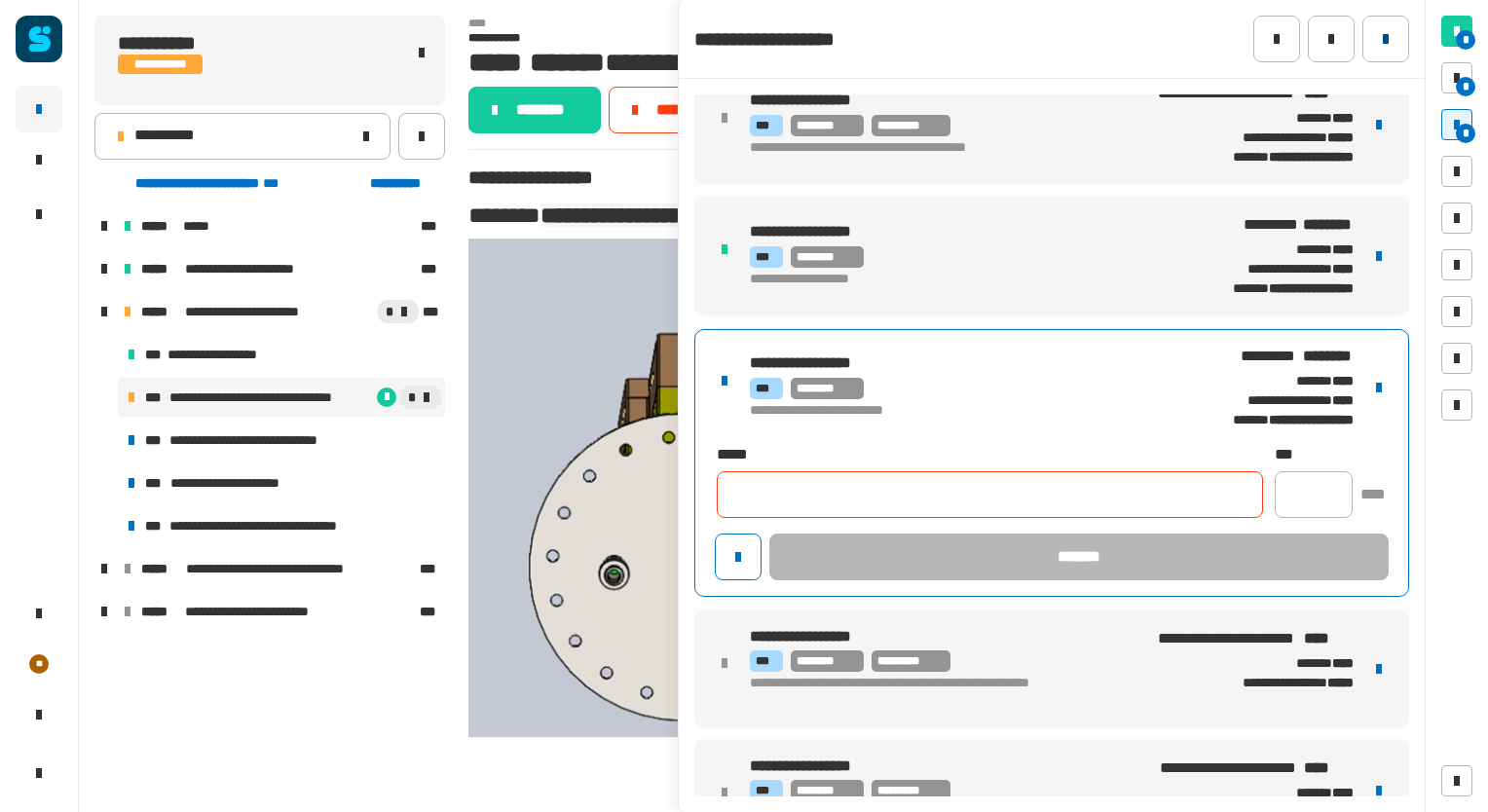 click 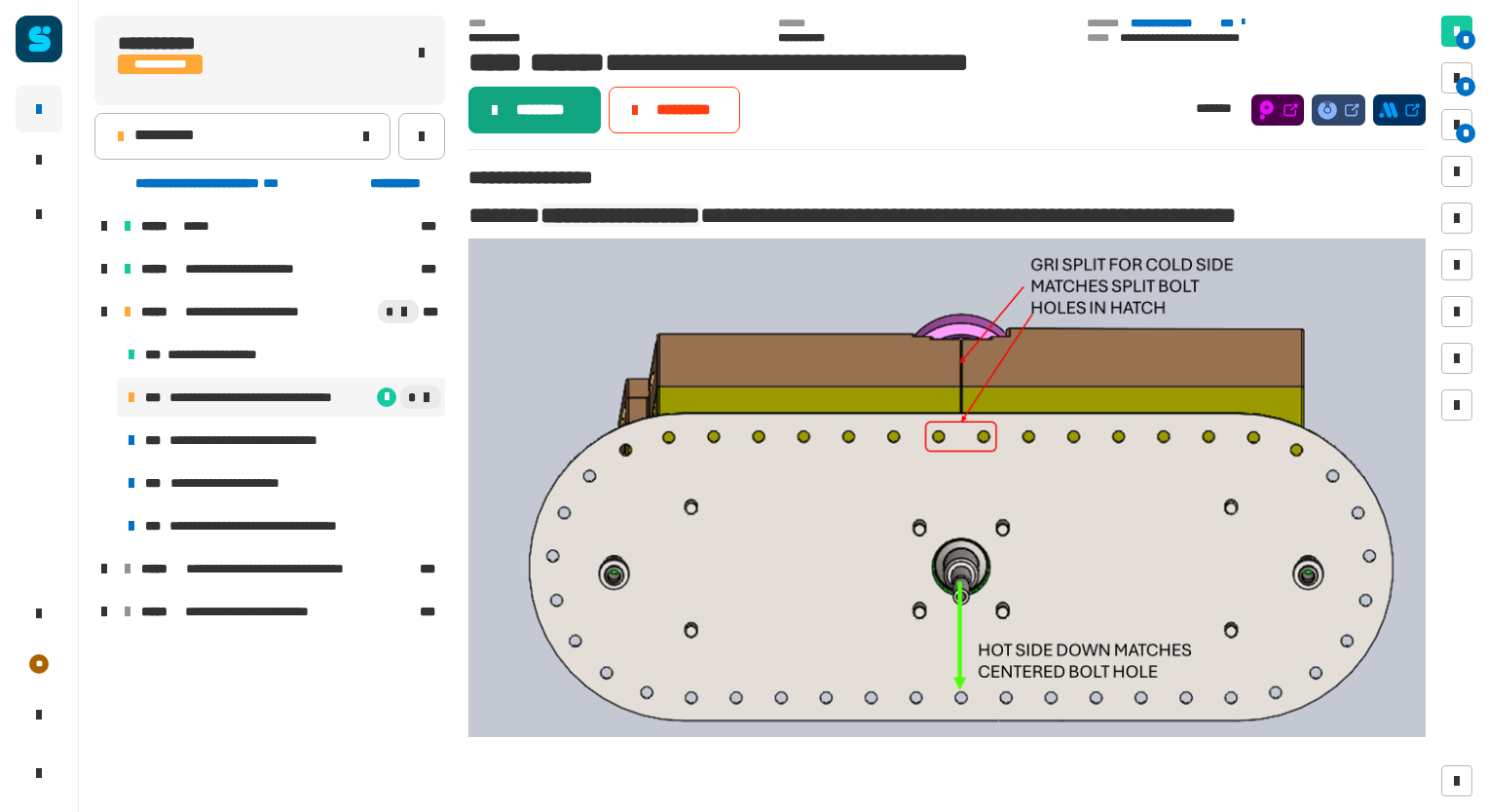 click on "********" 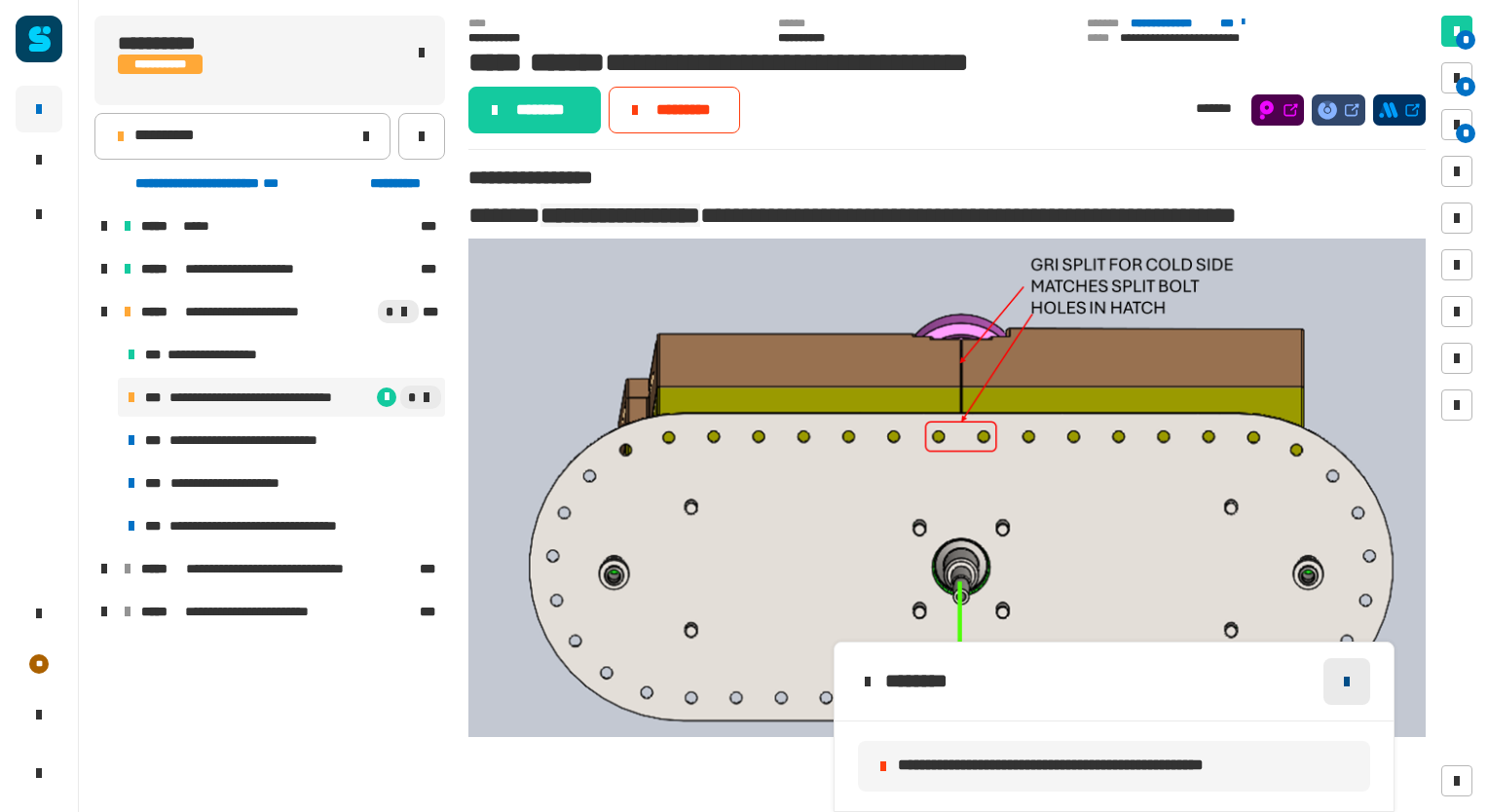 click 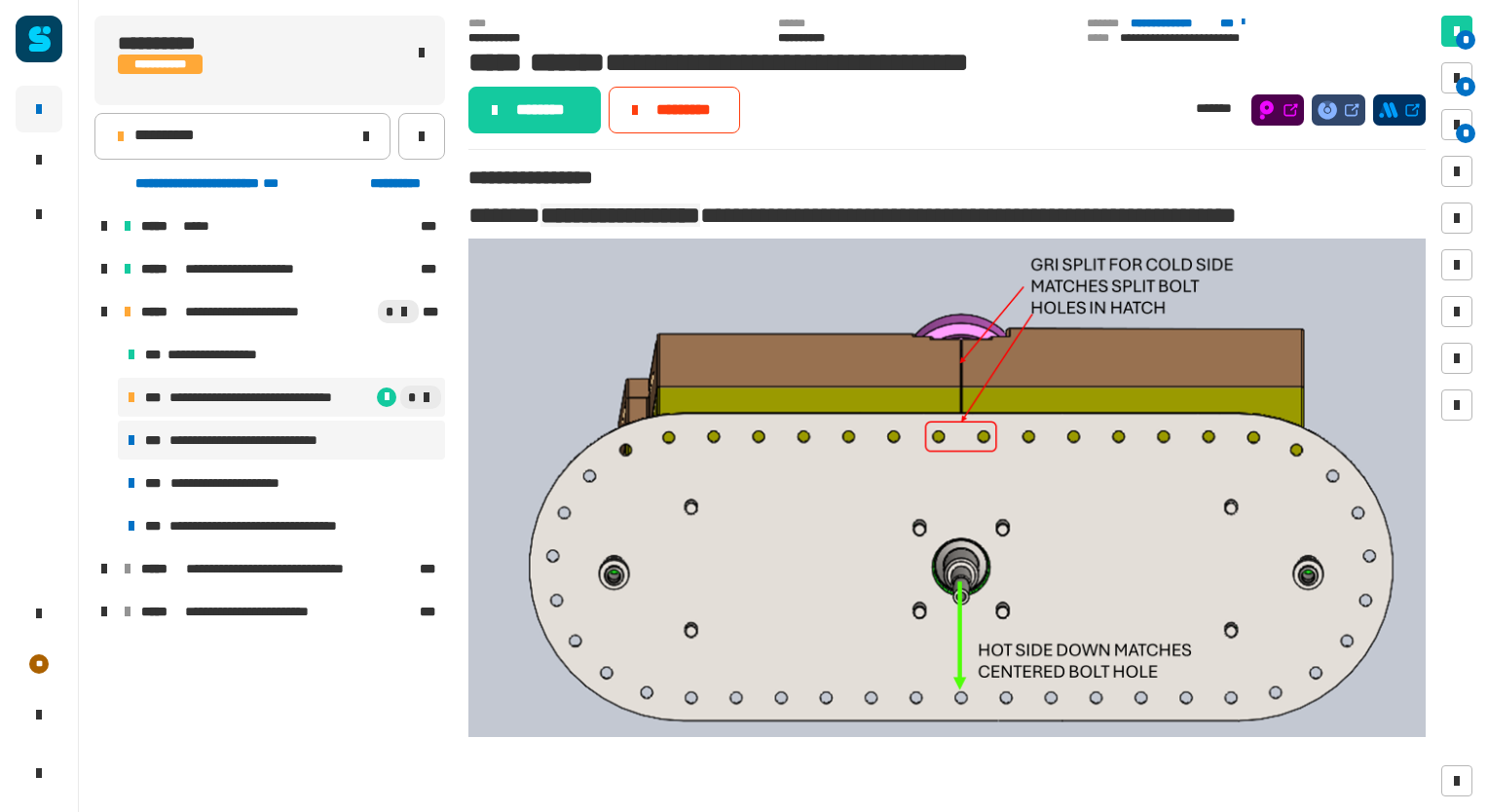click on "**********" at bounding box center (281, 440) 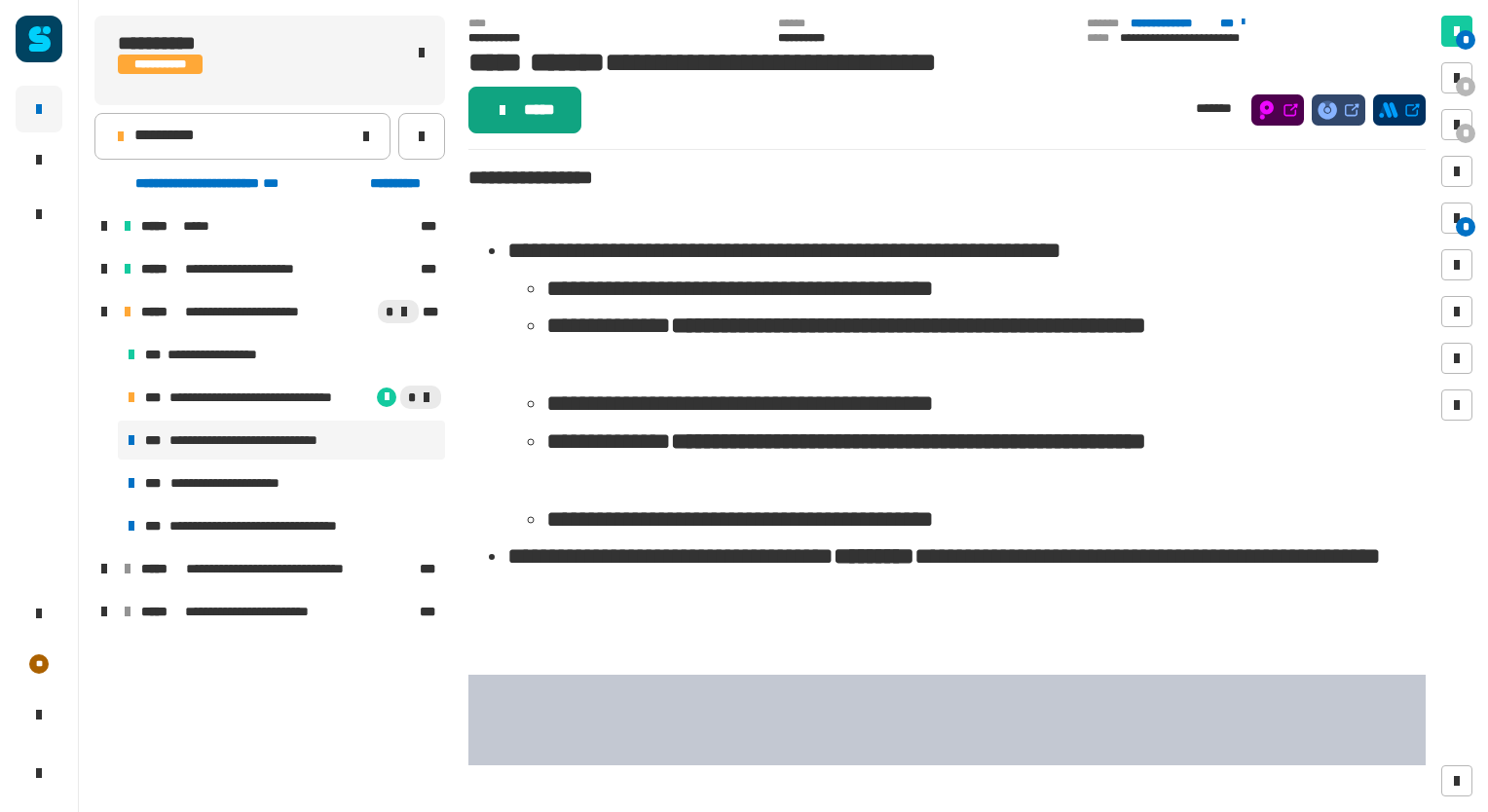 click on "*****" 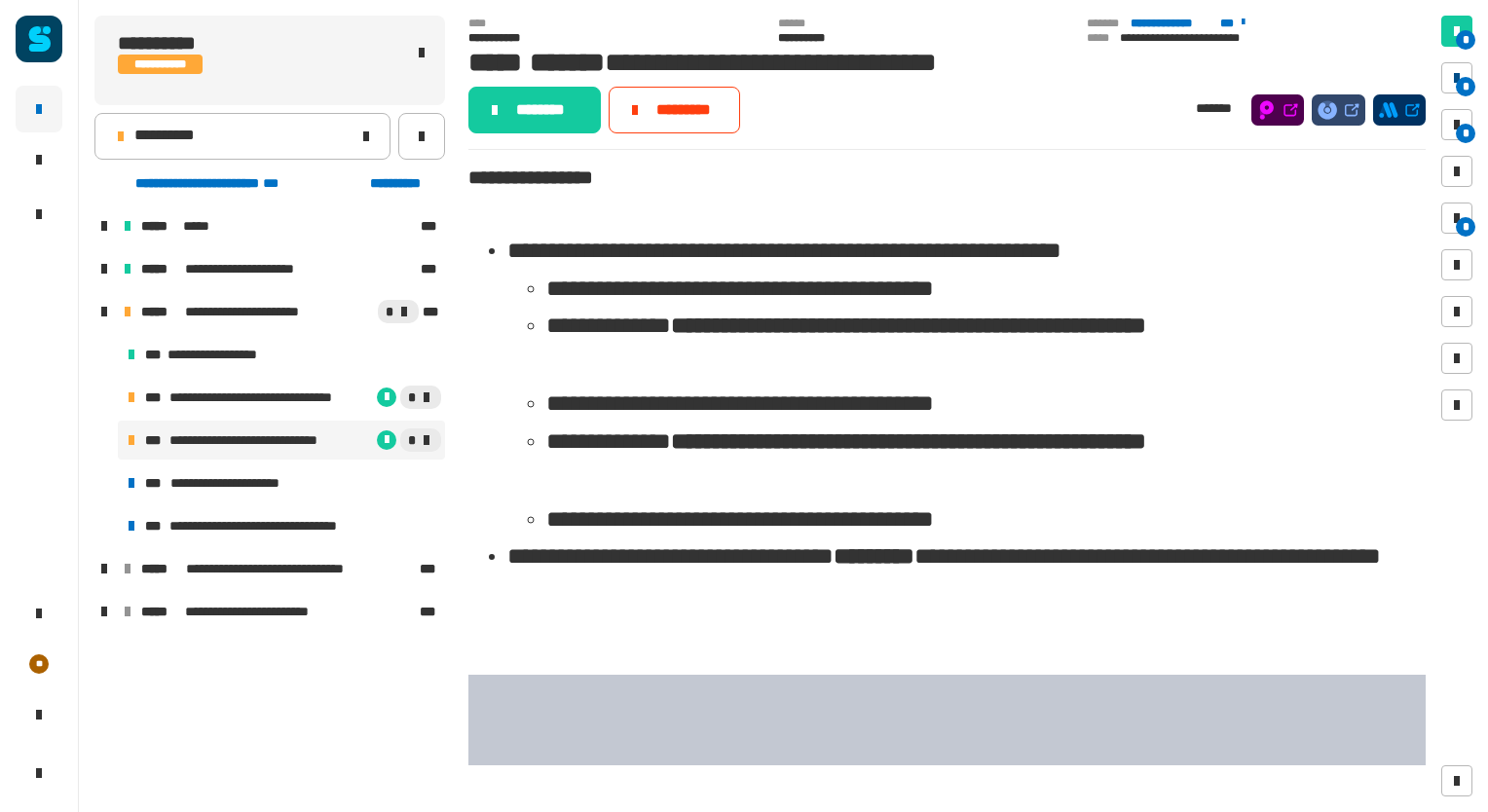 click on "*" at bounding box center [1466, 87] 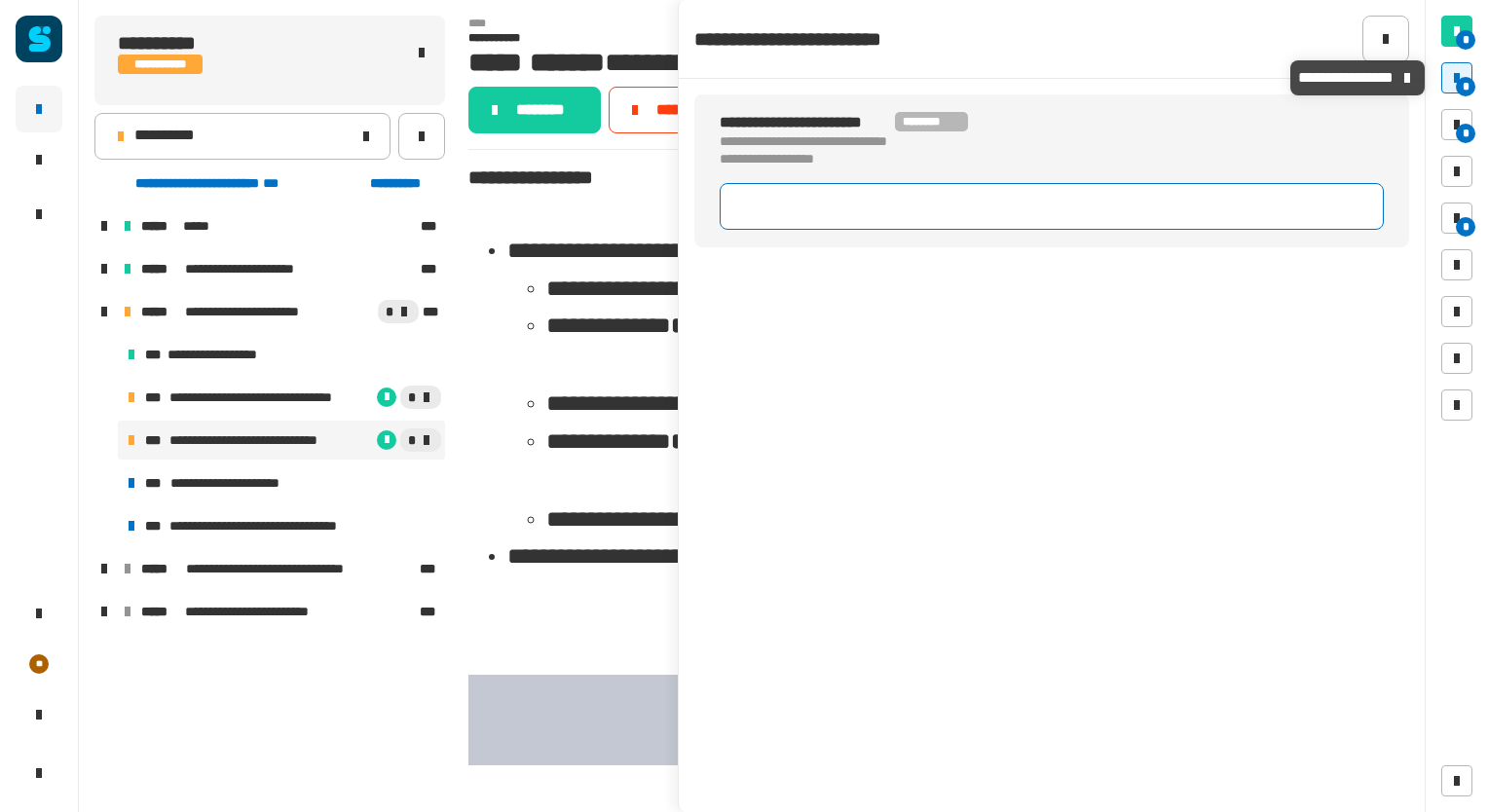 click 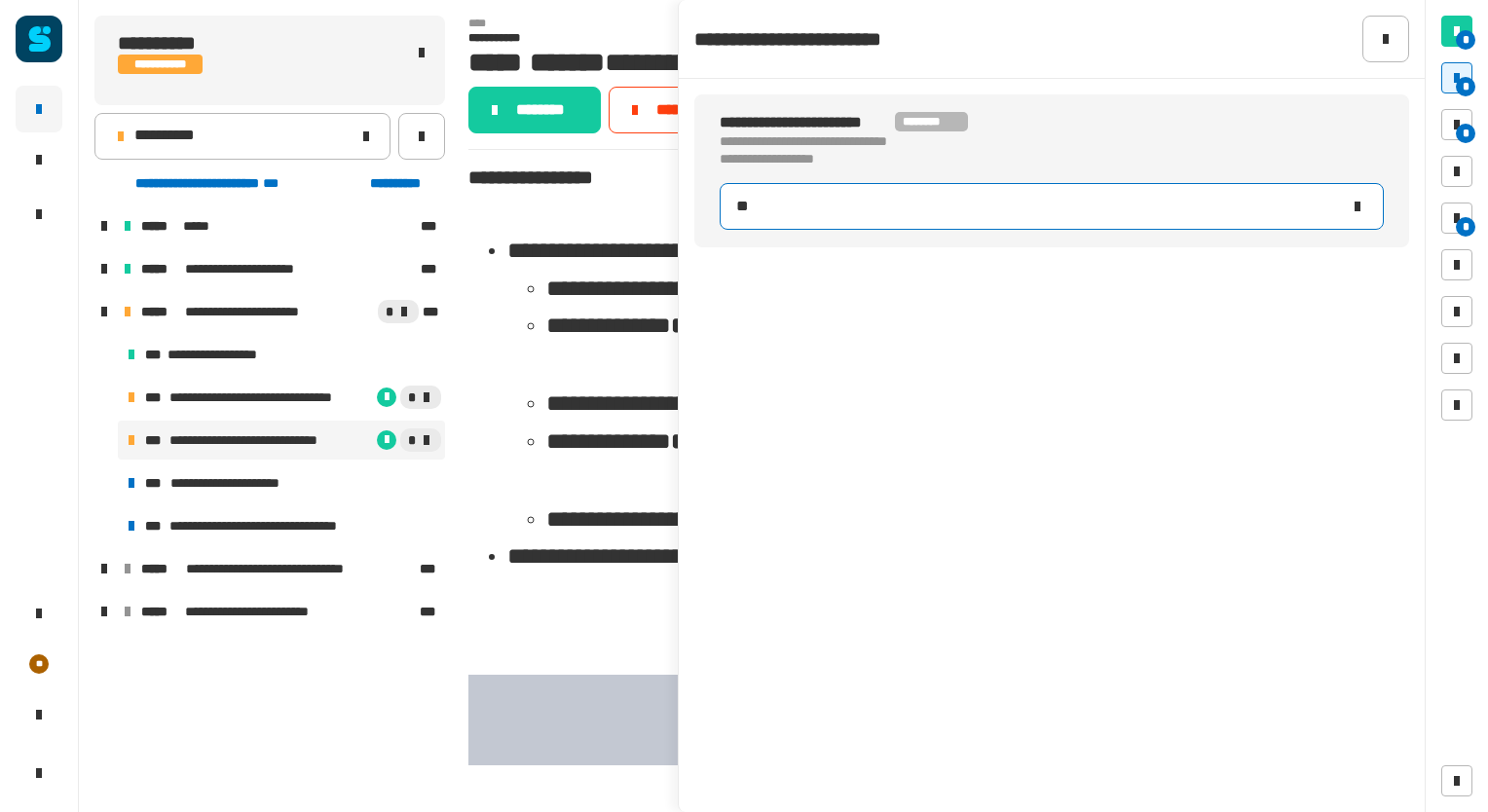 type on "***" 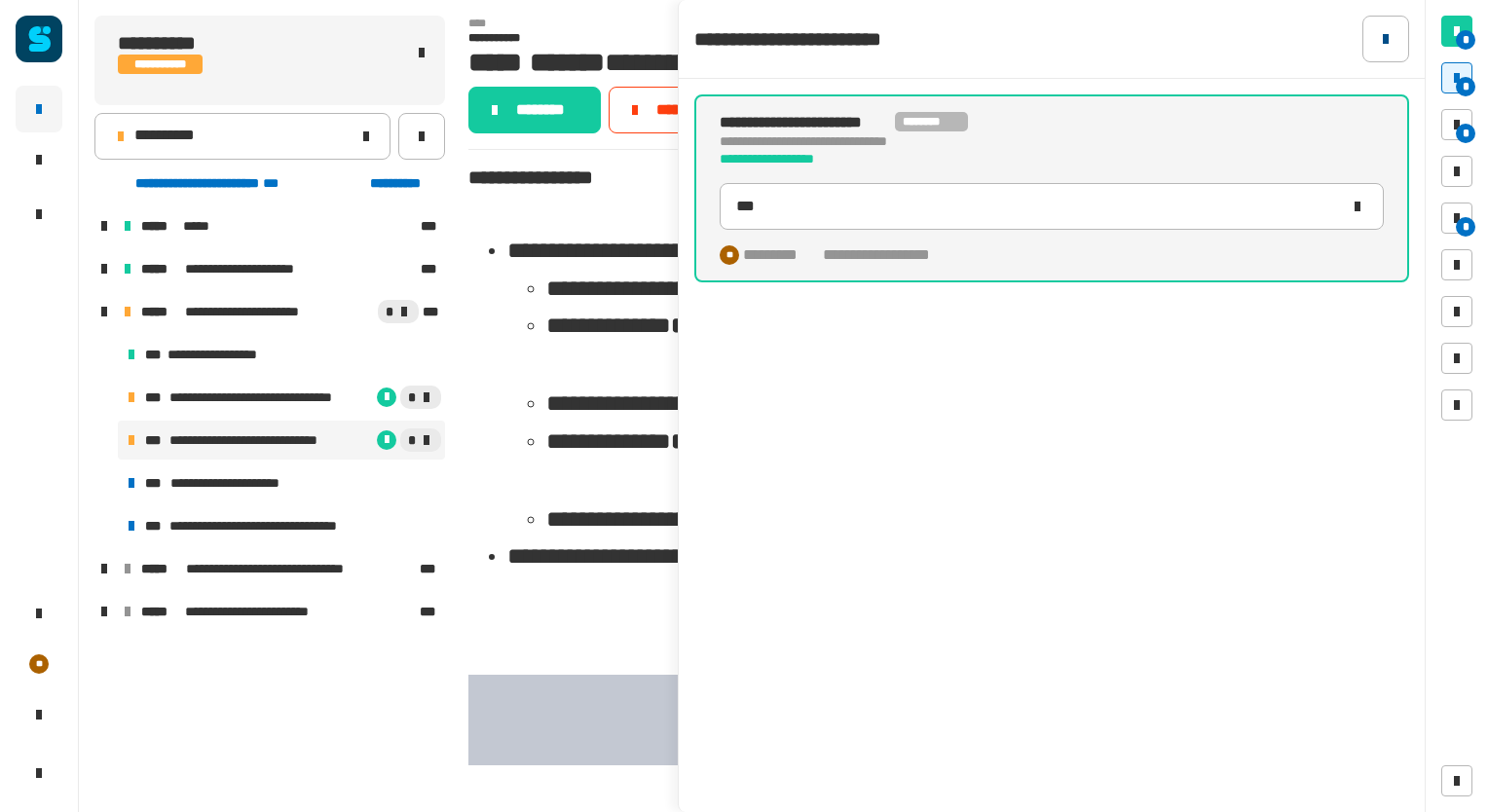 click 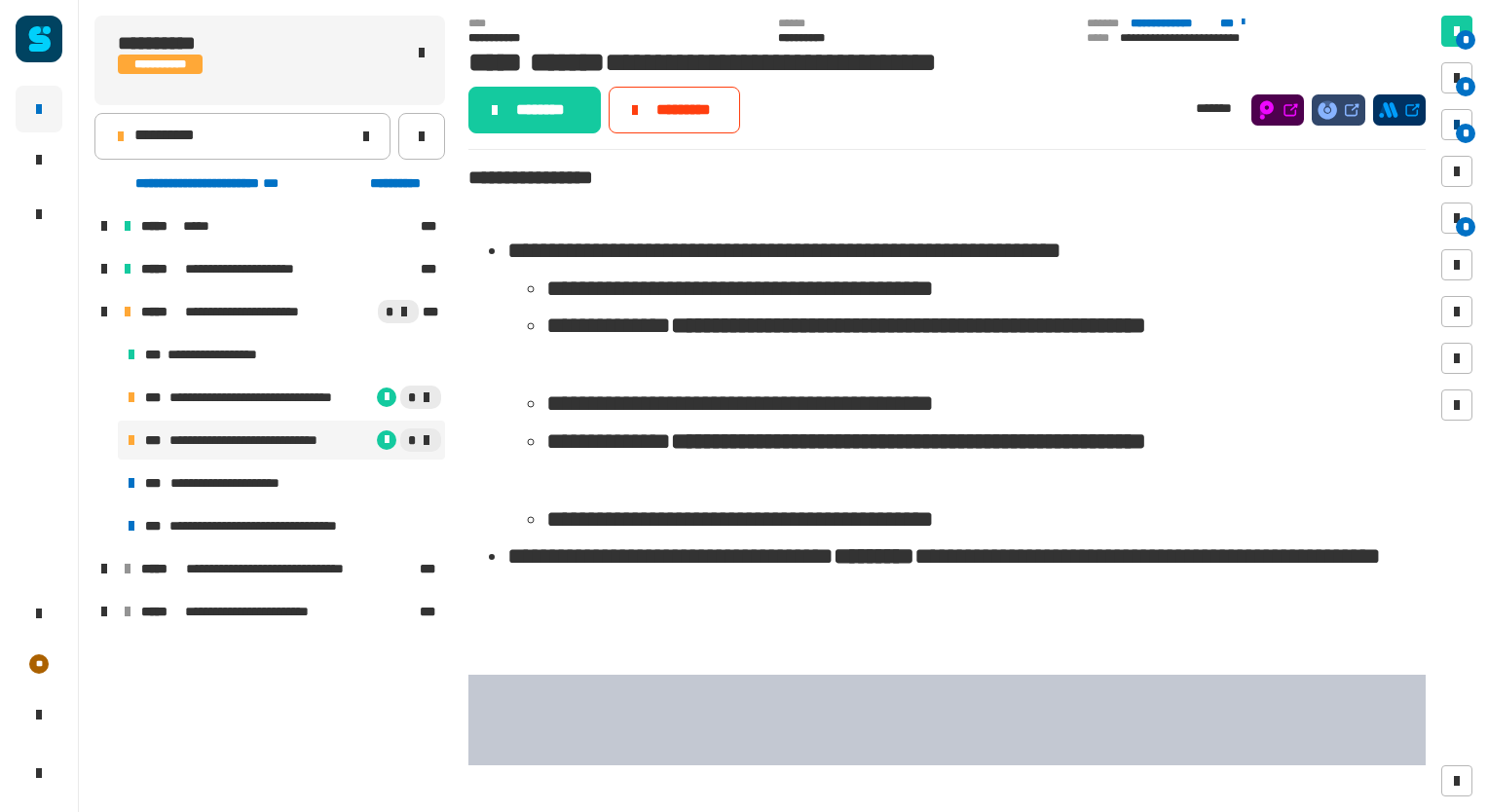 click on "*" at bounding box center (1466, 133) 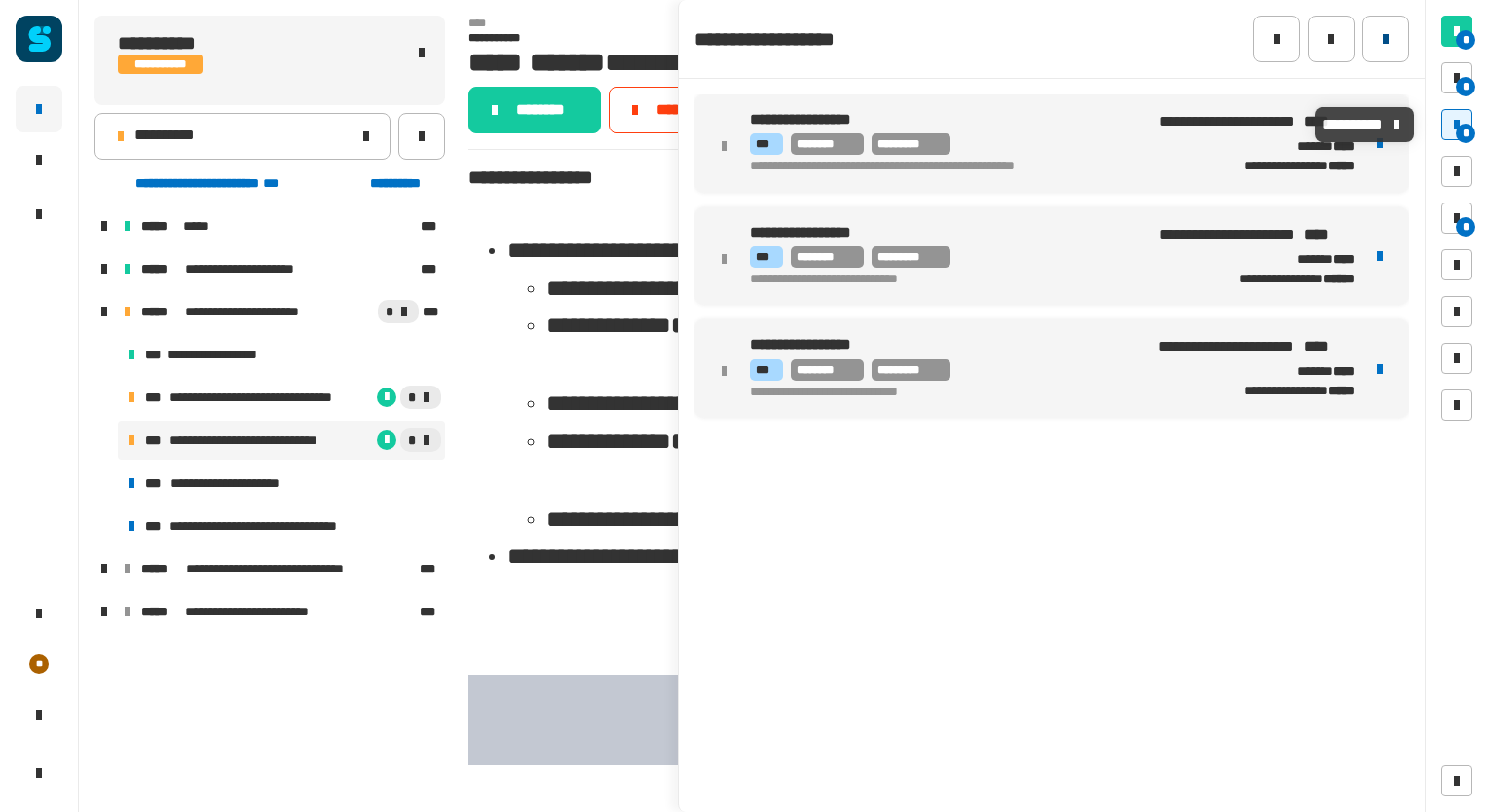 click 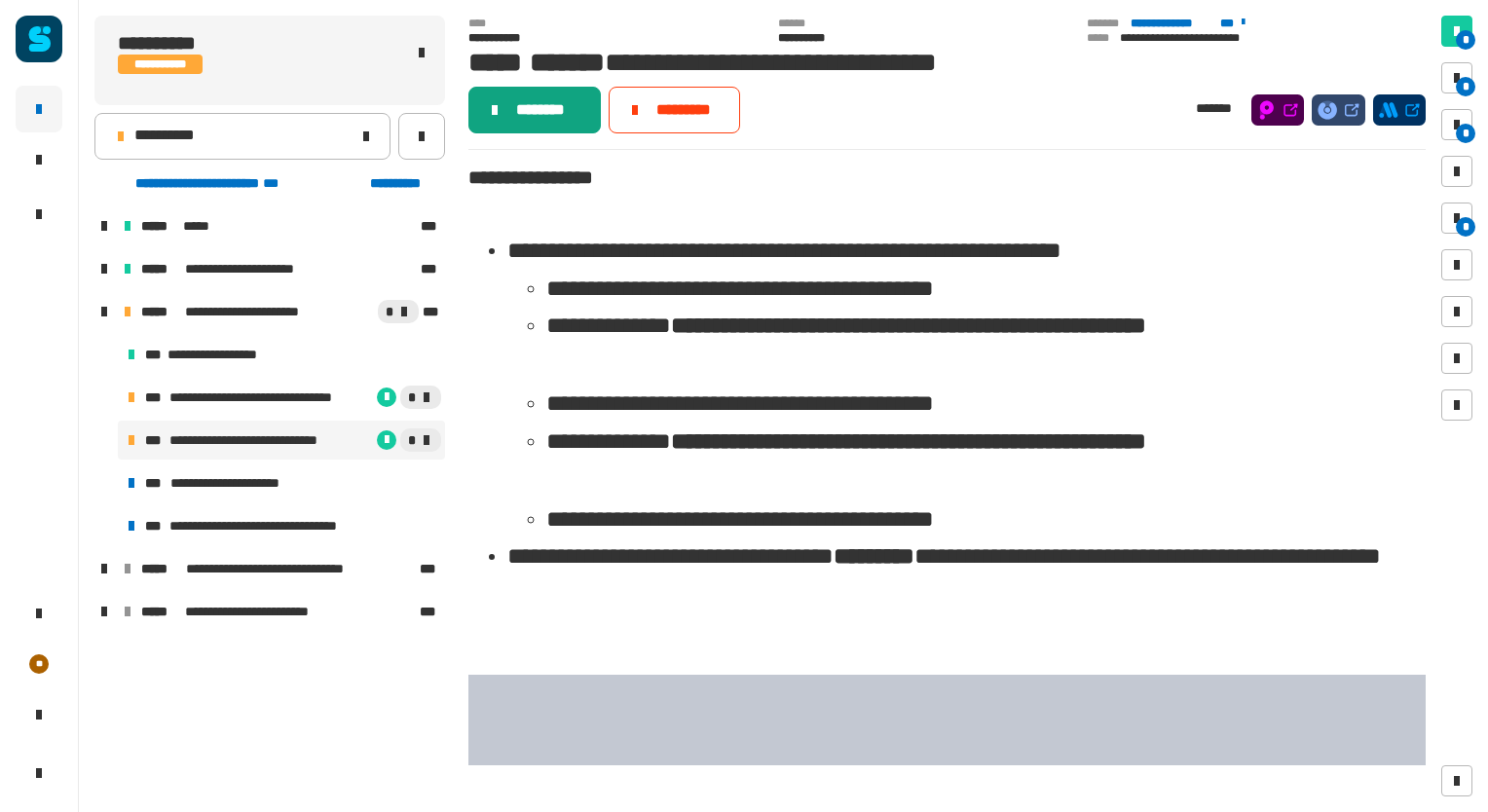 click on "********" 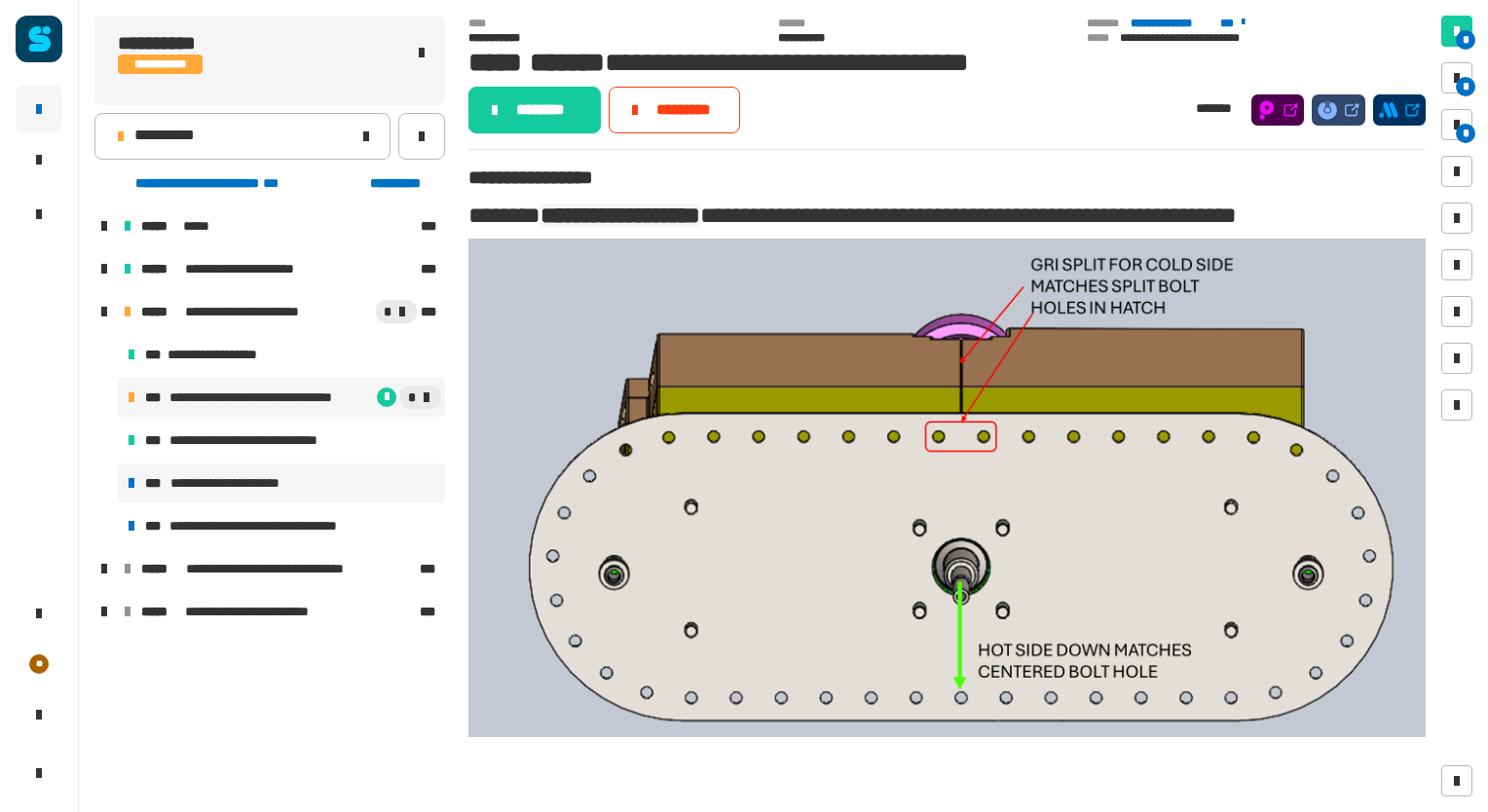 click on "**********" at bounding box center [281, 483] 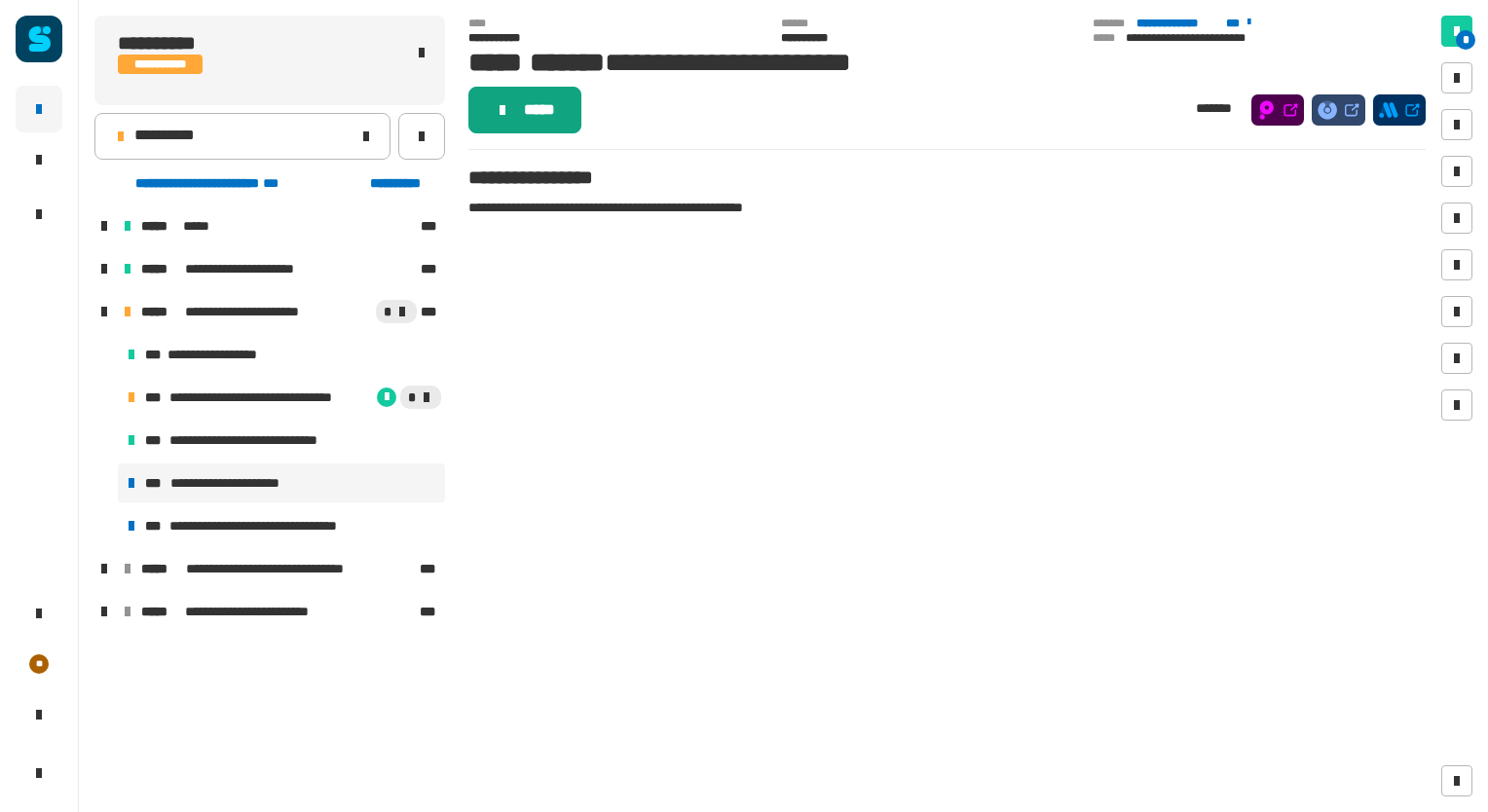 click 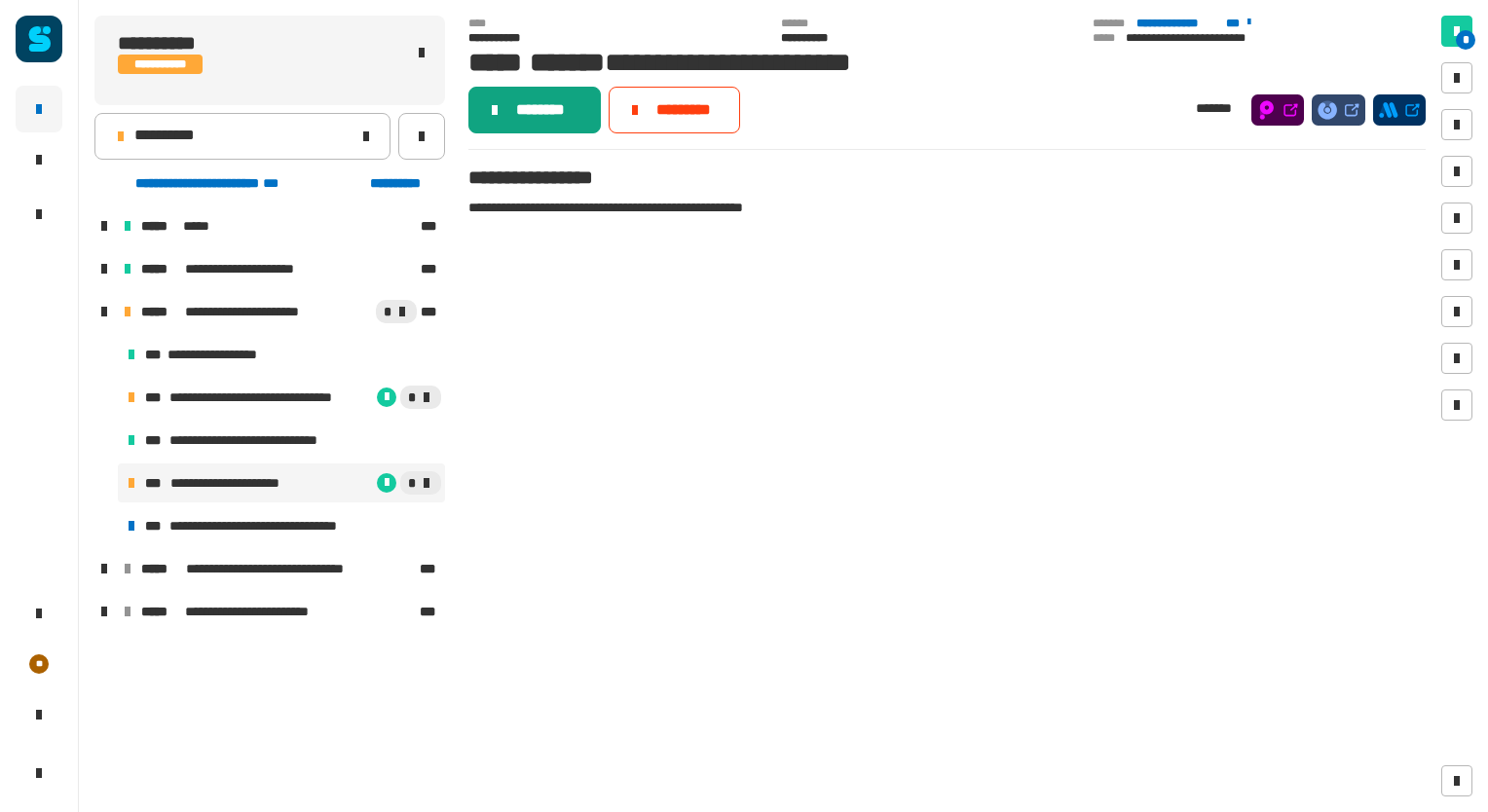 click on "********" 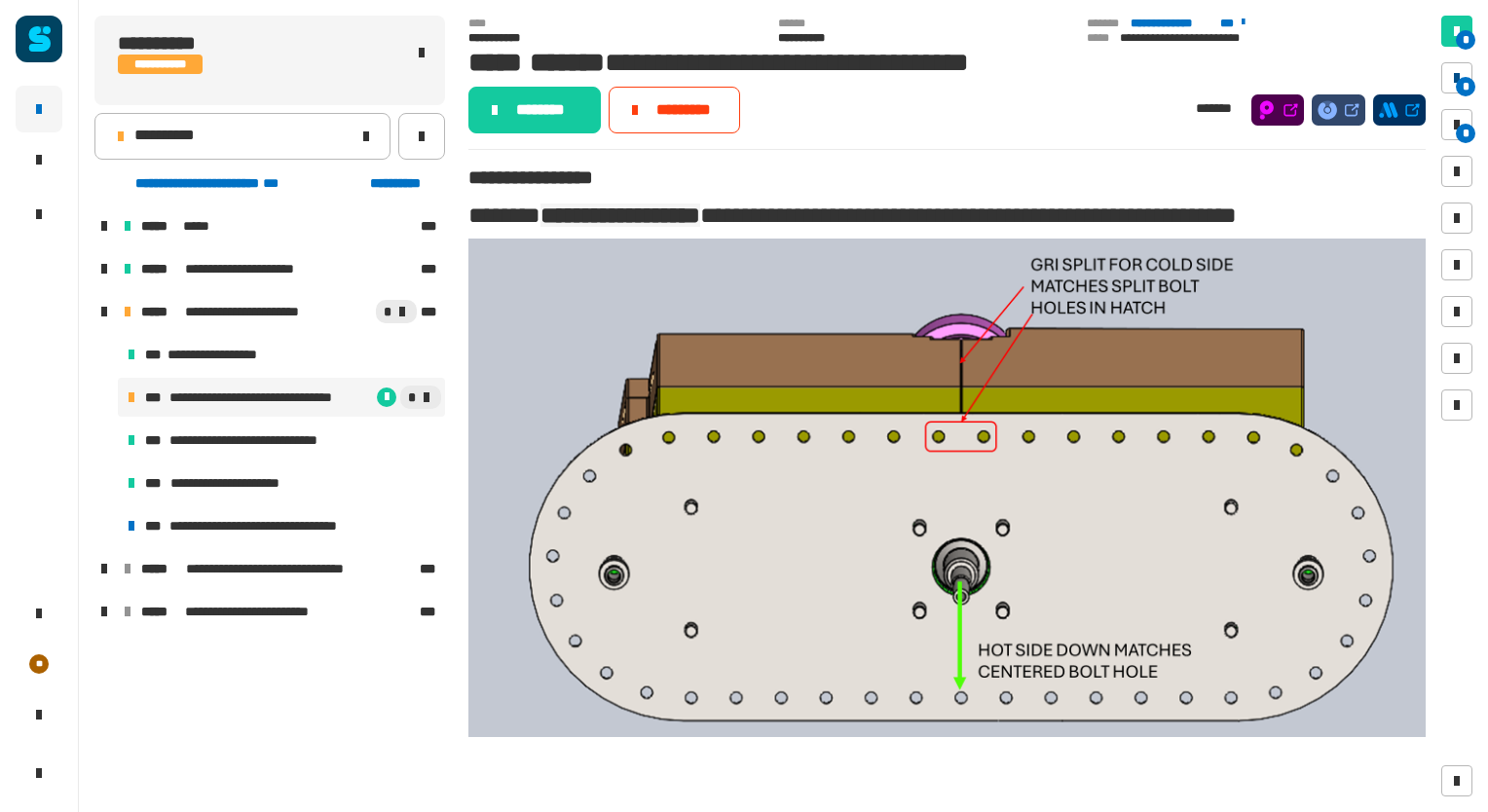 click on "*" at bounding box center [1466, 87] 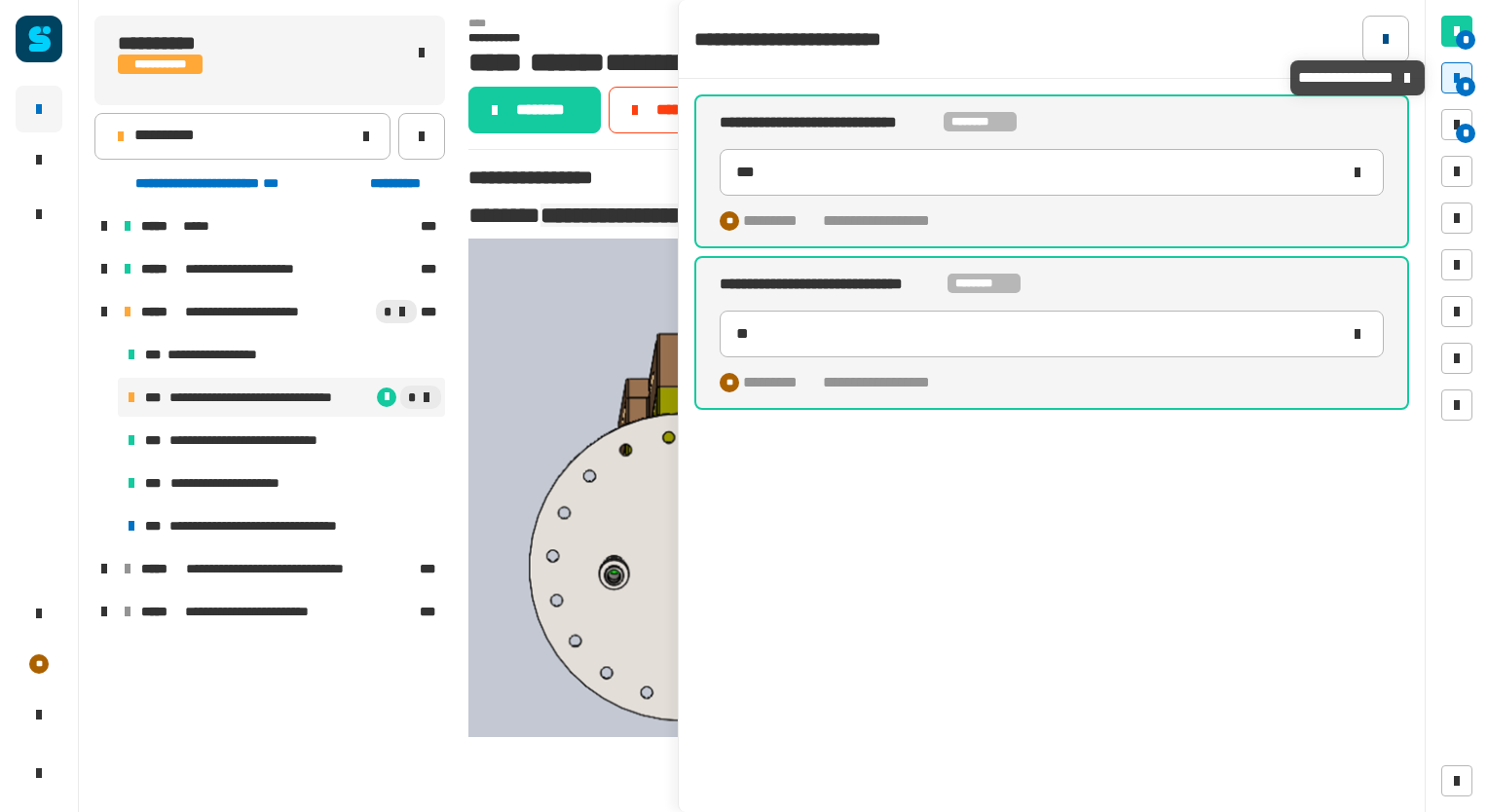 click 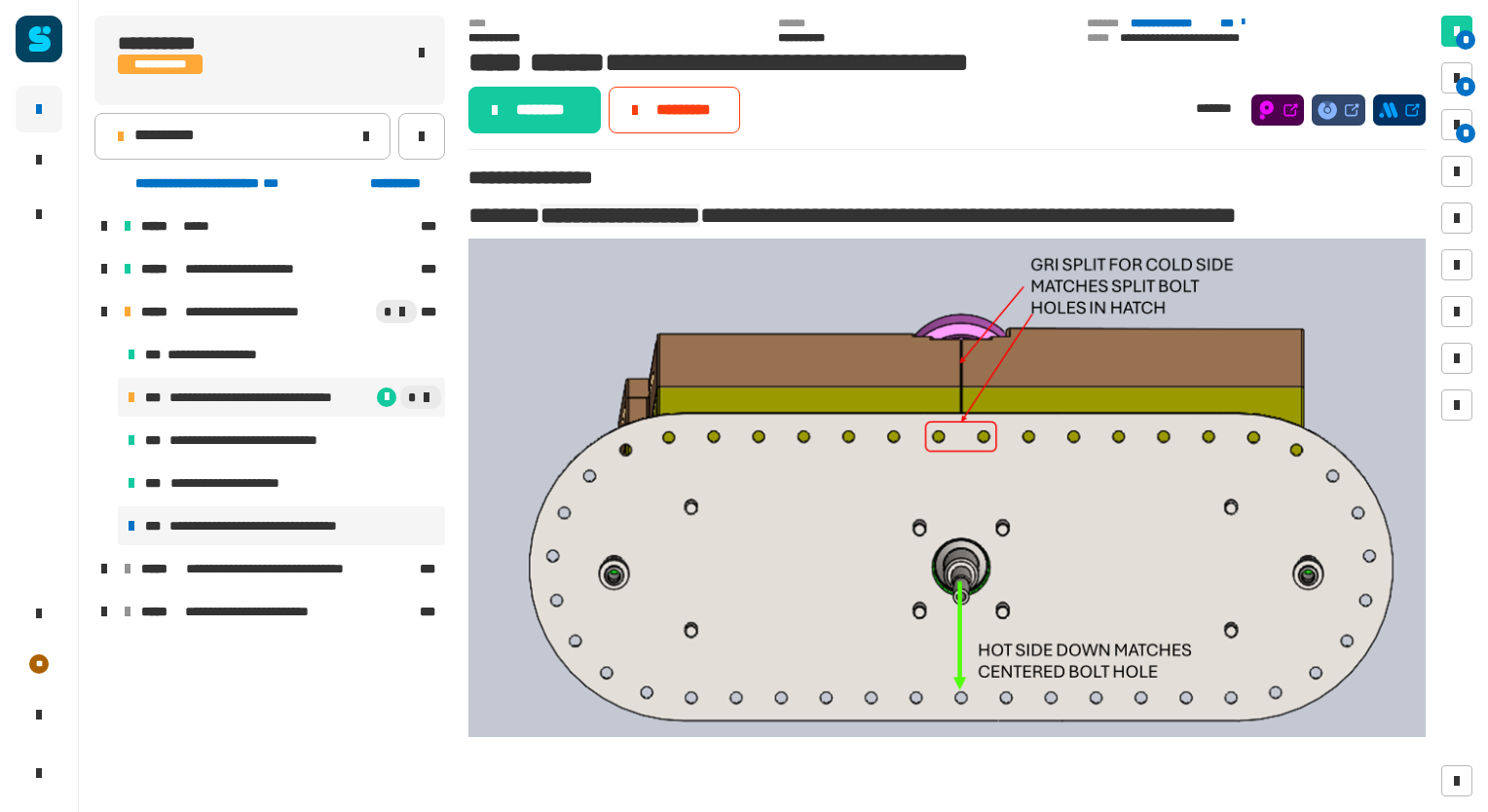click on "**********" at bounding box center [268, 526] 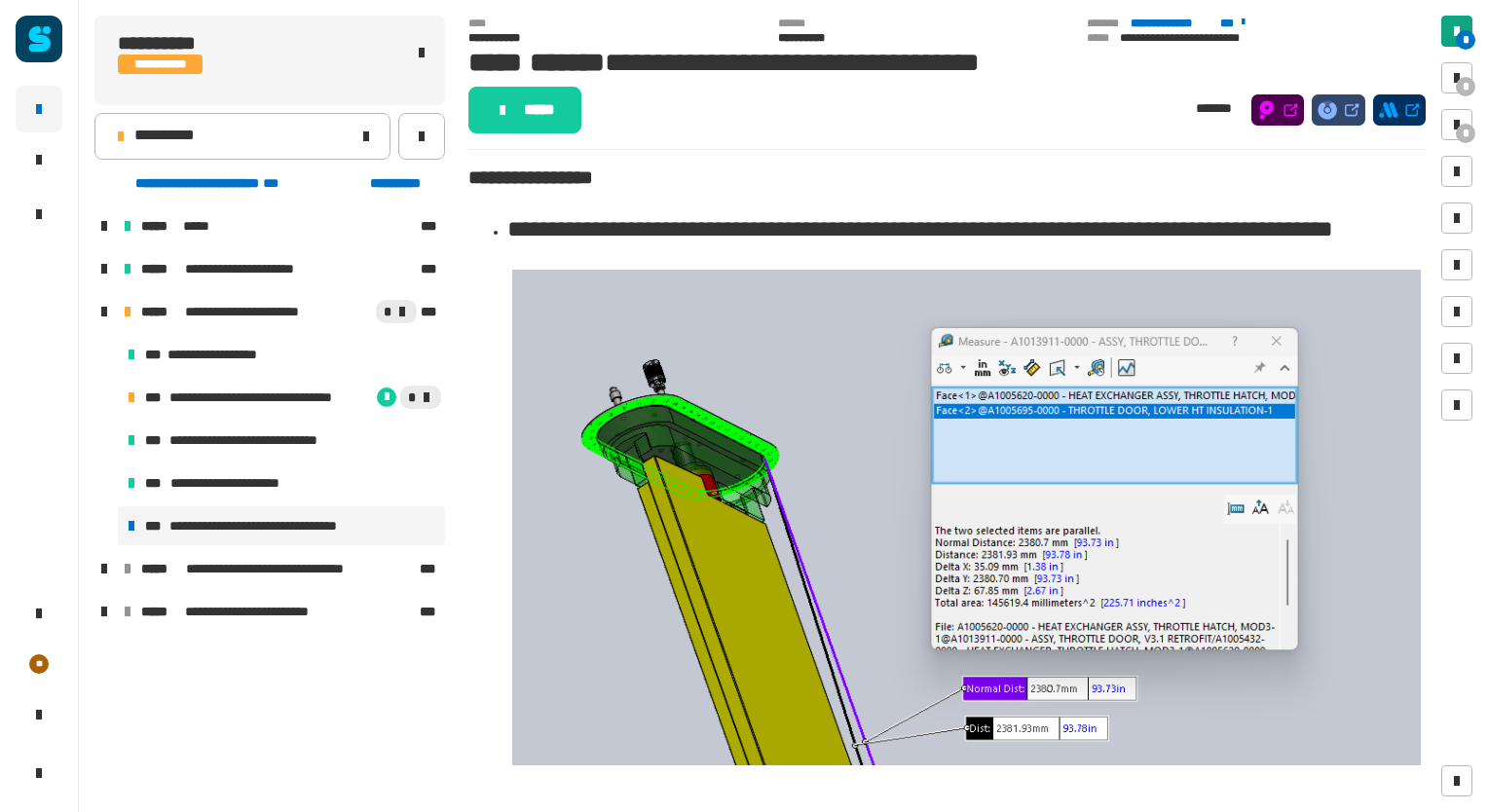 click on "*" at bounding box center [1466, 40] 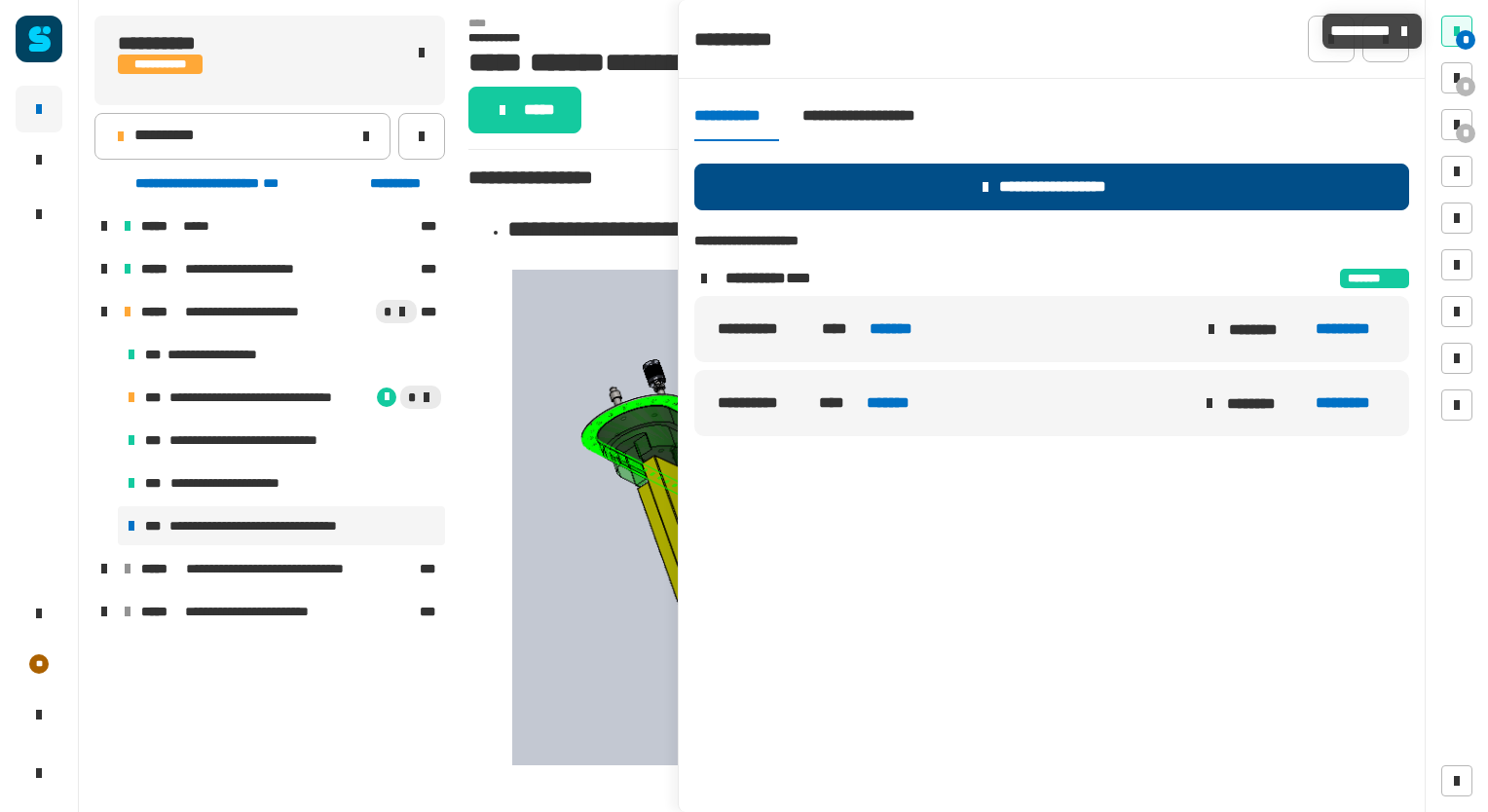 click on "**********" 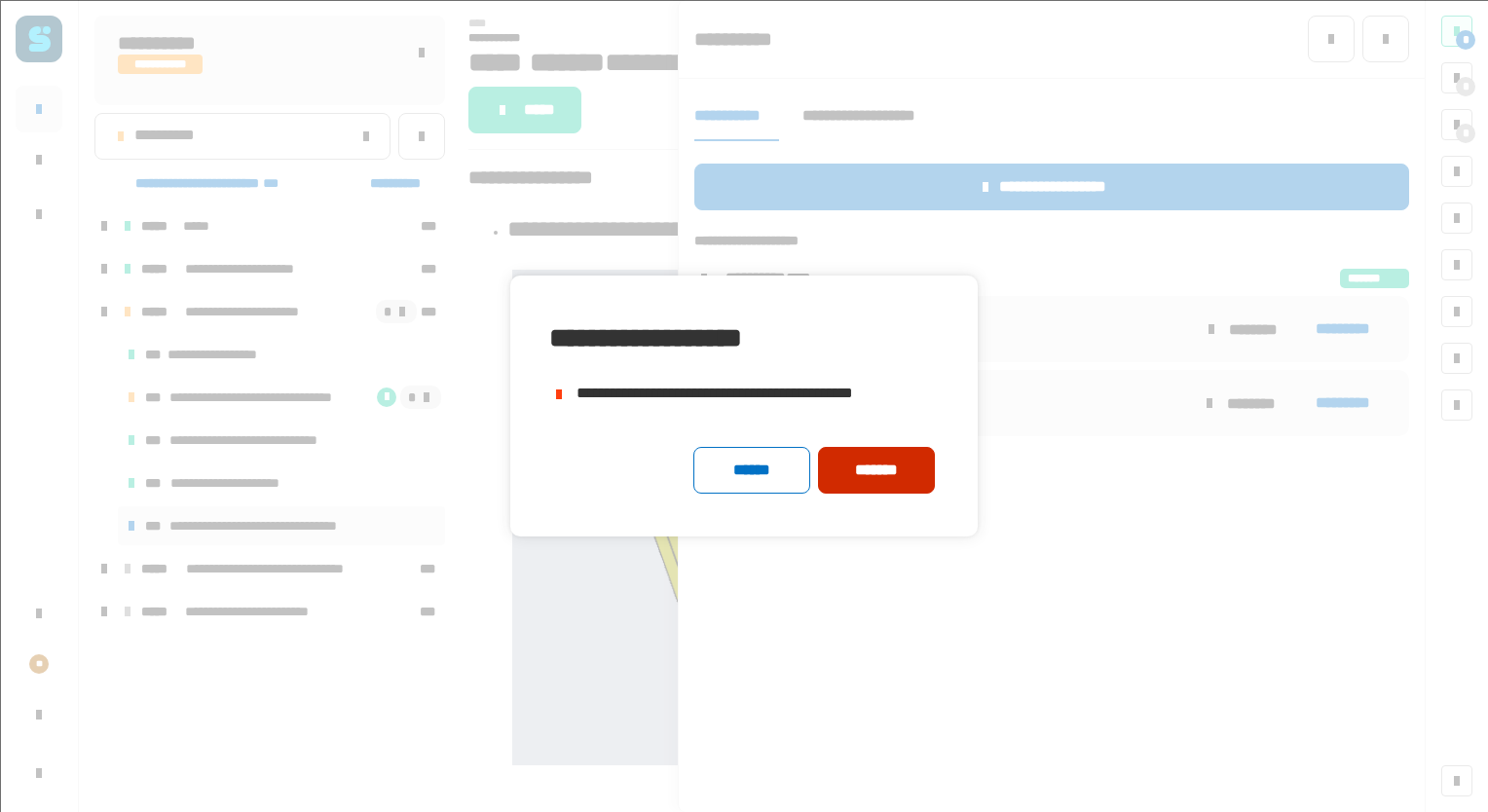 click on "*******" 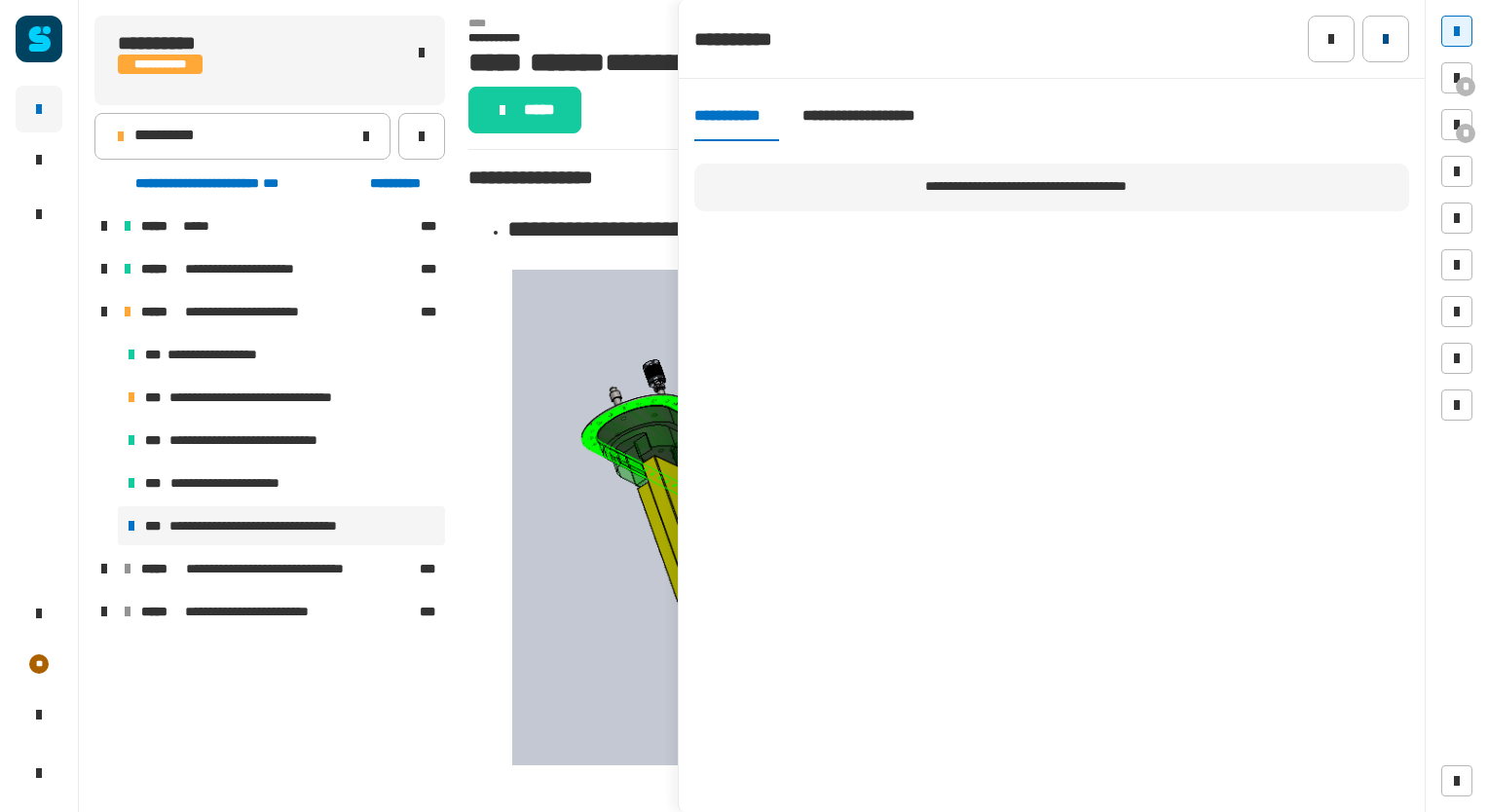 click 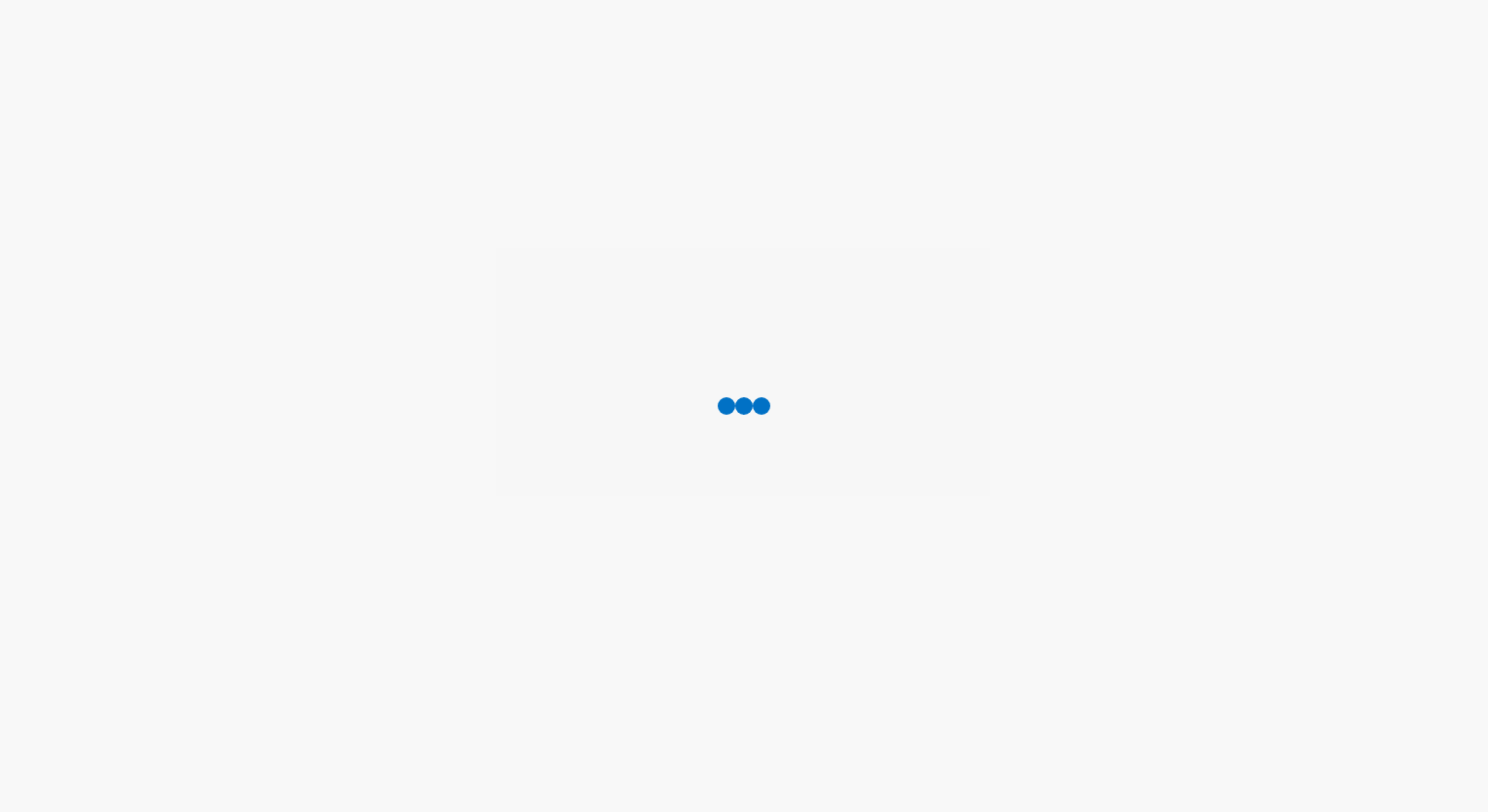 scroll, scrollTop: 0, scrollLeft: 0, axis: both 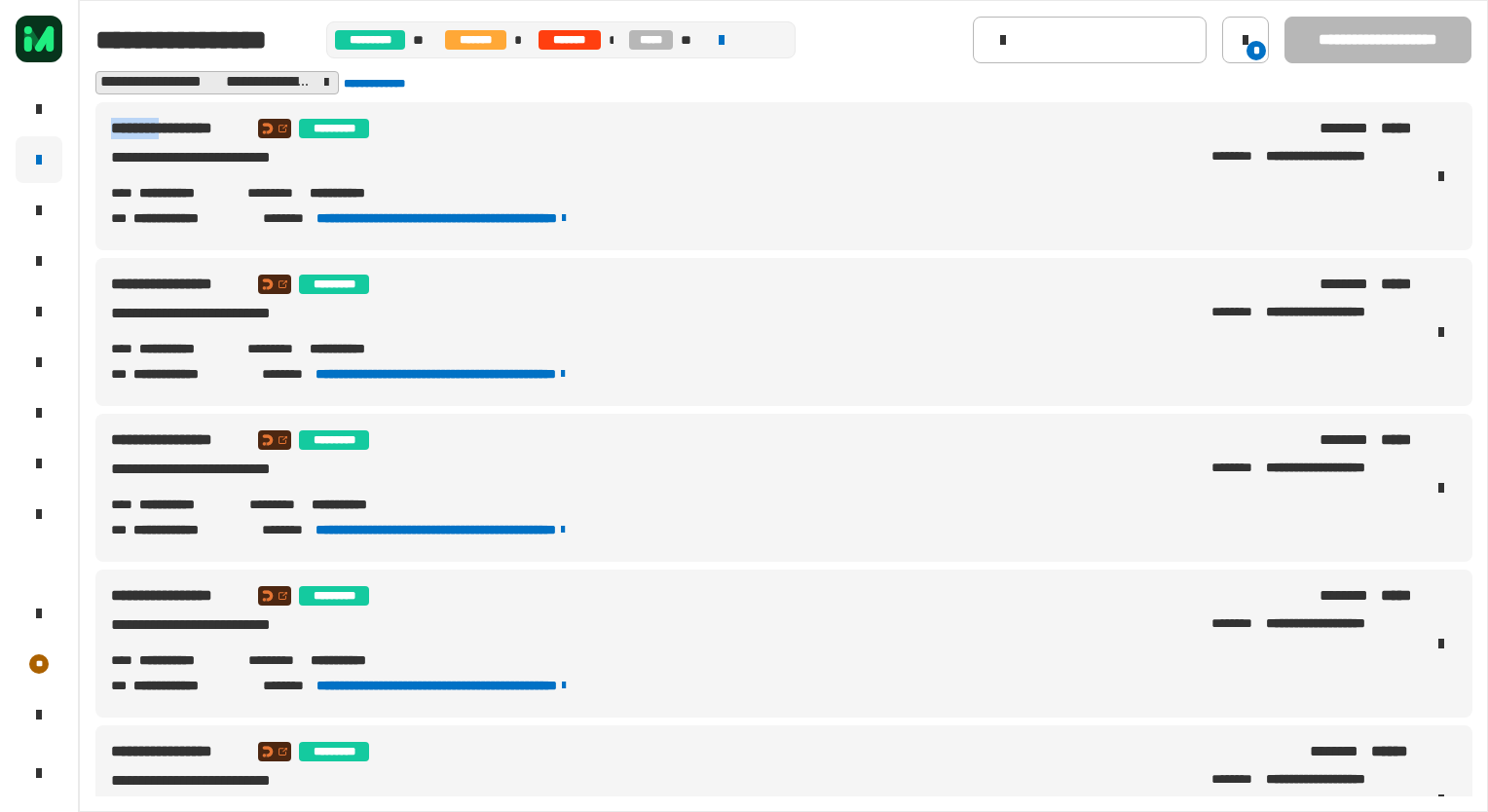 click 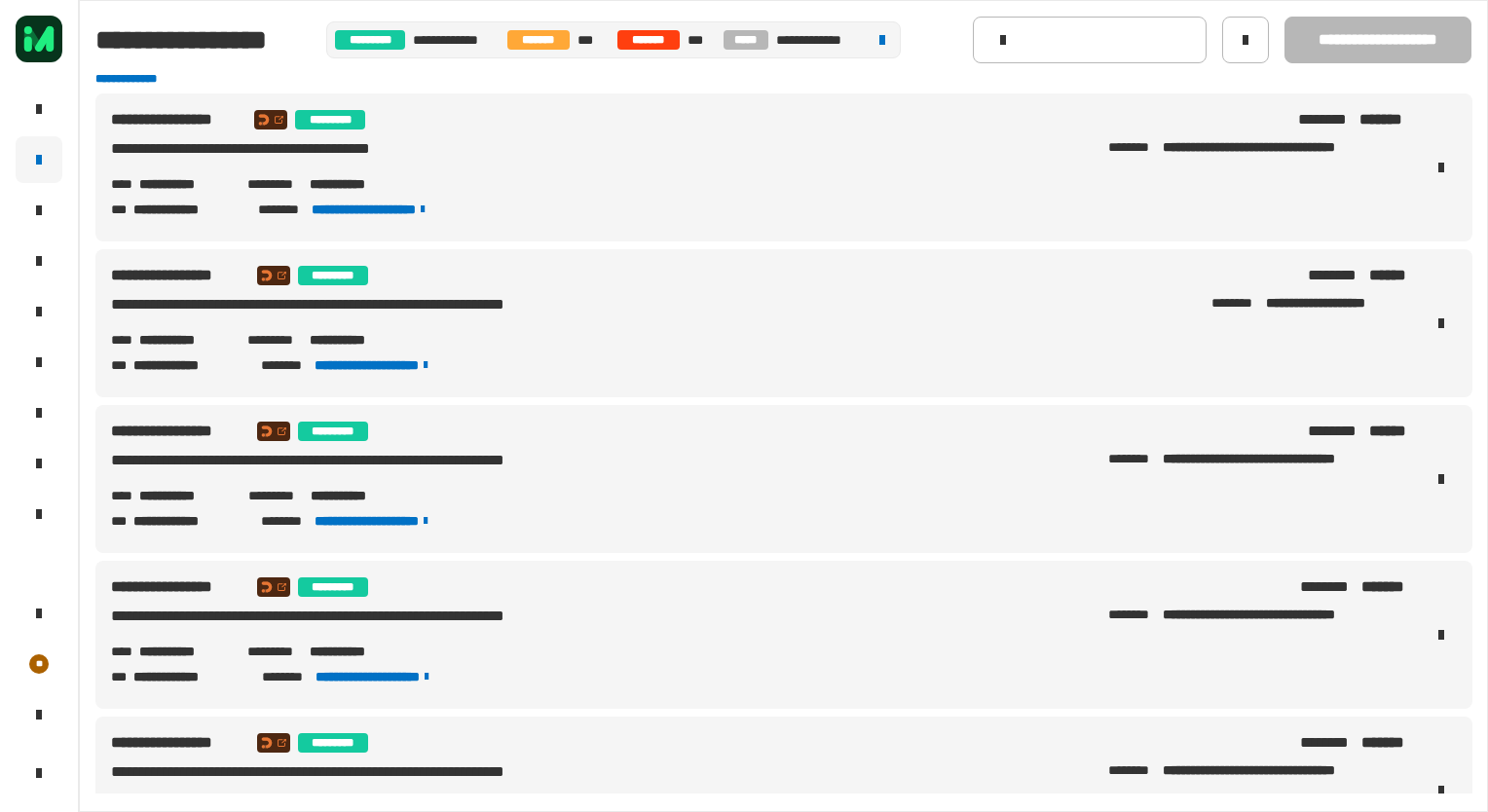 click on "**********" at bounding box center [784, 167] 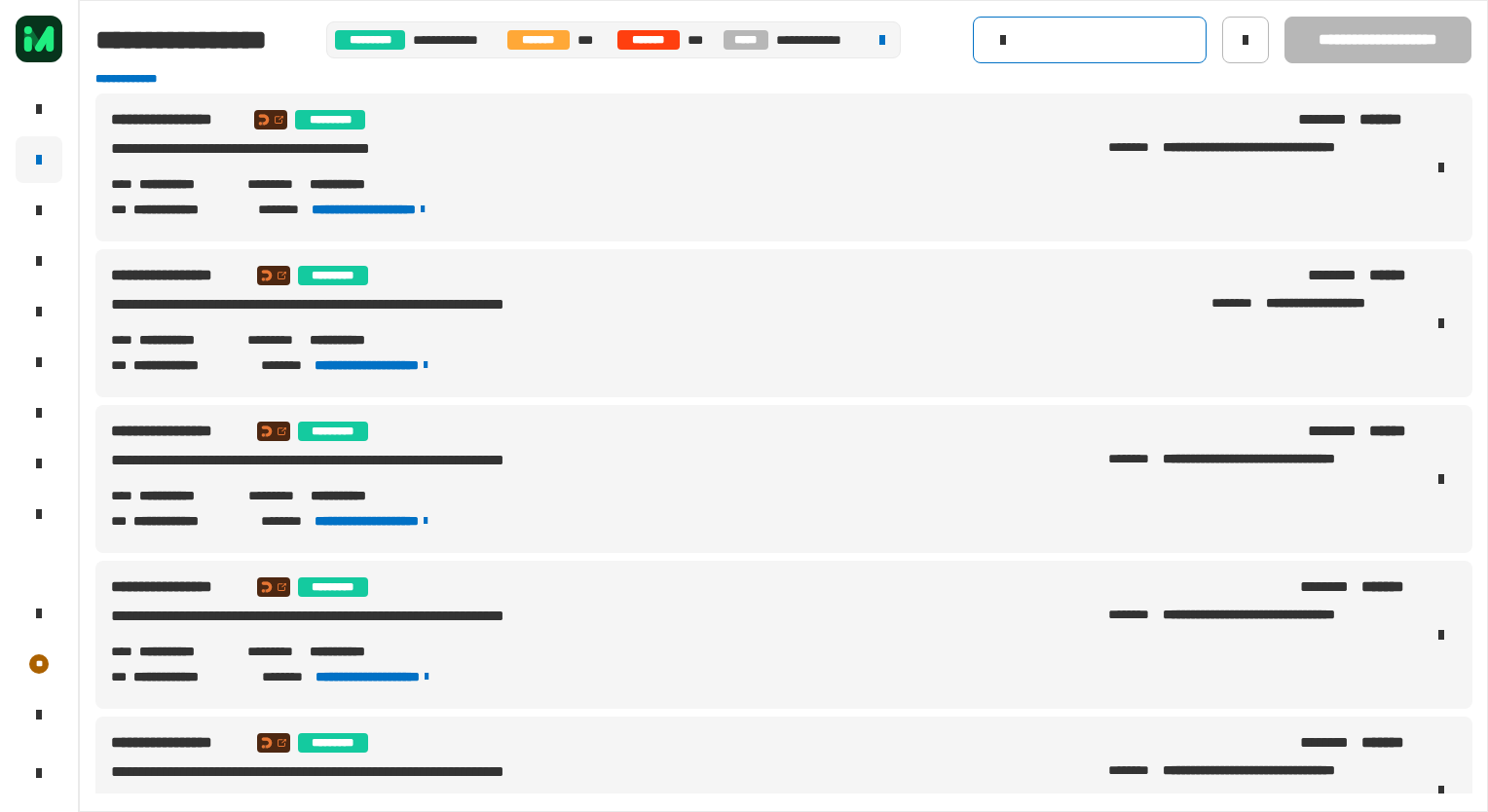 click 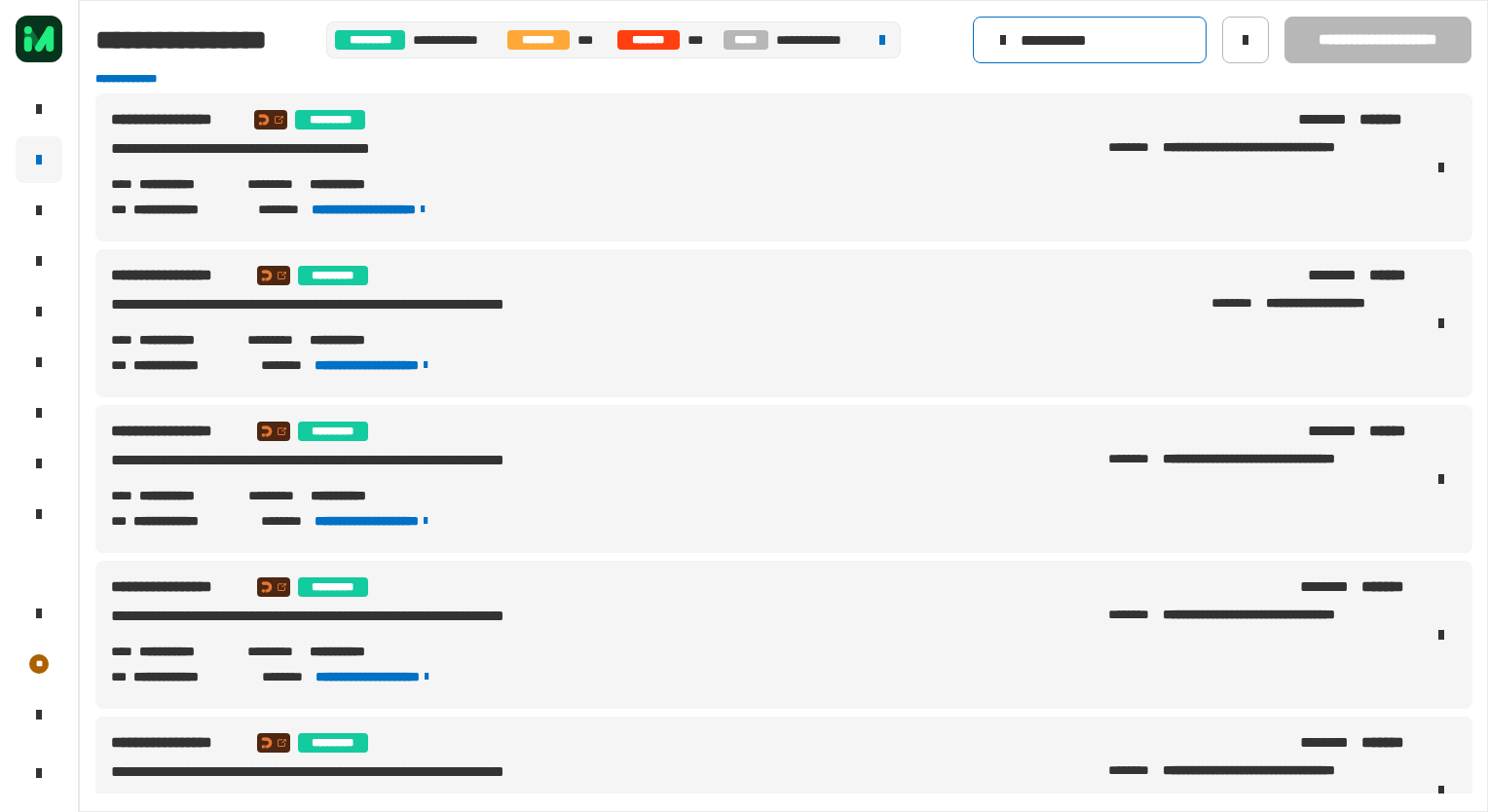 click on "**********" 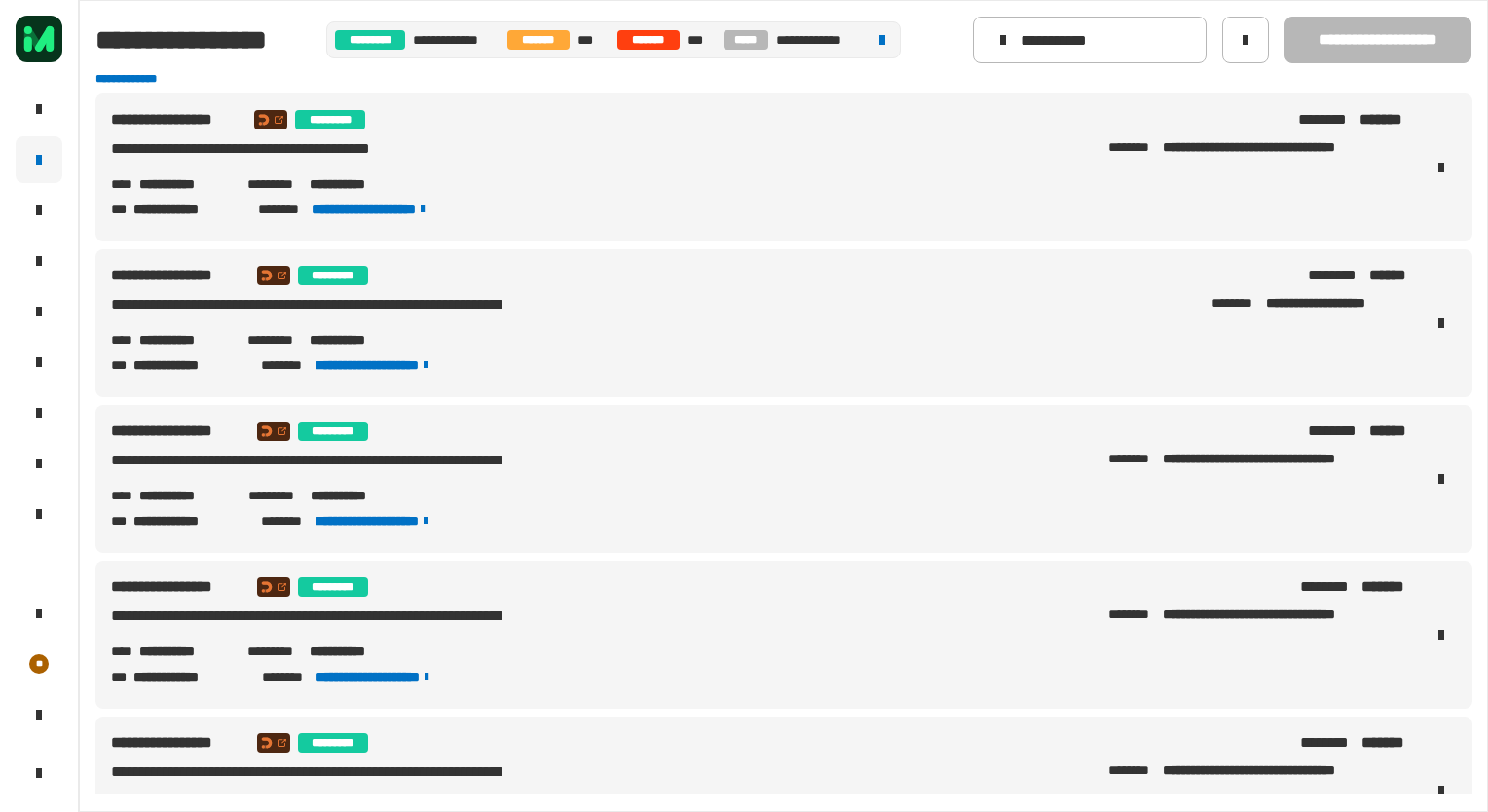 click on "**********" at bounding box center [784, 167] 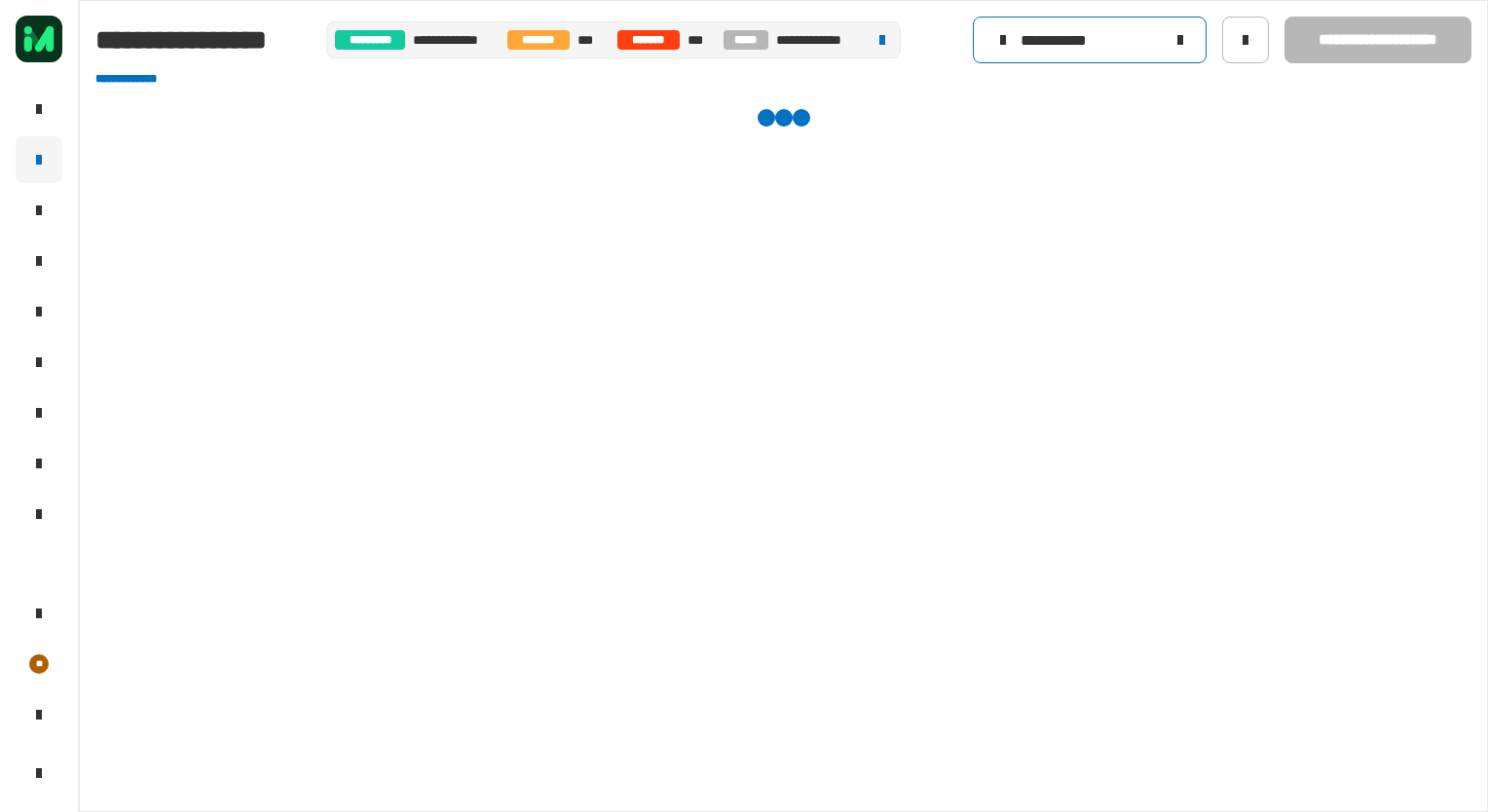 click on "**********" 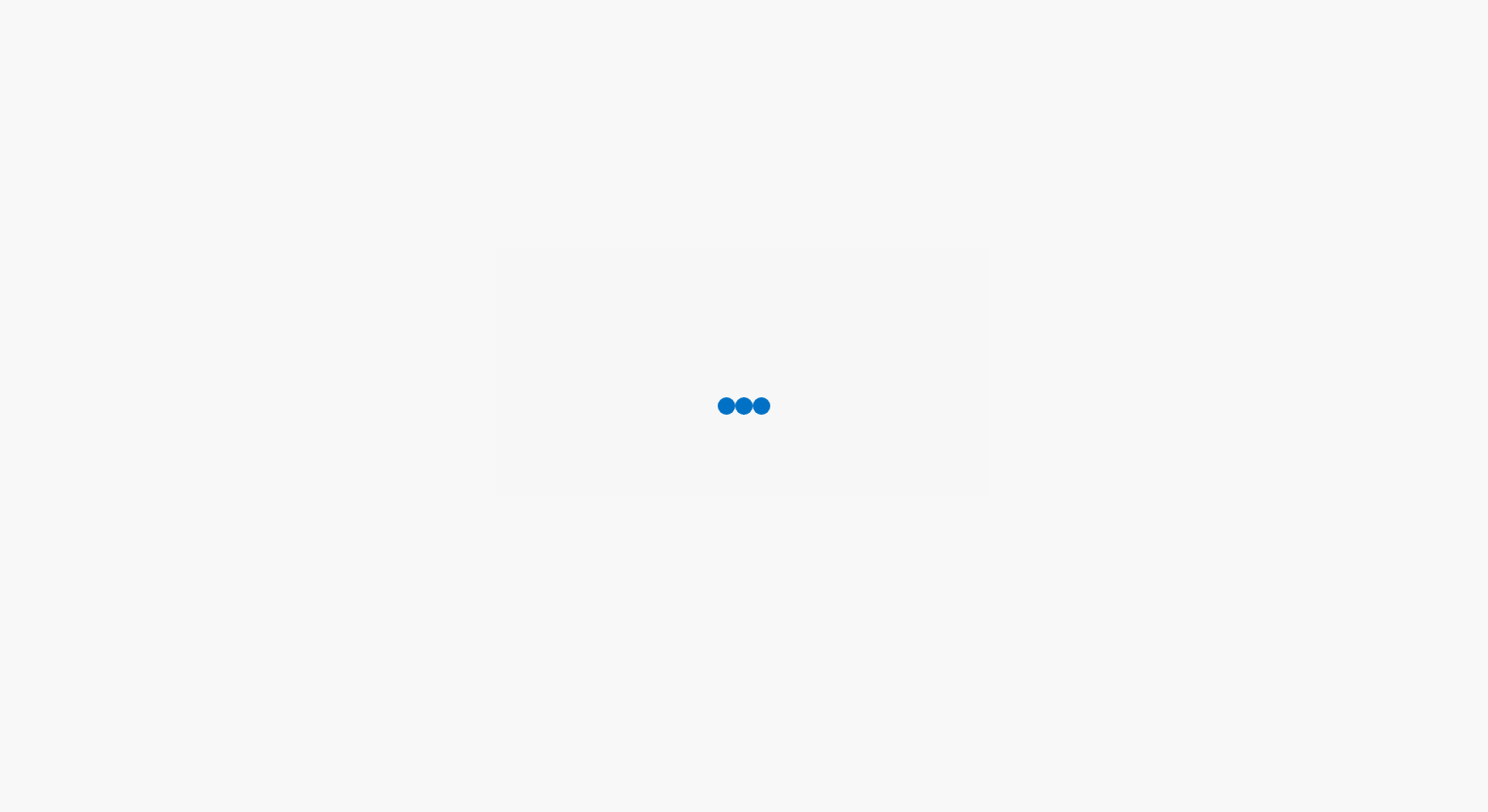 scroll, scrollTop: 0, scrollLeft: 0, axis: both 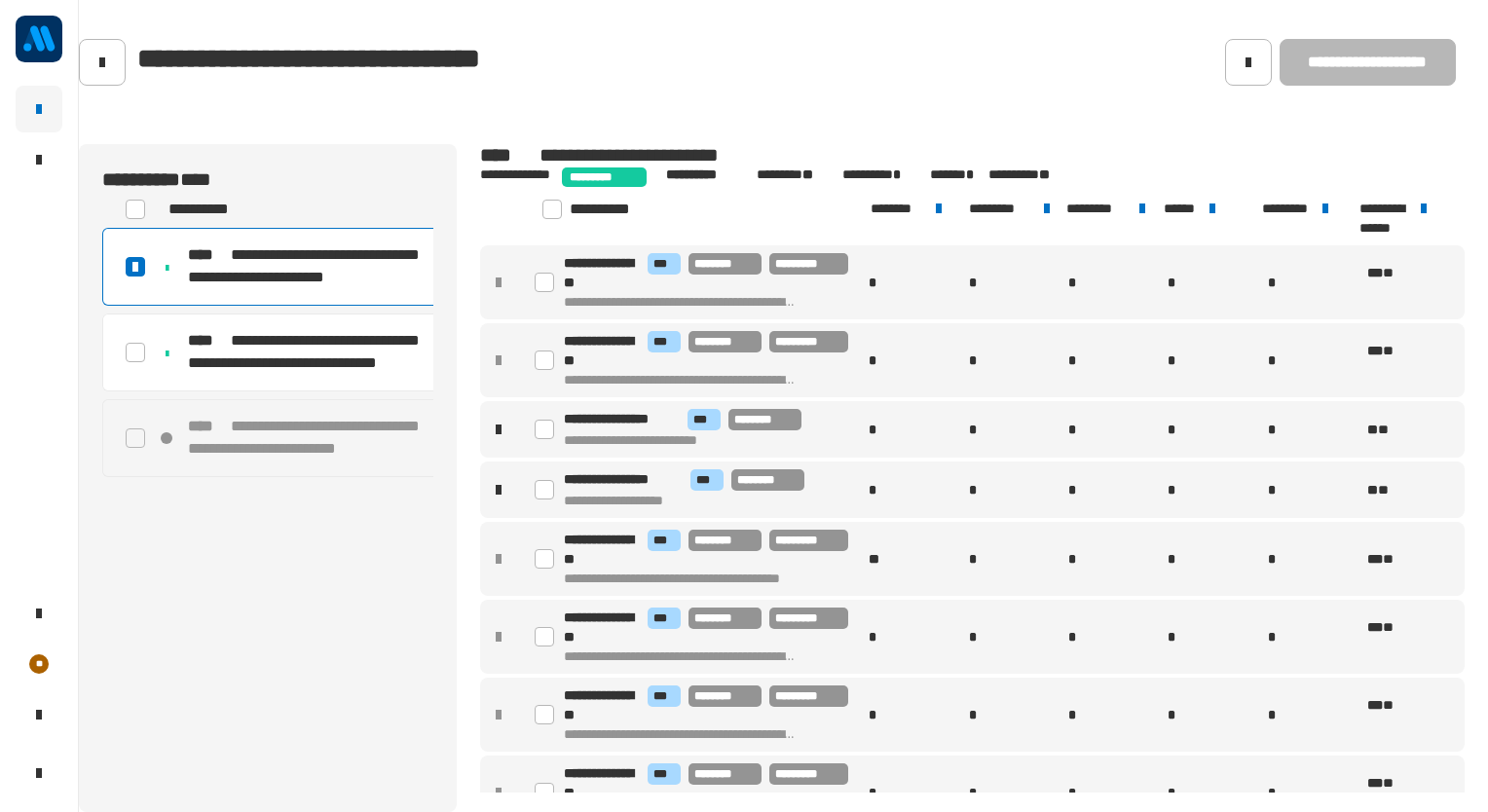 click on "**********" 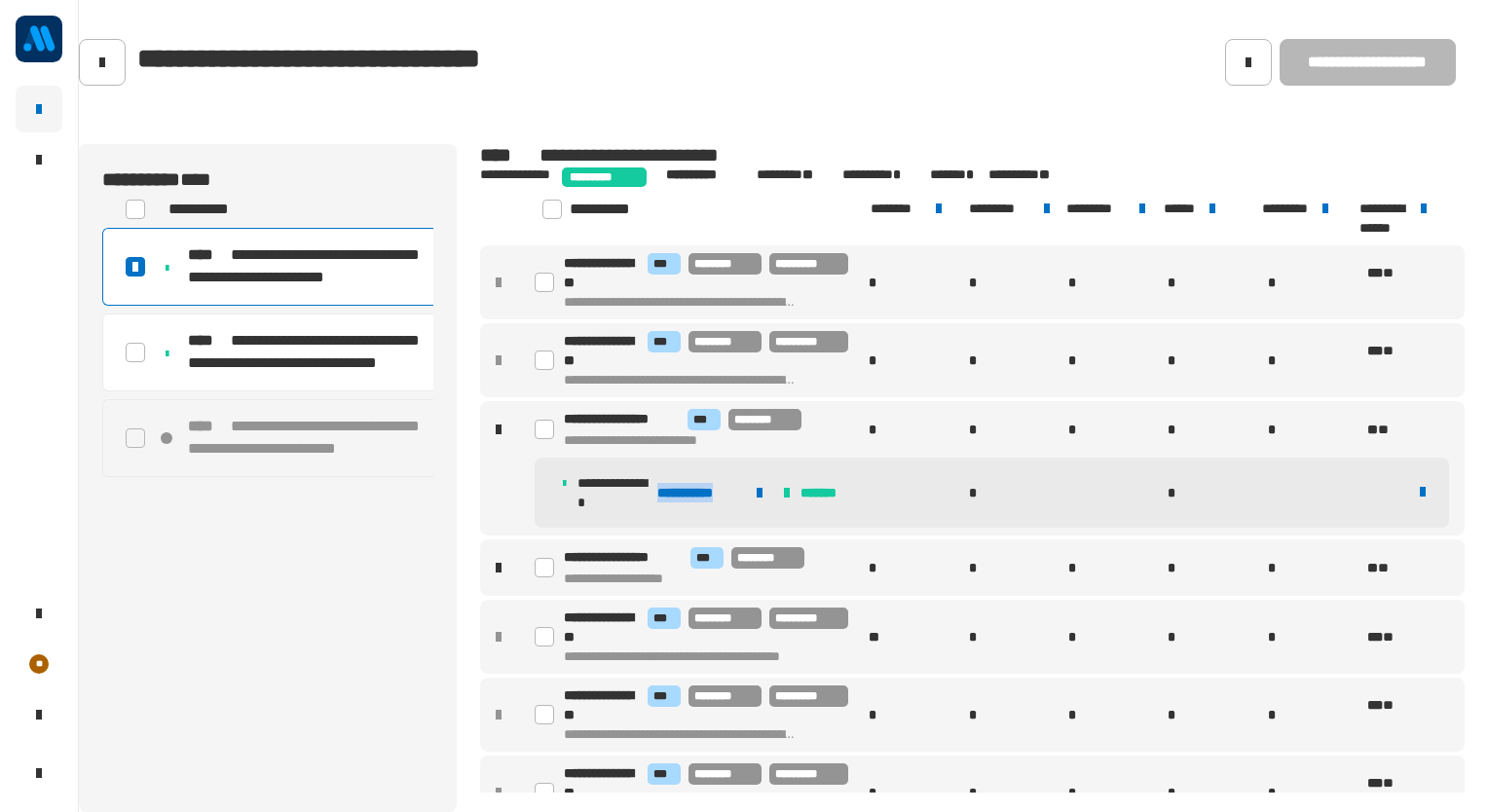 copy on "**********" 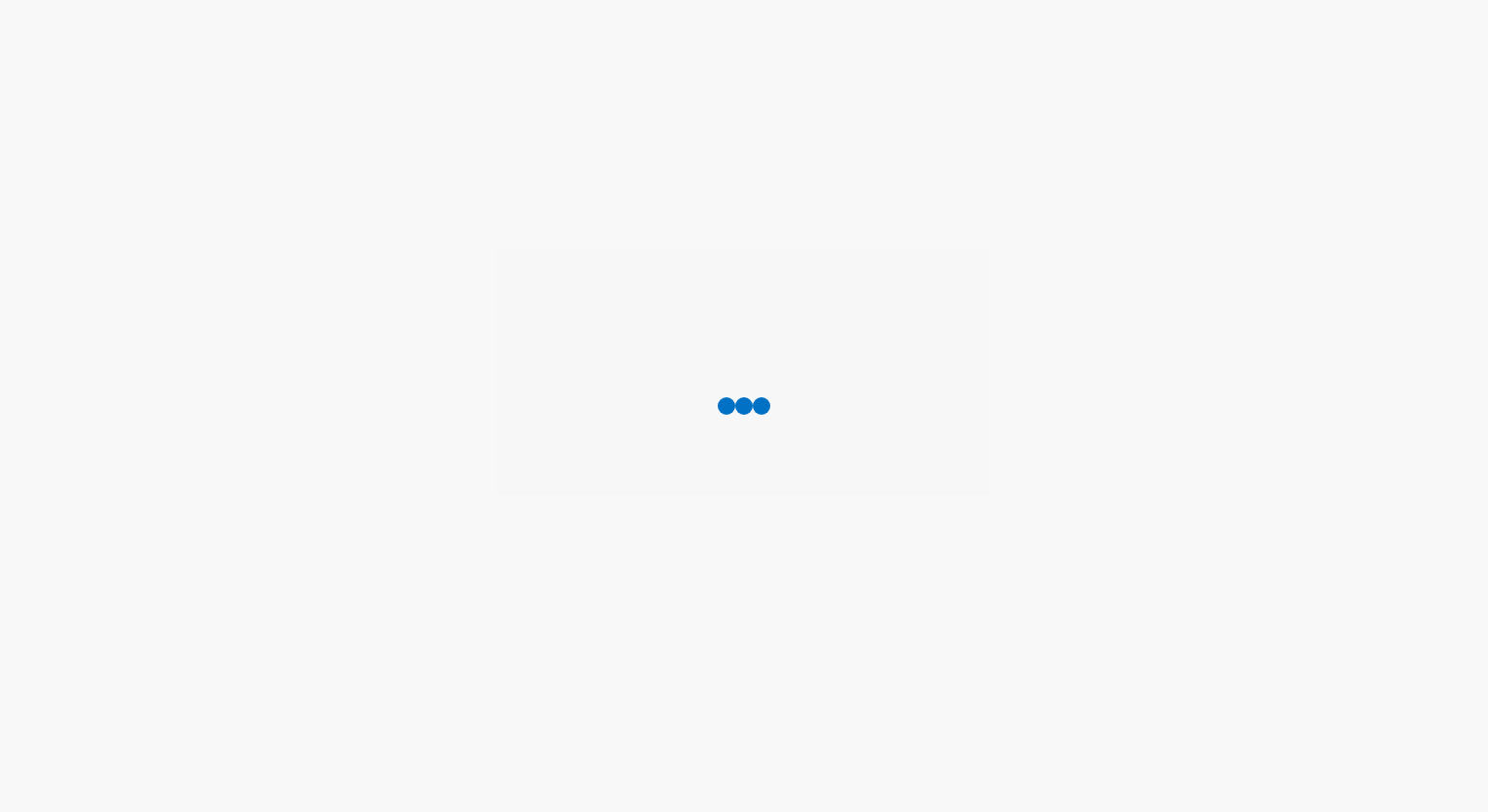 scroll, scrollTop: 0, scrollLeft: 0, axis: both 